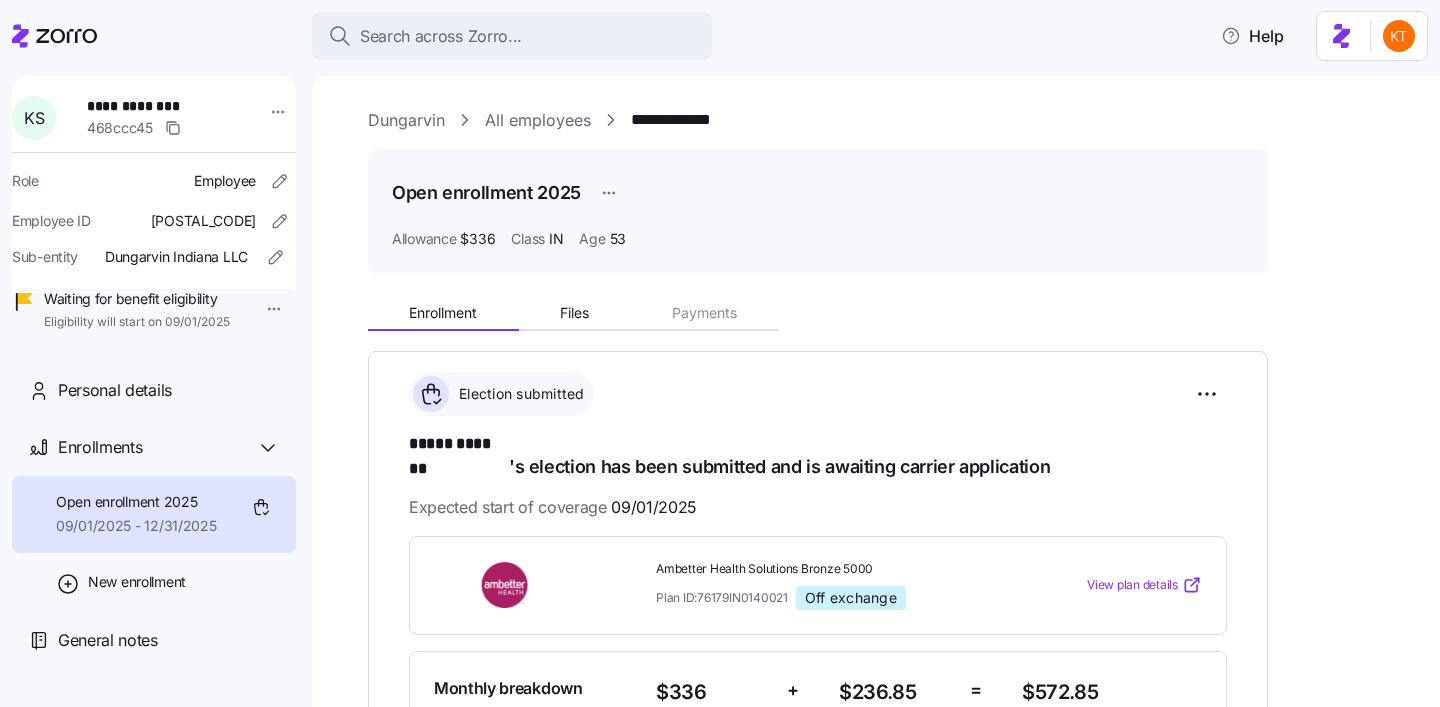 scroll, scrollTop: 0, scrollLeft: 0, axis: both 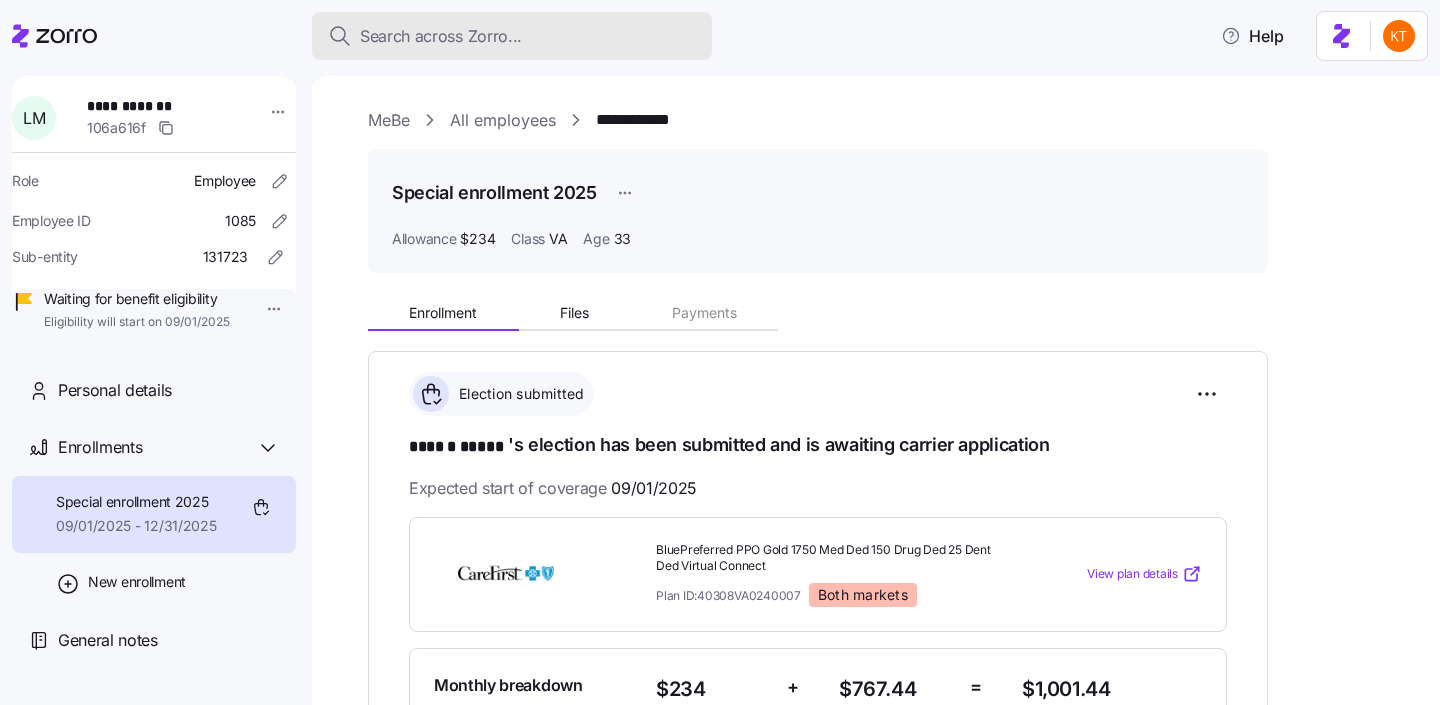 click on "Search across Zorro..." at bounding box center (441, 36) 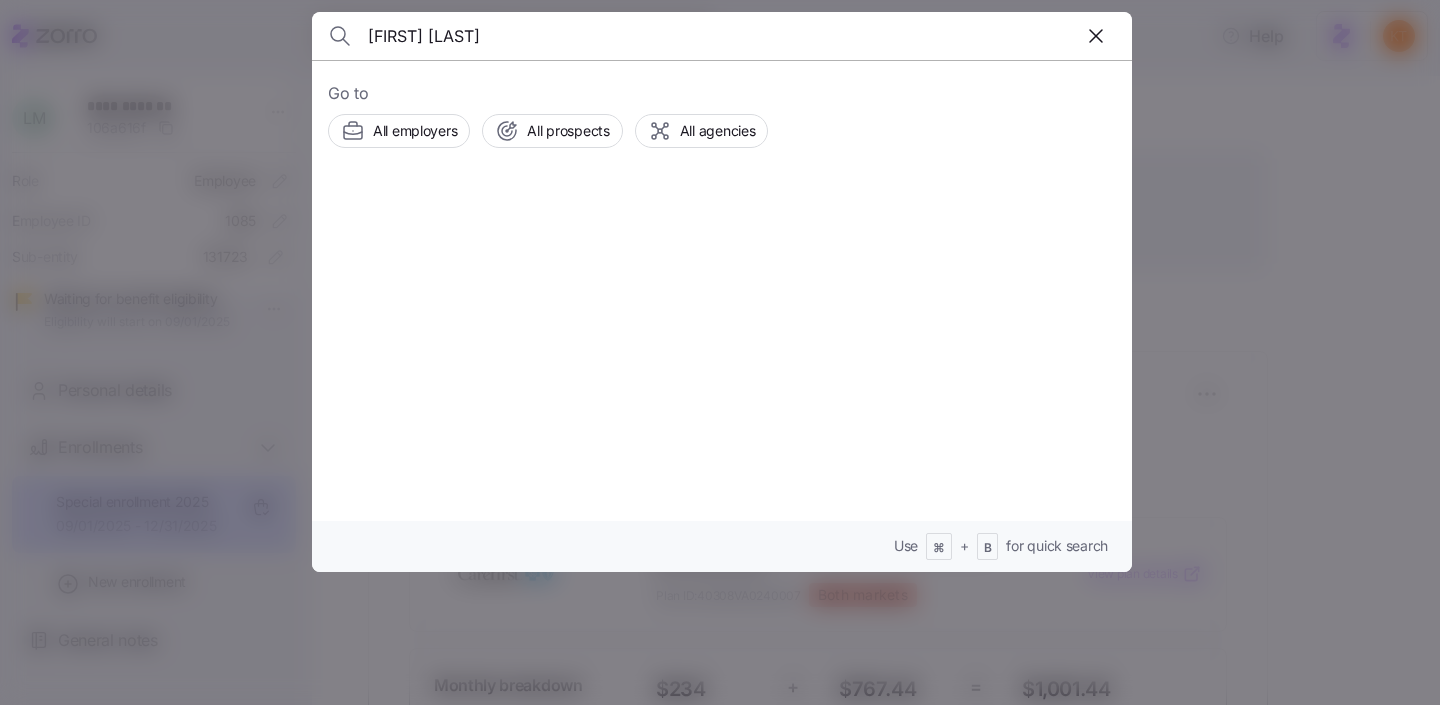 type on "melissa marie white" 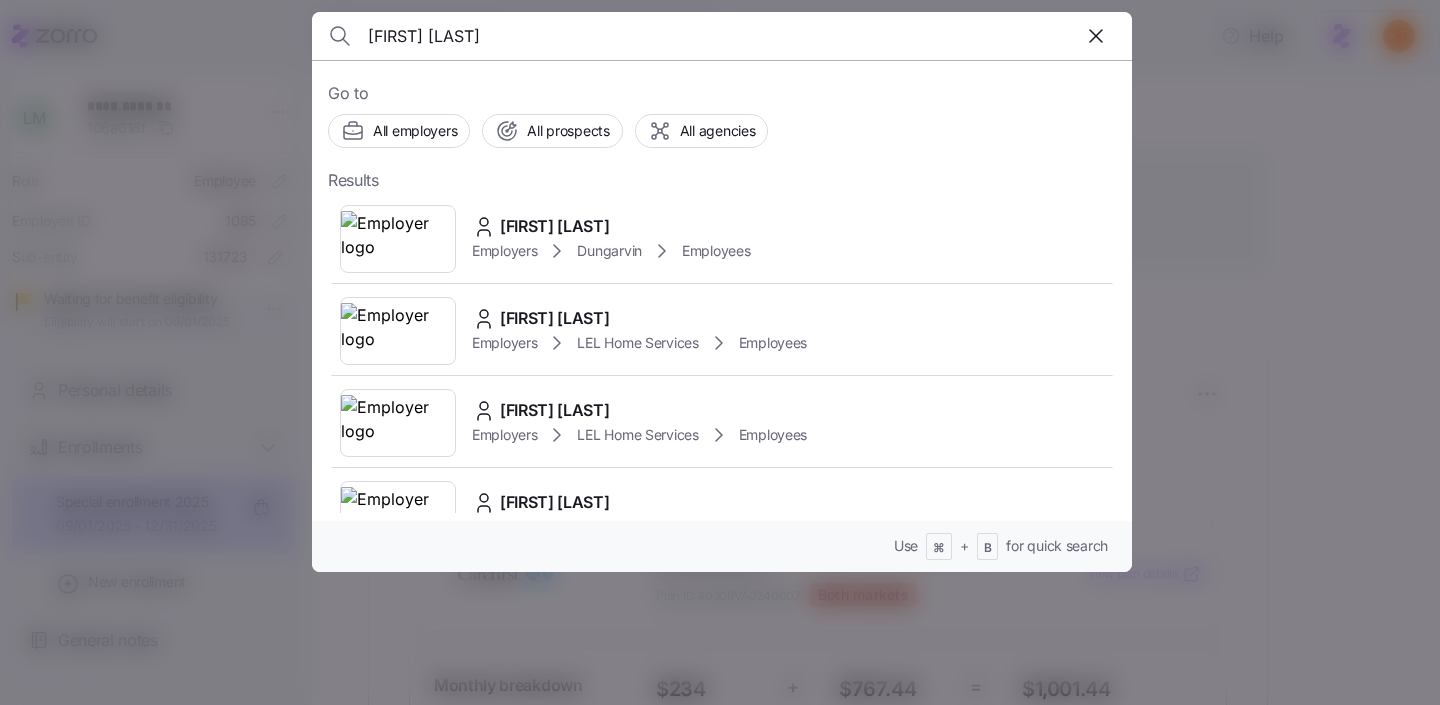 click on "Melissa White" at bounding box center [555, 226] 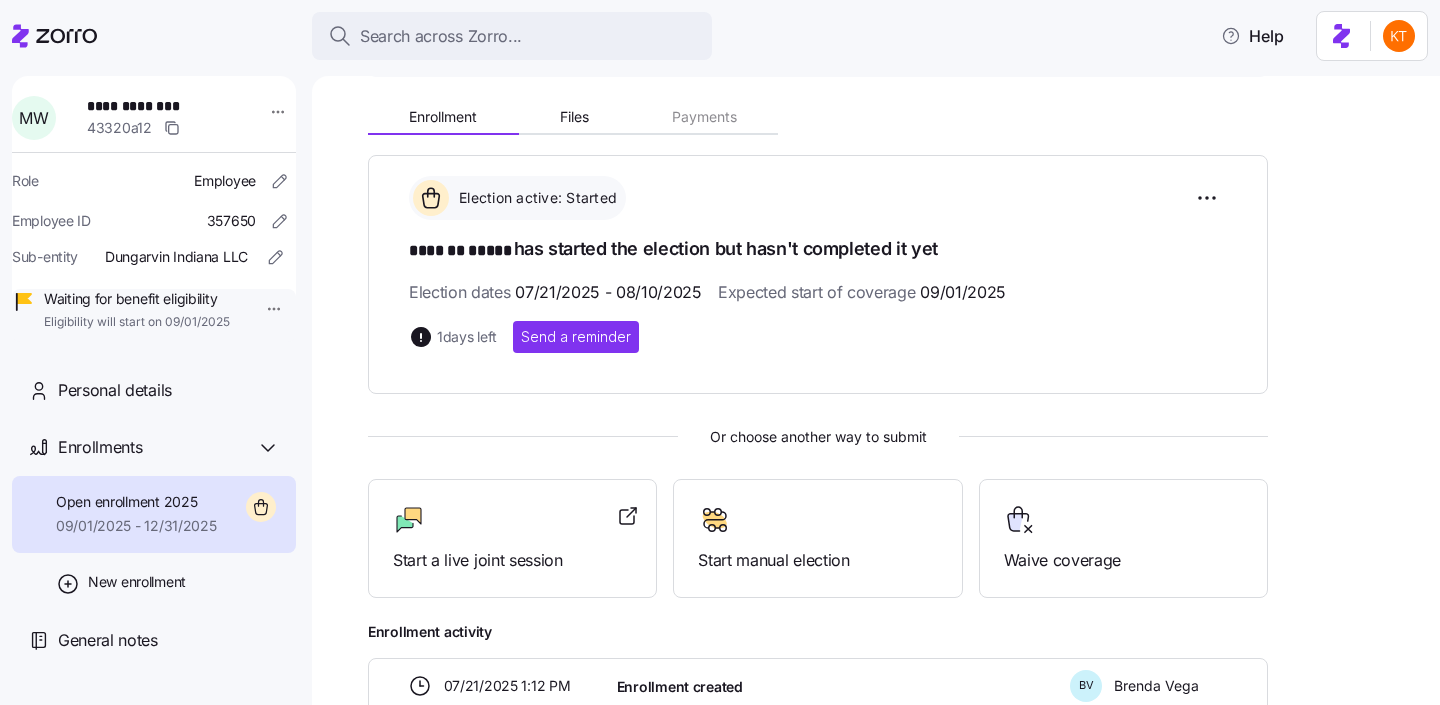 scroll, scrollTop: 322, scrollLeft: 0, axis: vertical 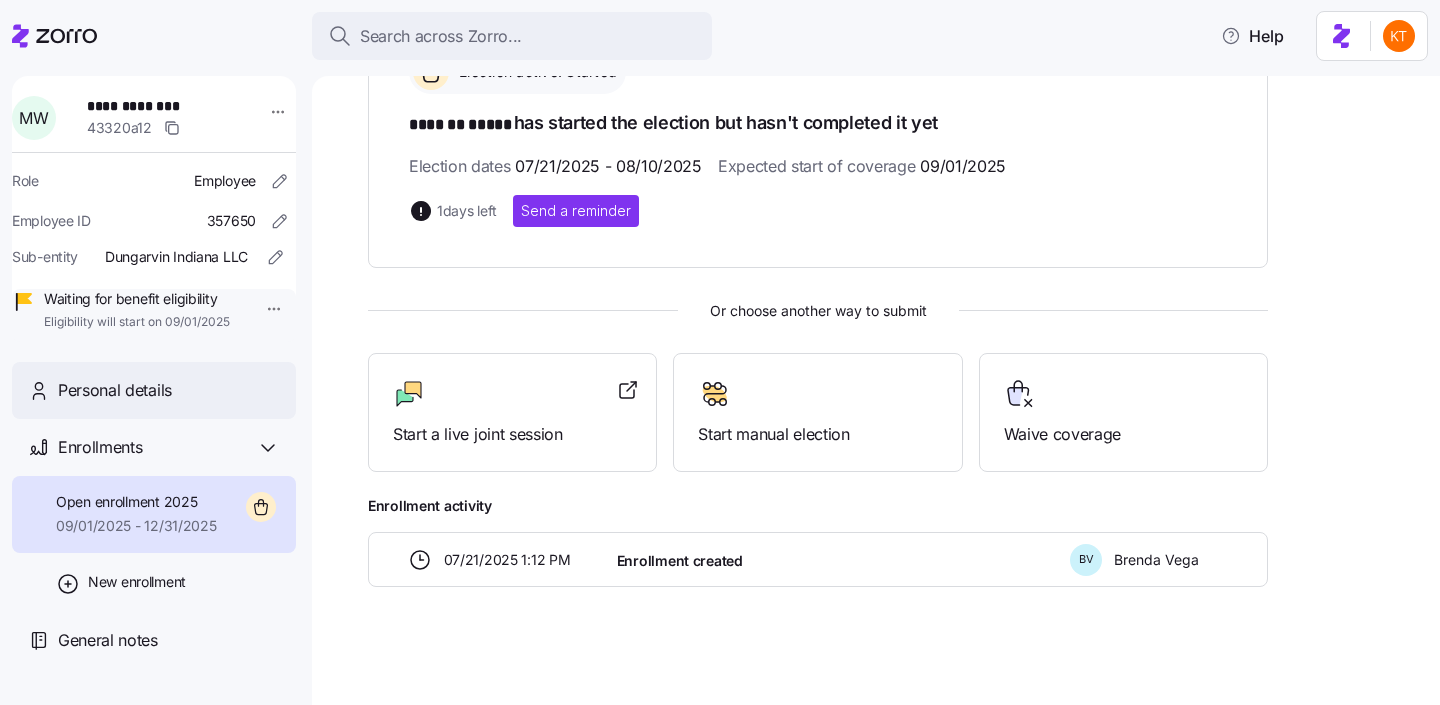 click on "Personal details" at bounding box center (169, 390) 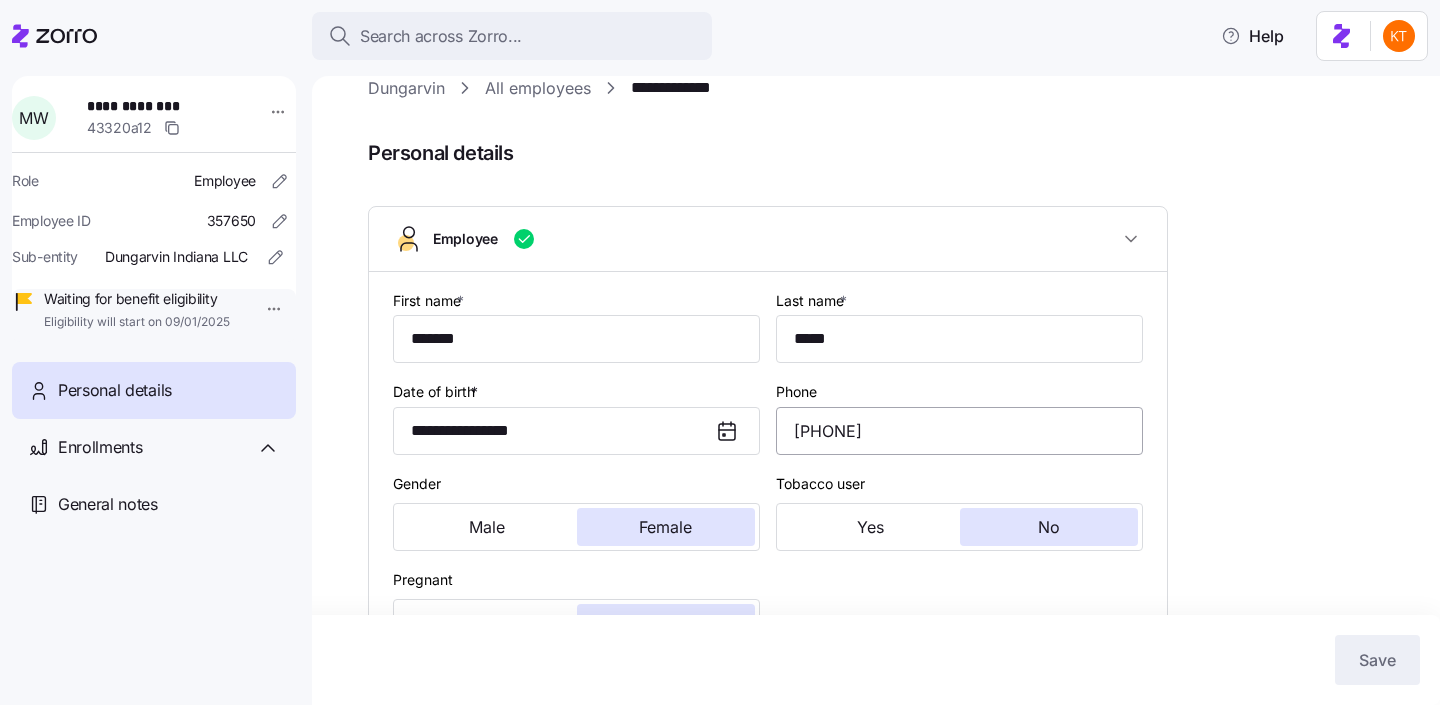 scroll, scrollTop: 296, scrollLeft: 0, axis: vertical 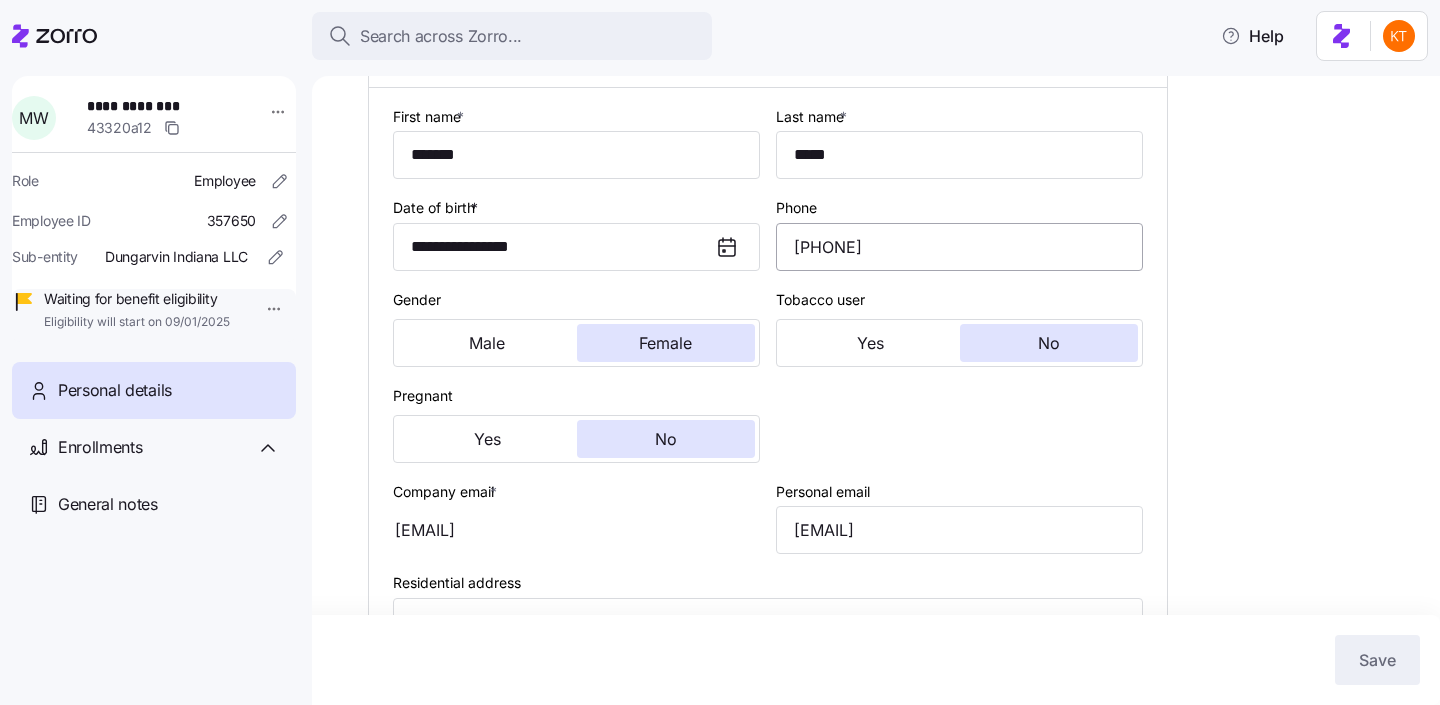 type on "IN" 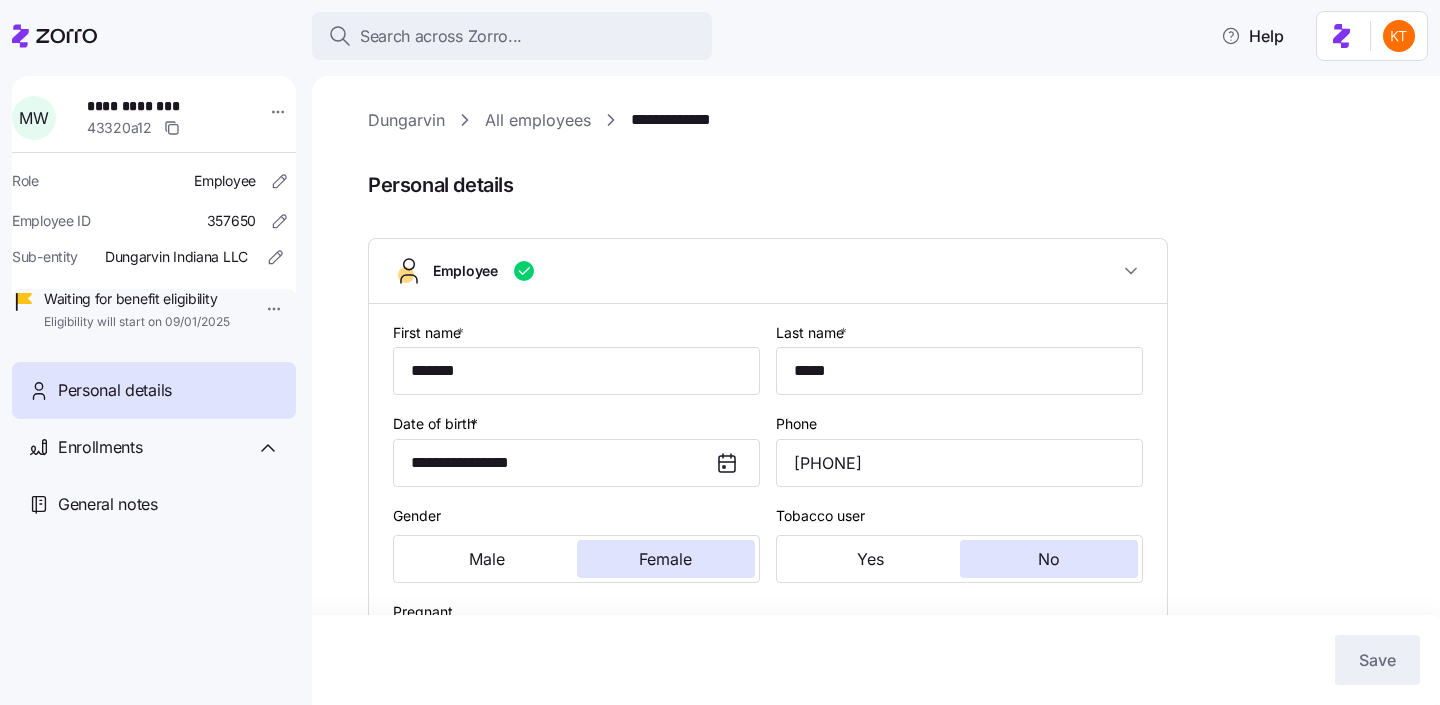 scroll, scrollTop: 224, scrollLeft: 0, axis: vertical 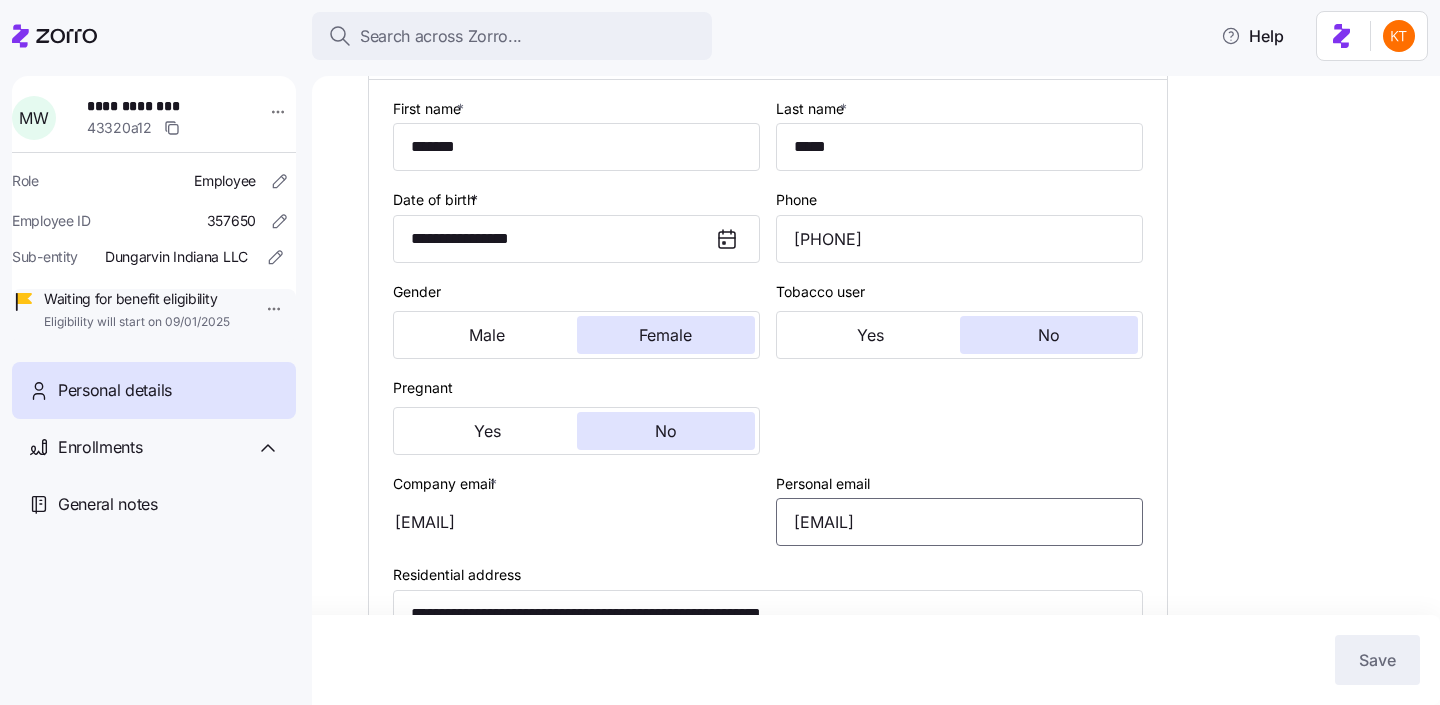 click on "saturn6795@gmail.com" at bounding box center (959, 522) 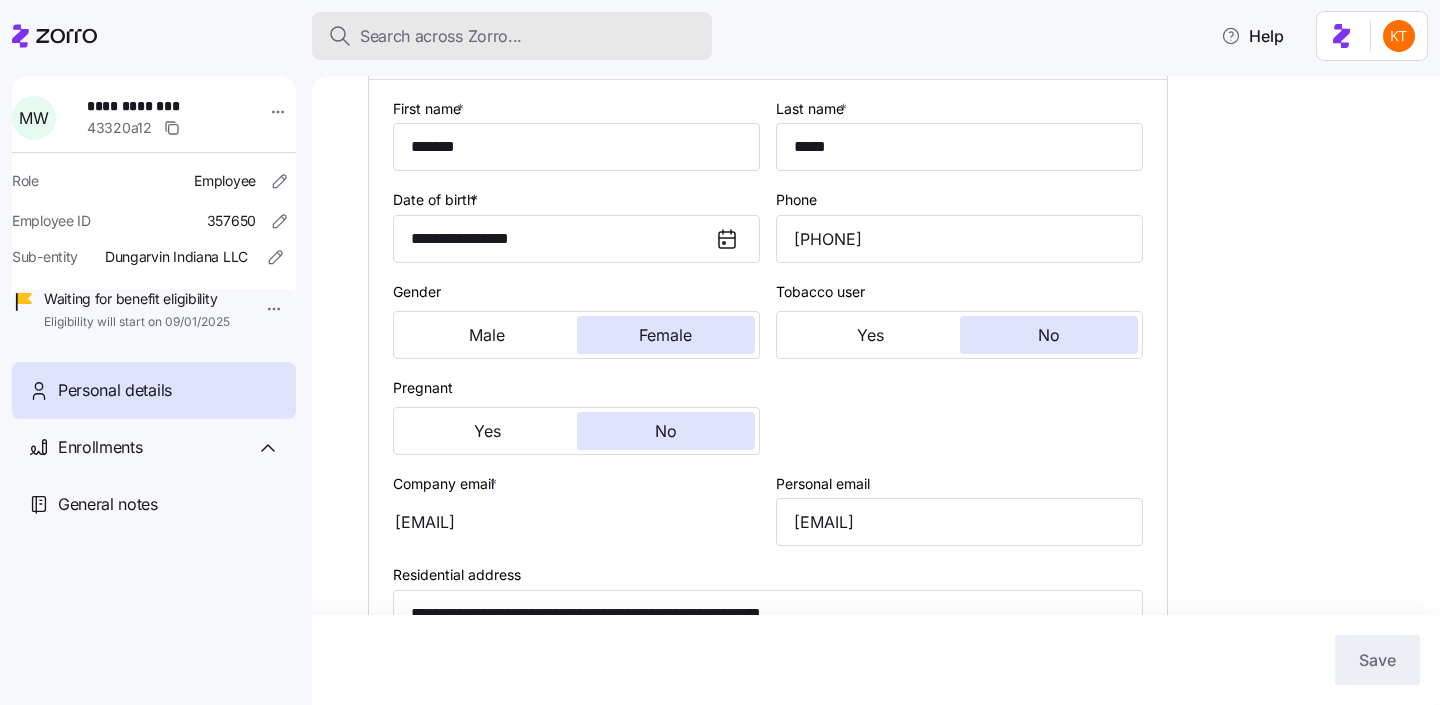 click on "Search across Zorro..." at bounding box center [512, 36] 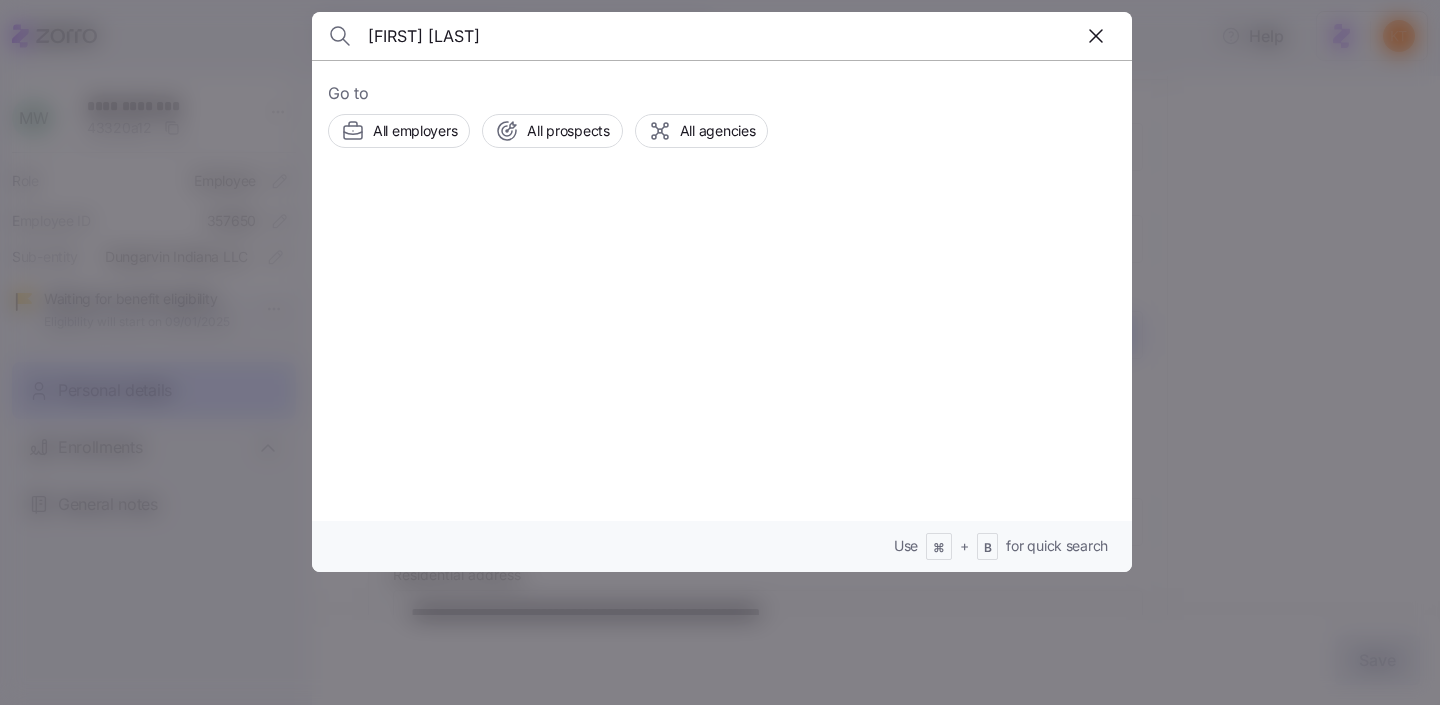 type on "andrew dapaah" 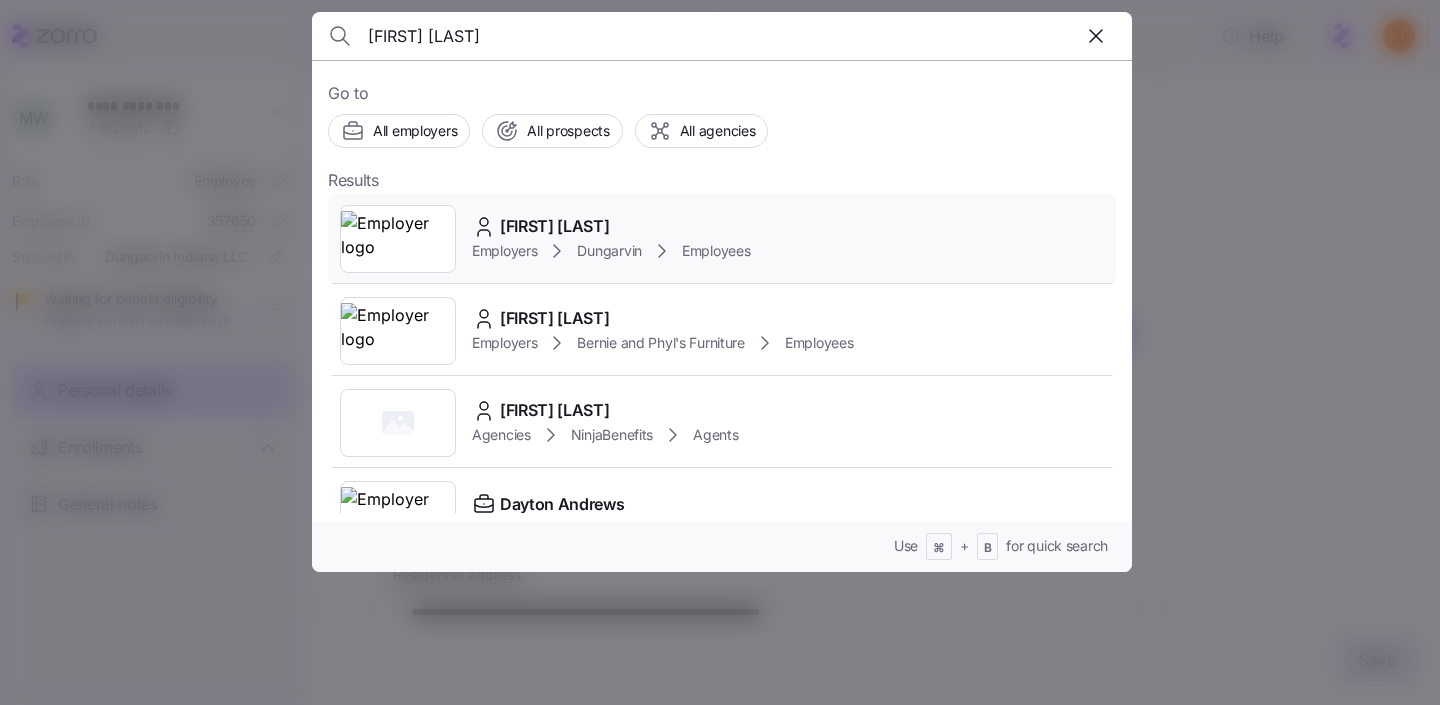 drag, startPoint x: 550, startPoint y: 231, endPoint x: 691, endPoint y: 250, distance: 142.27438 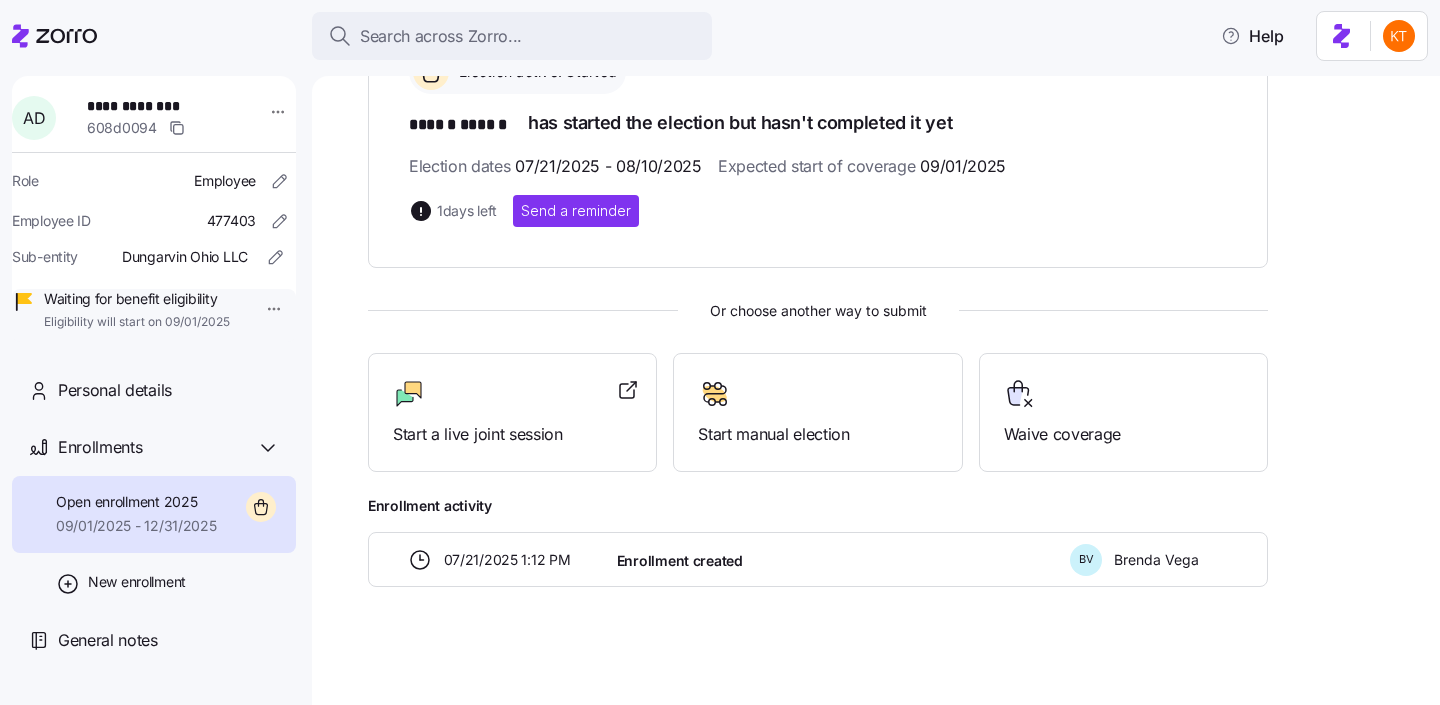 scroll, scrollTop: 0, scrollLeft: 0, axis: both 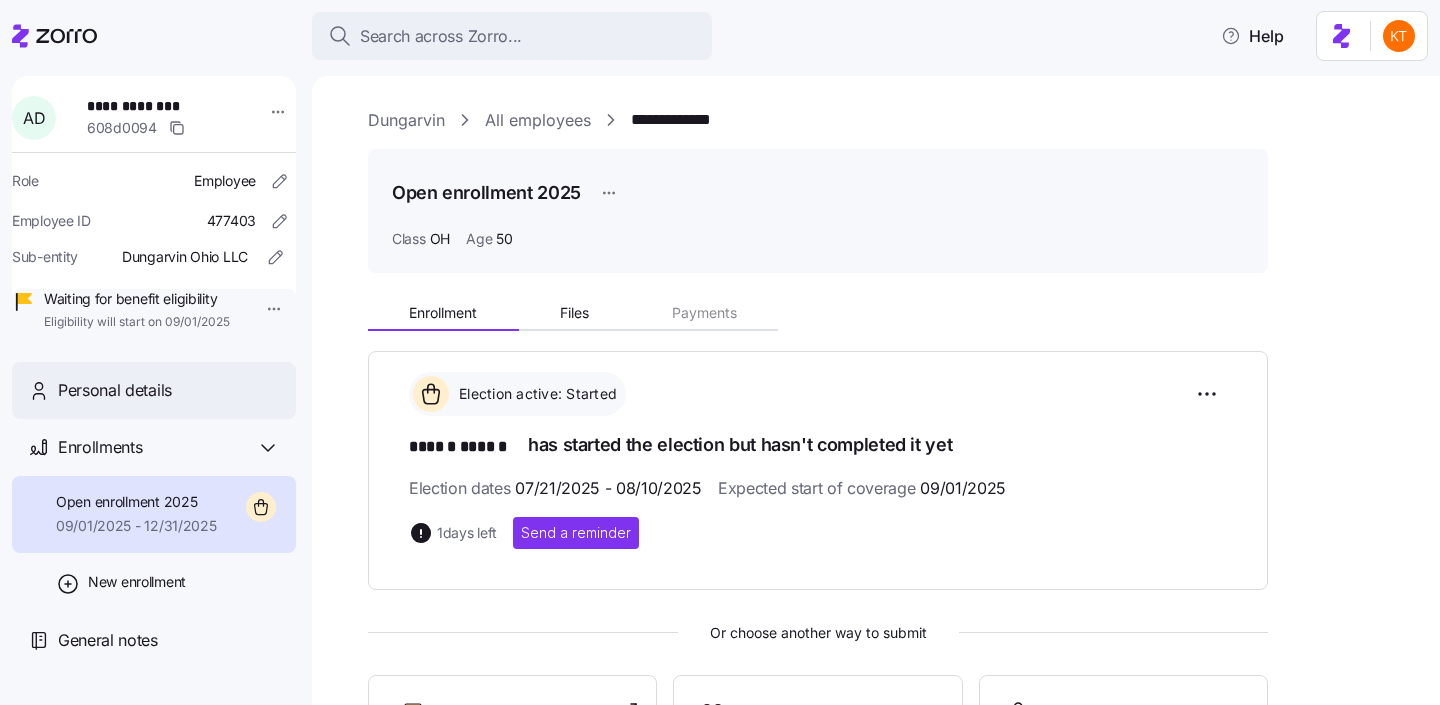 click on "Personal details" at bounding box center [115, 390] 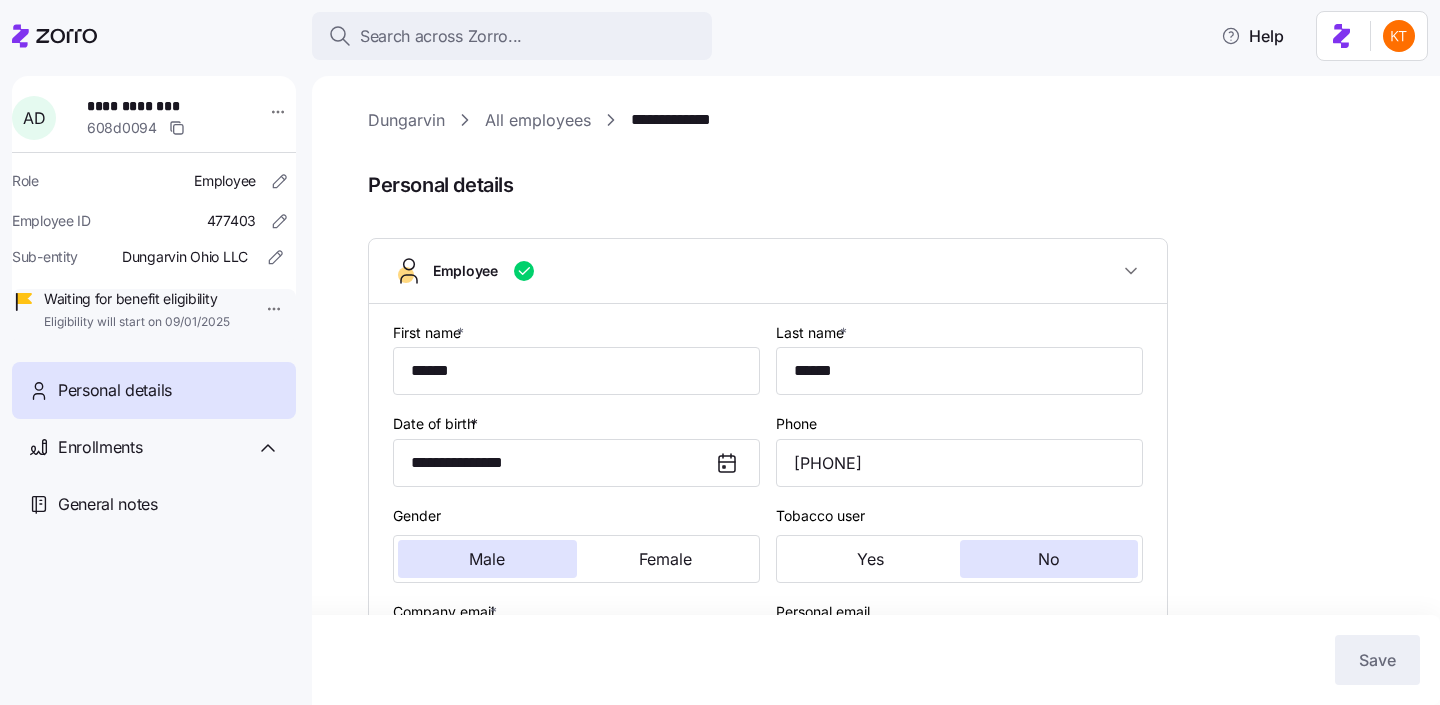 scroll, scrollTop: 280, scrollLeft: 0, axis: vertical 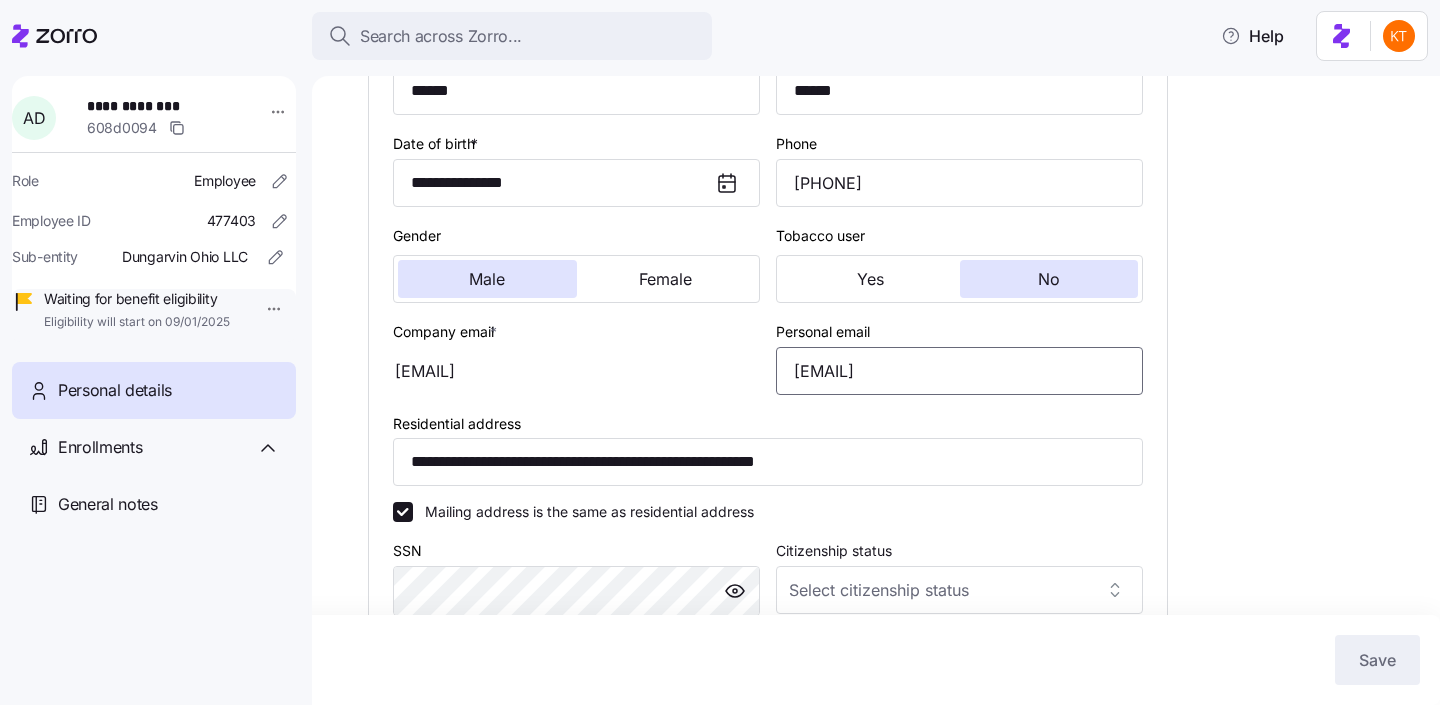 click on "andrewdapaah8@gmail.com" at bounding box center (959, 371) 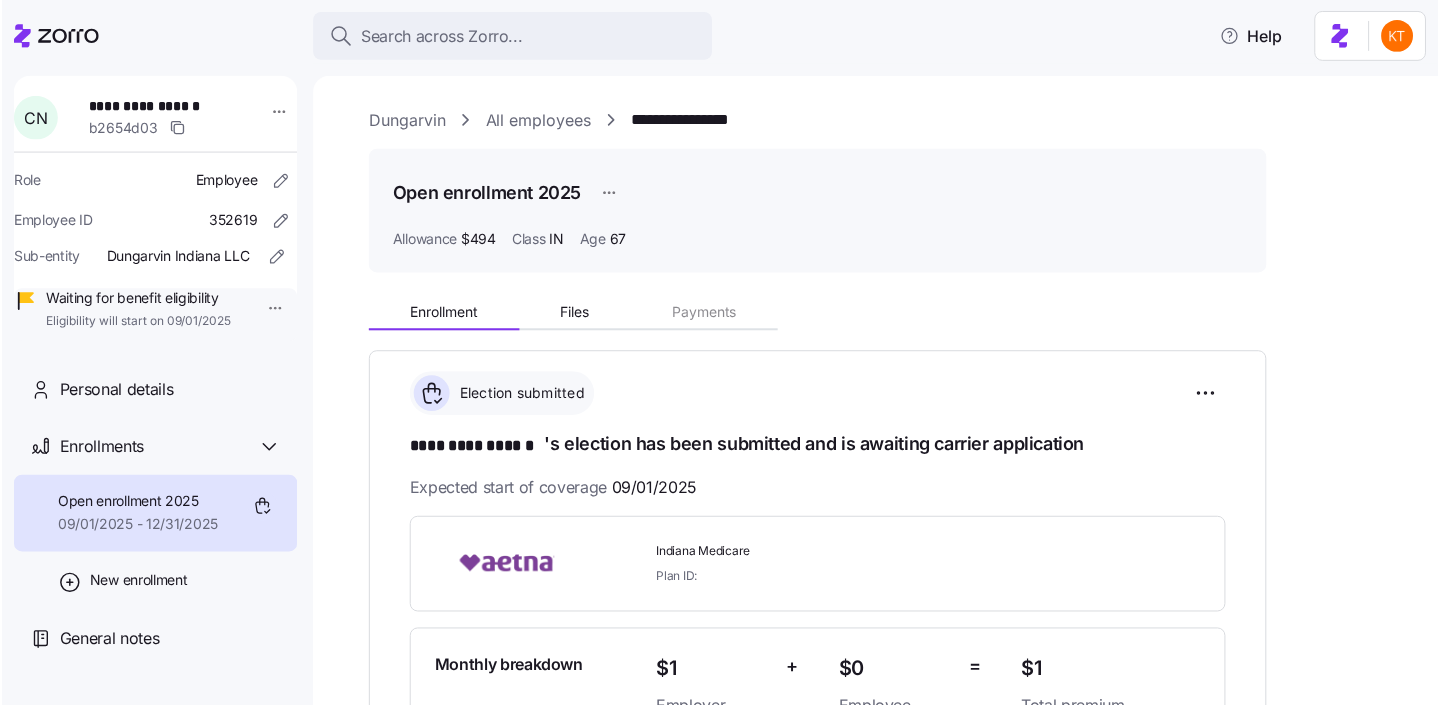 scroll, scrollTop: 0, scrollLeft: 0, axis: both 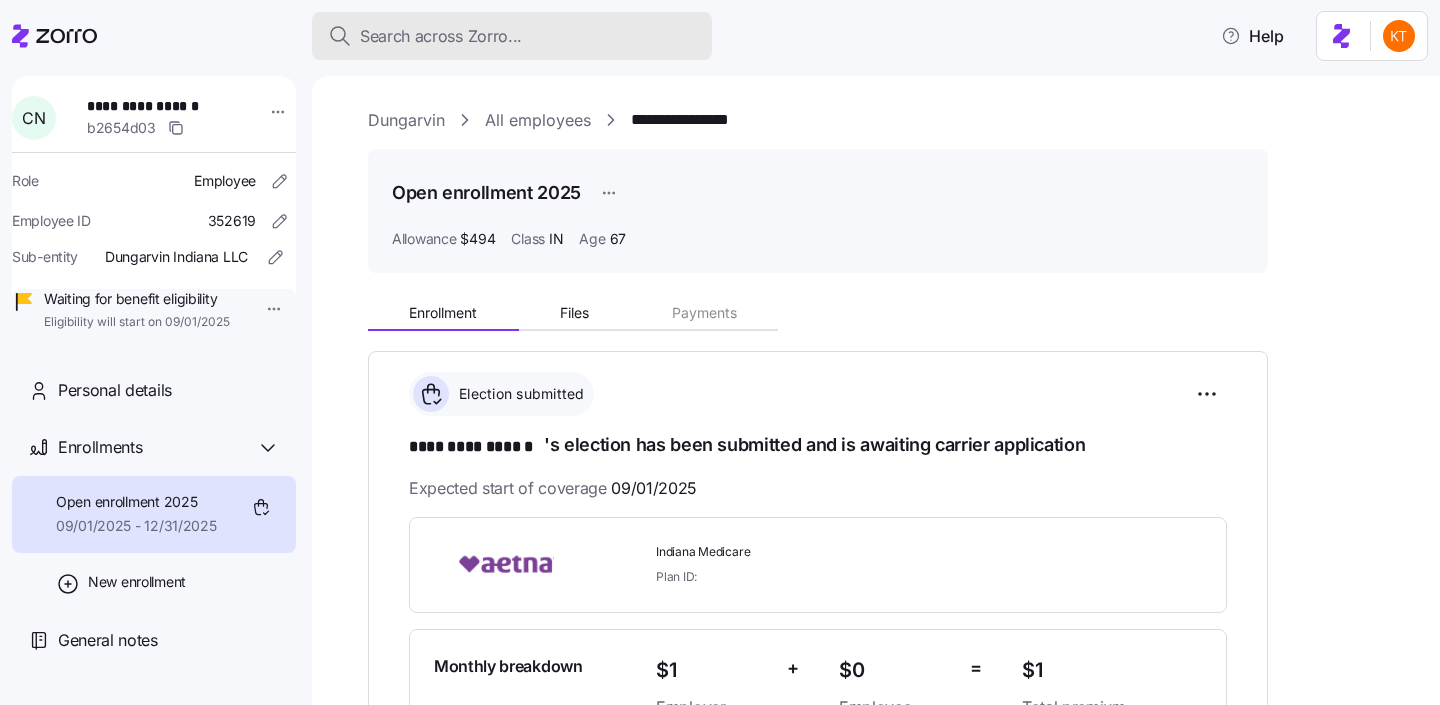 click on "Search across Zorro..." at bounding box center (441, 36) 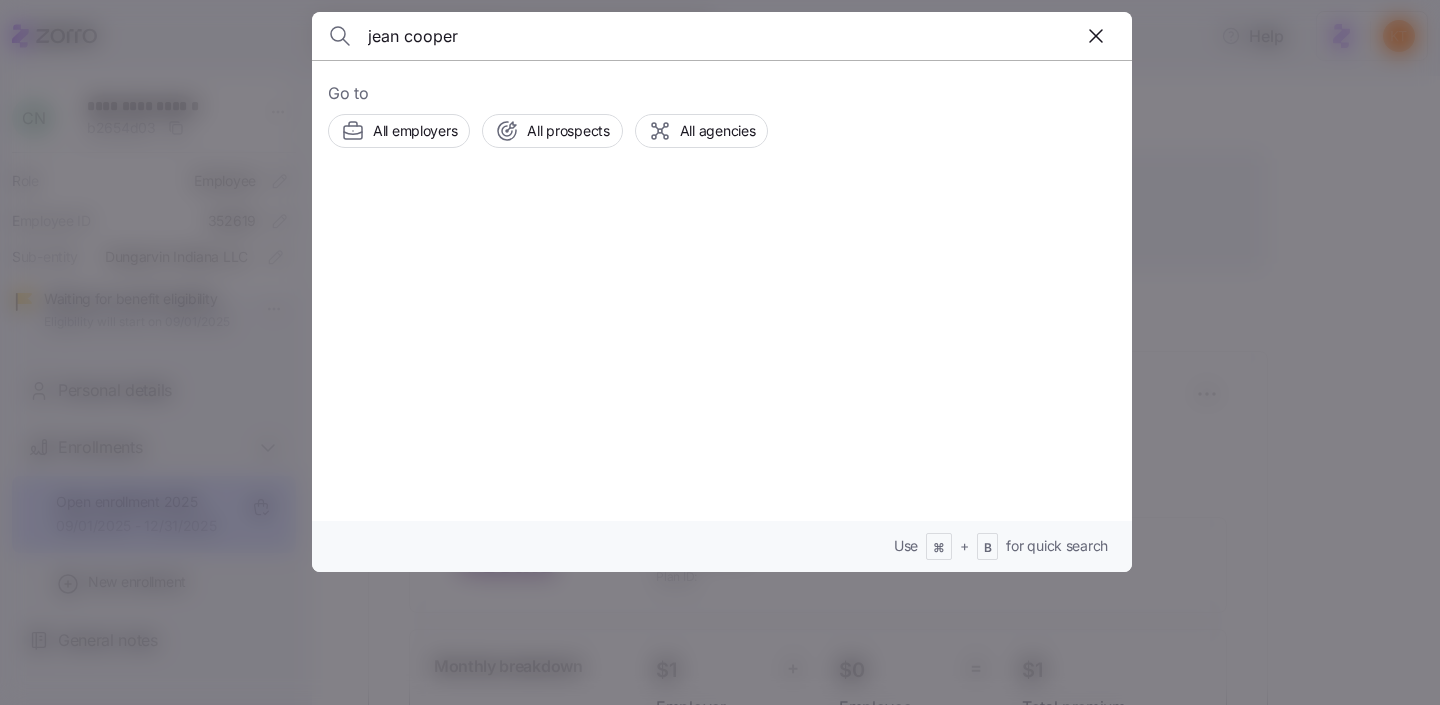 type on "jean cooper" 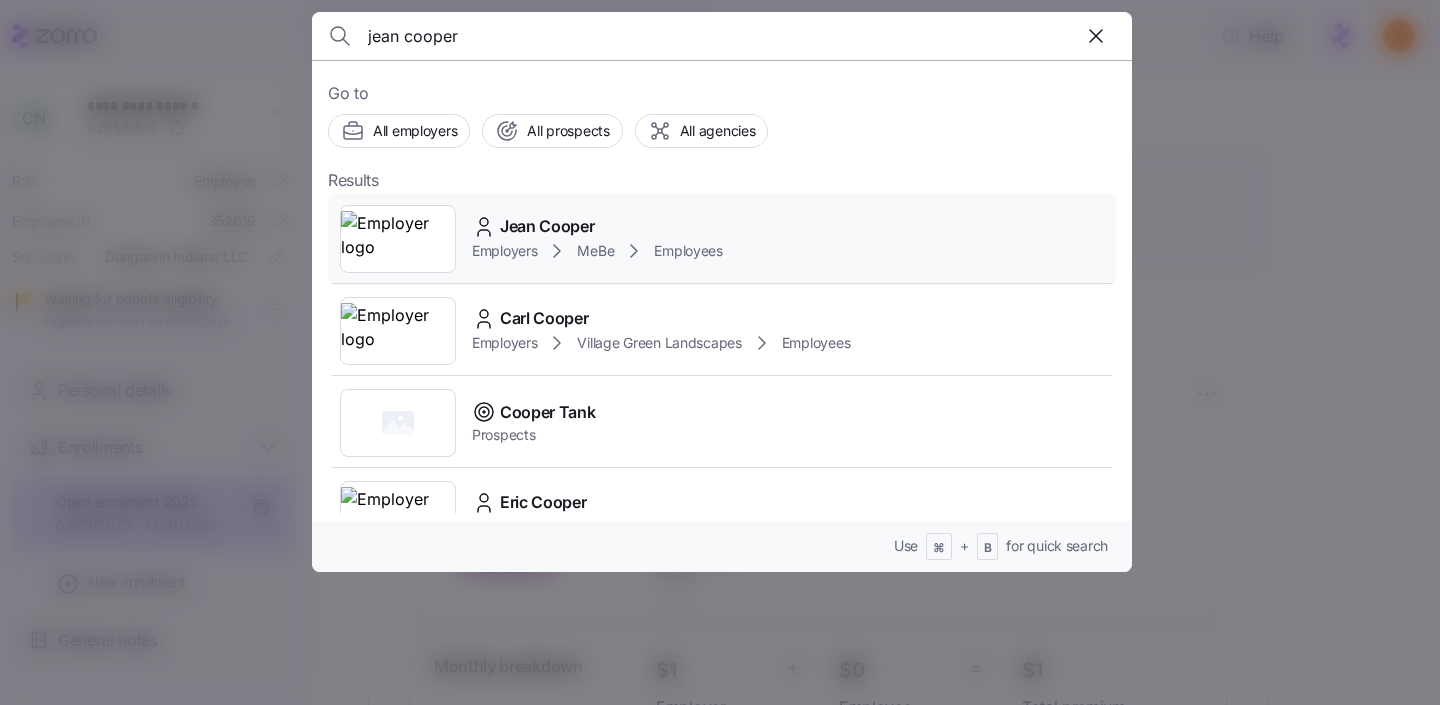 click 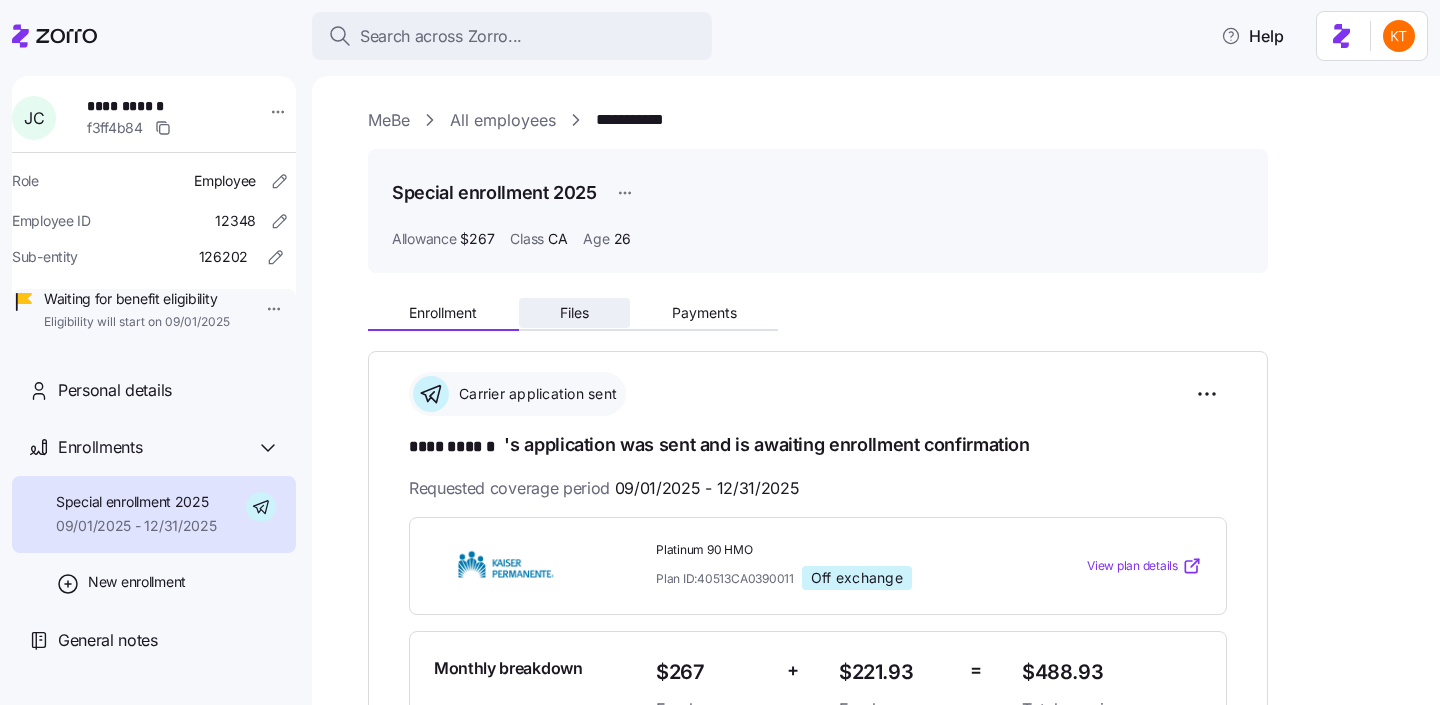 click on "Files" at bounding box center [574, 313] 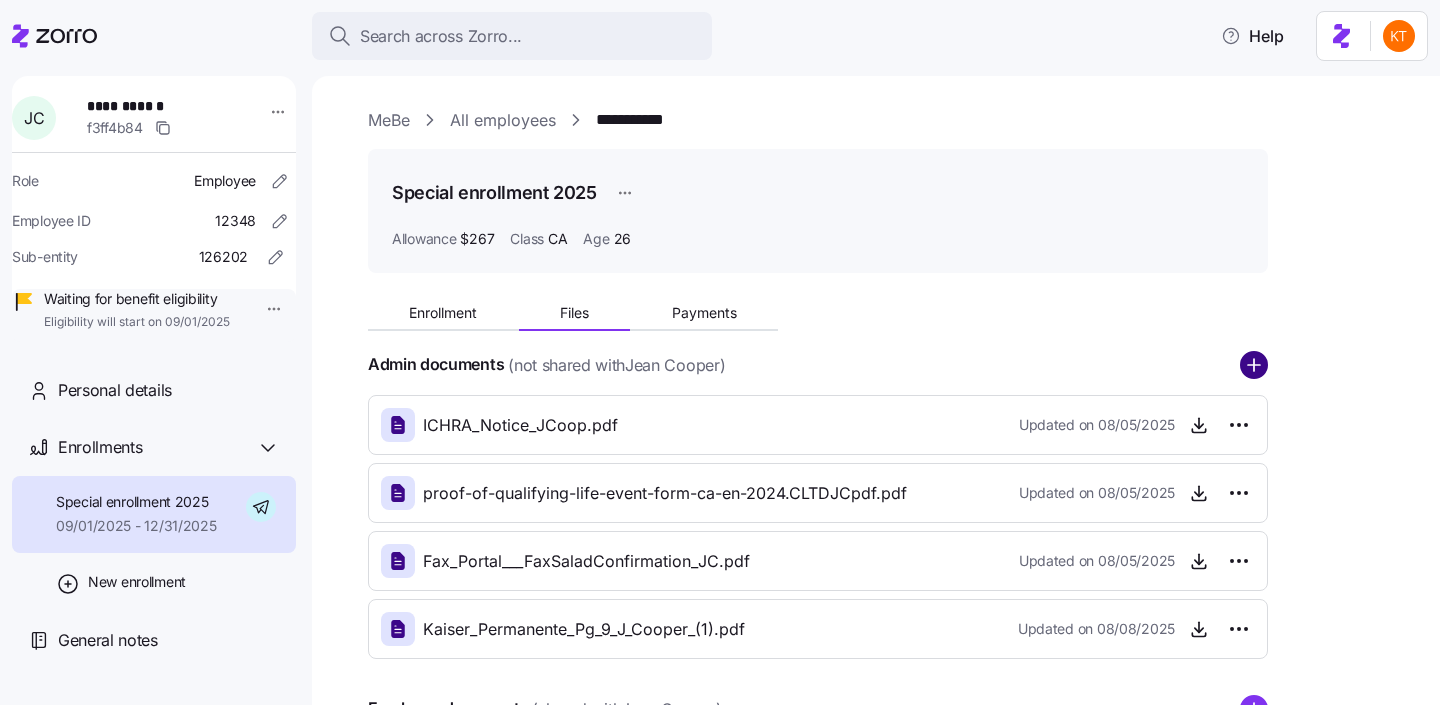 click 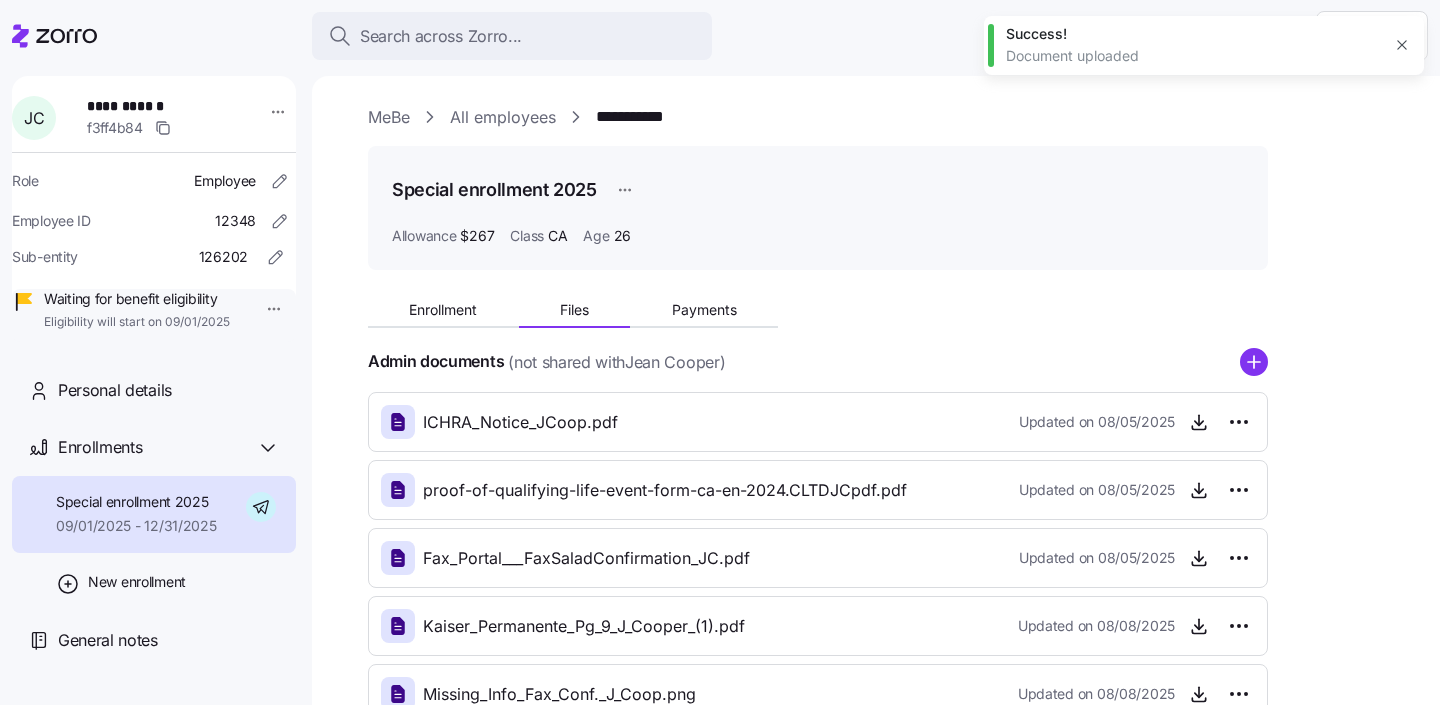 scroll, scrollTop: 11, scrollLeft: 0, axis: vertical 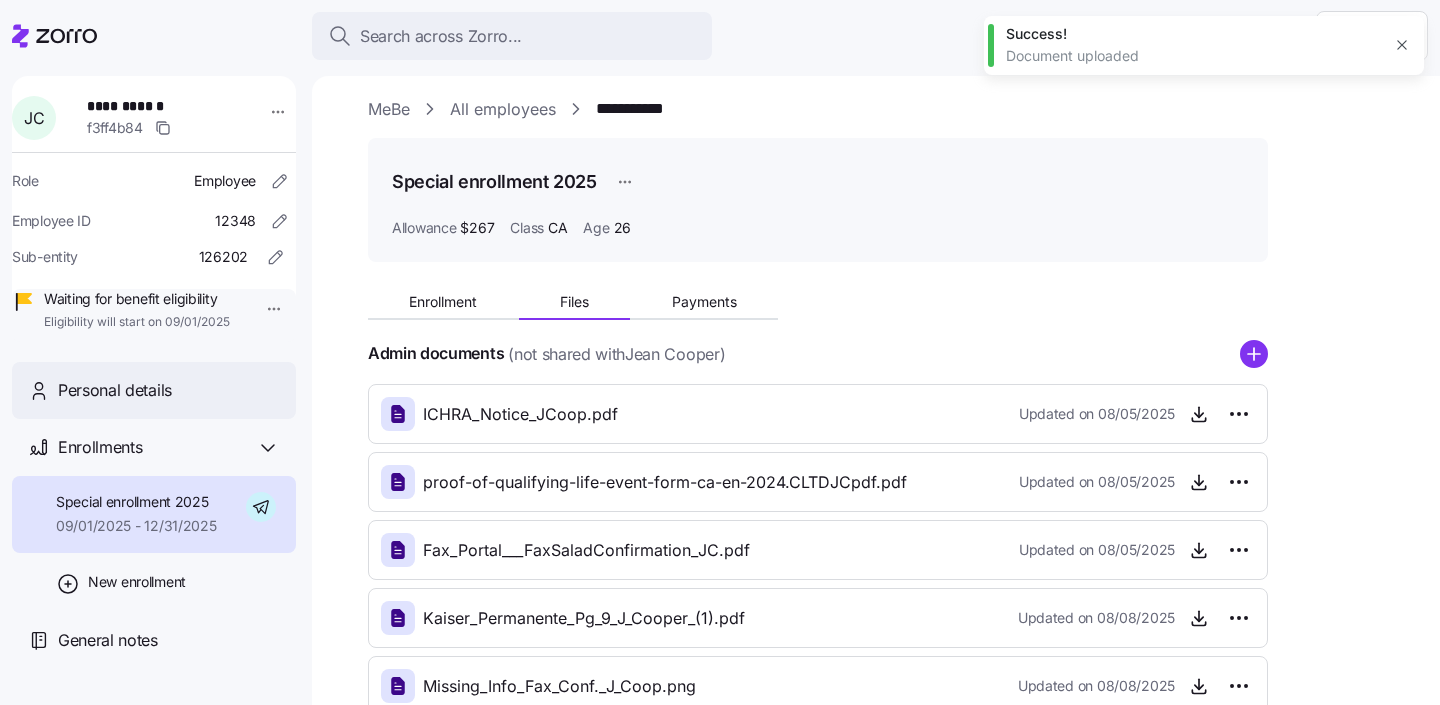 click on "Personal details" at bounding box center [169, 390] 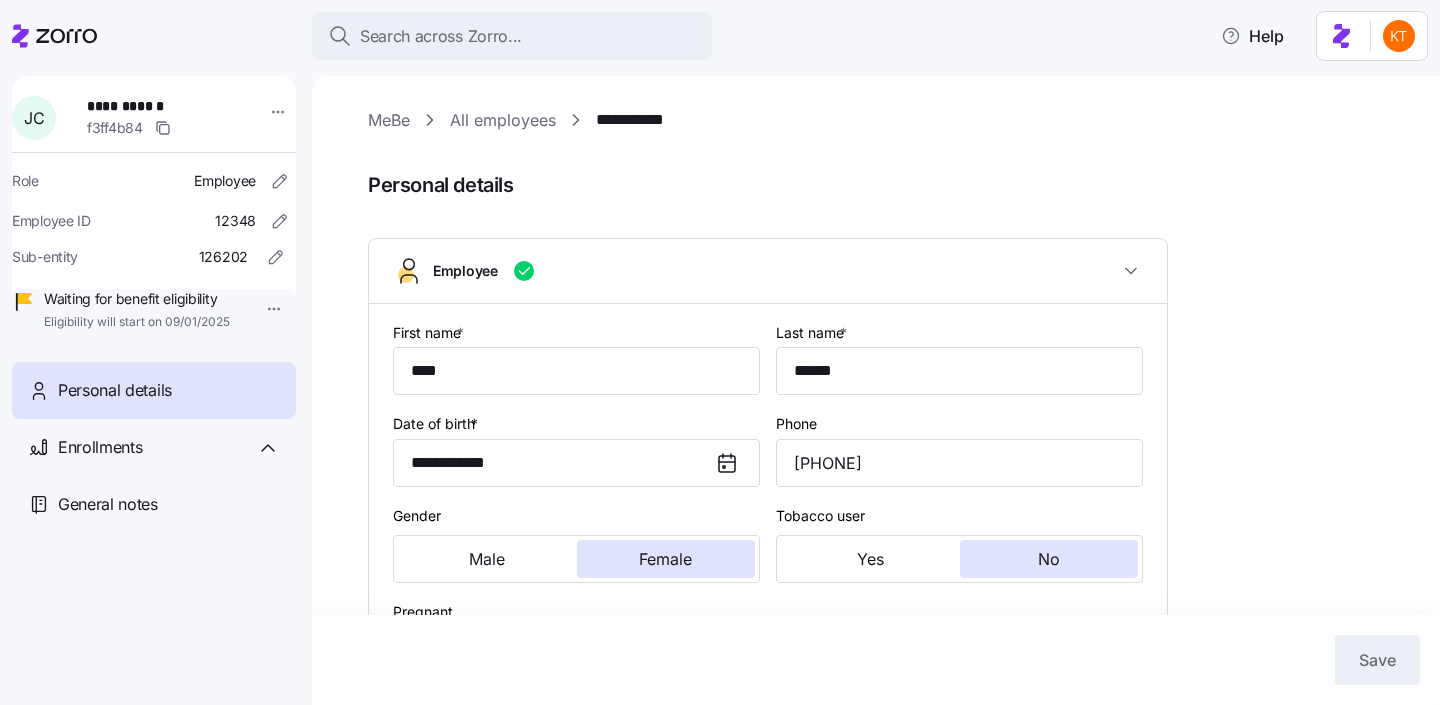 type on "CA" 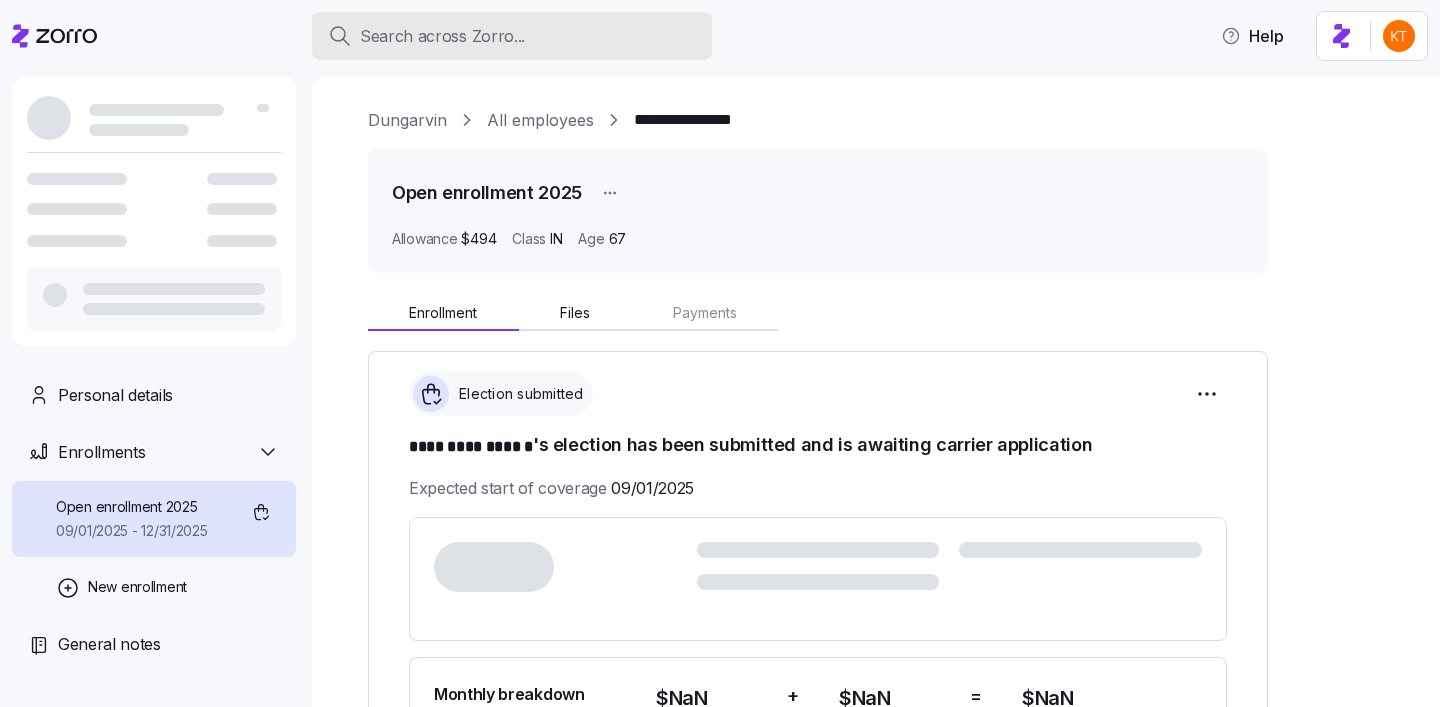 click on "Search across Zorro..." at bounding box center (442, 36) 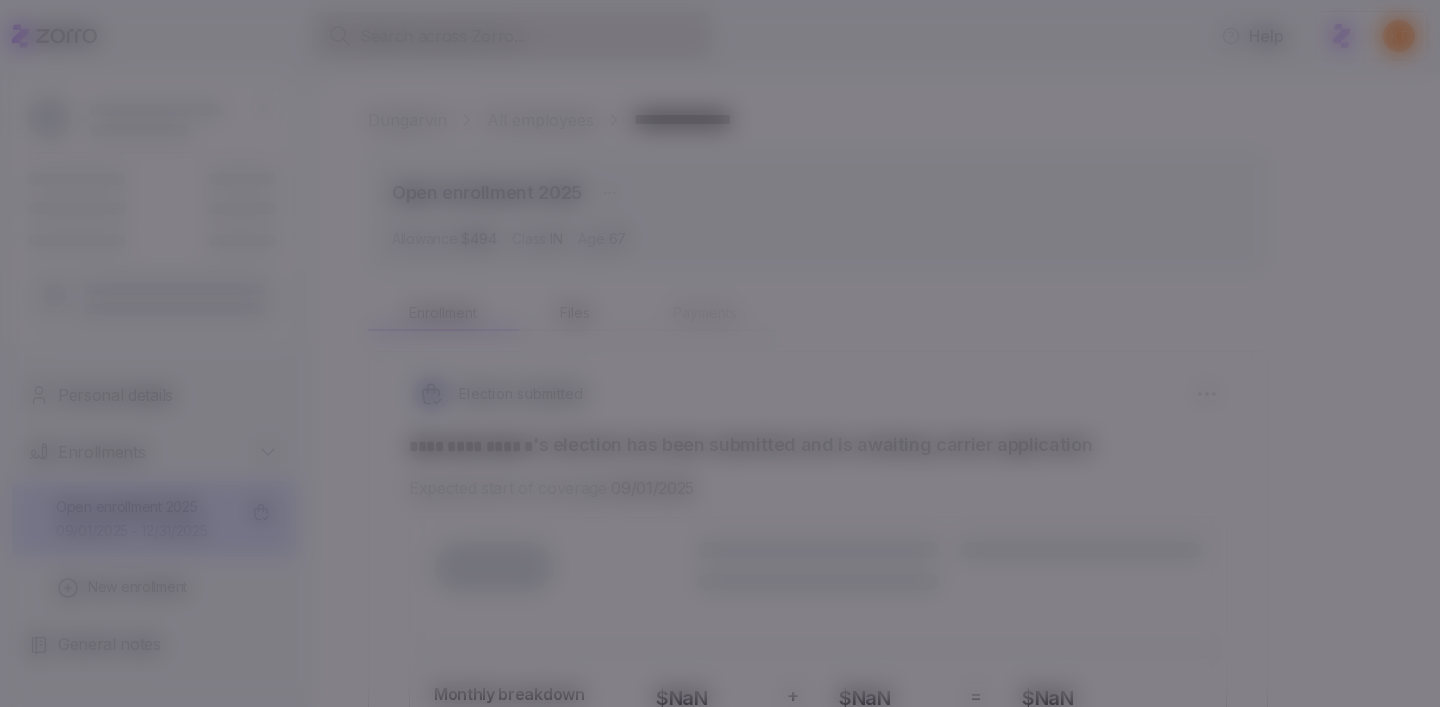 scroll, scrollTop: 0, scrollLeft: 0, axis: both 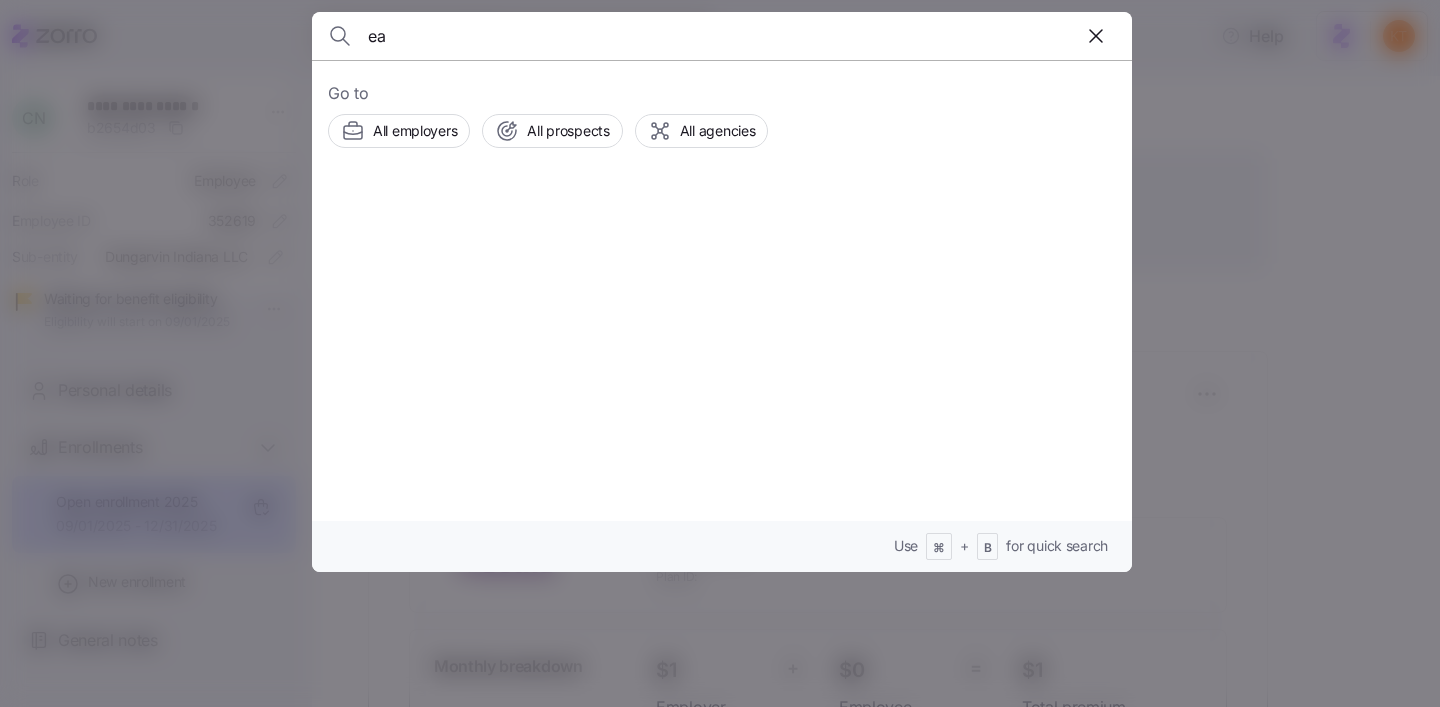 type on "e" 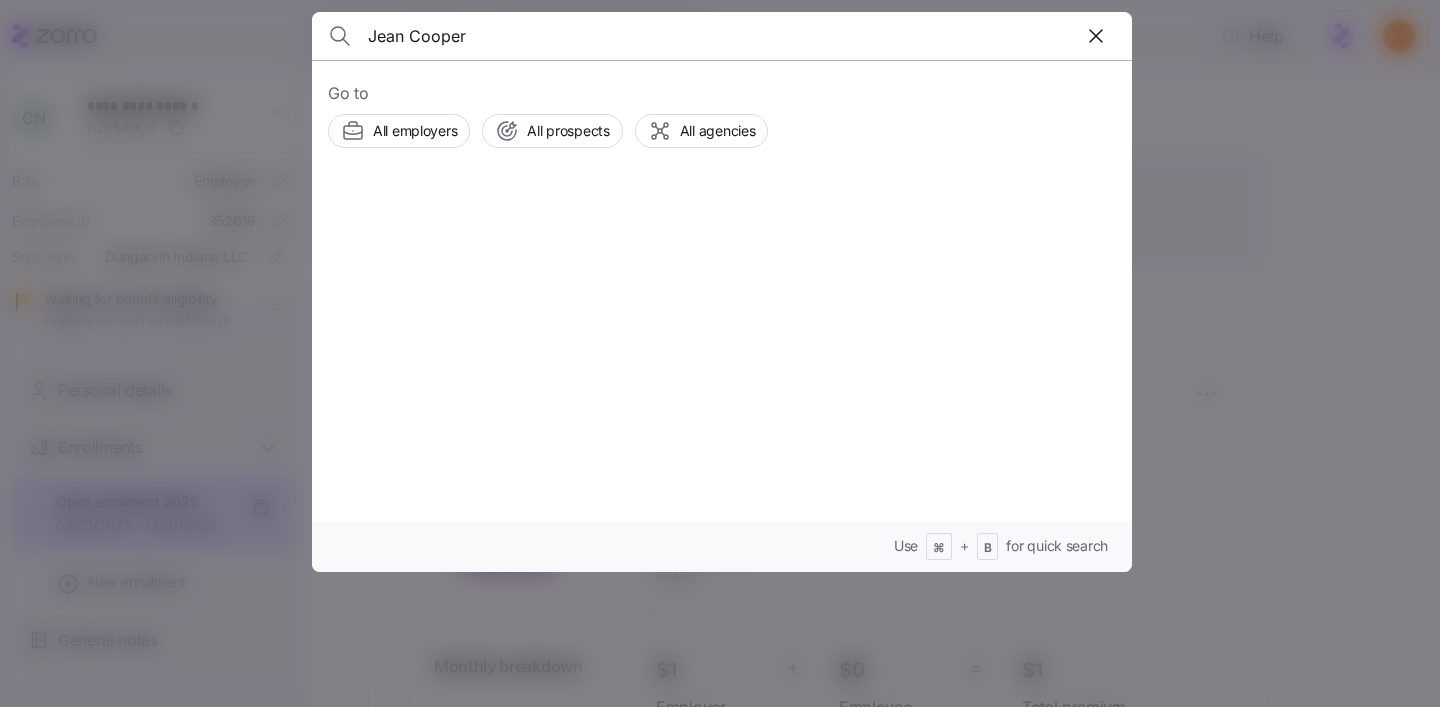 type on "Jean Cooper" 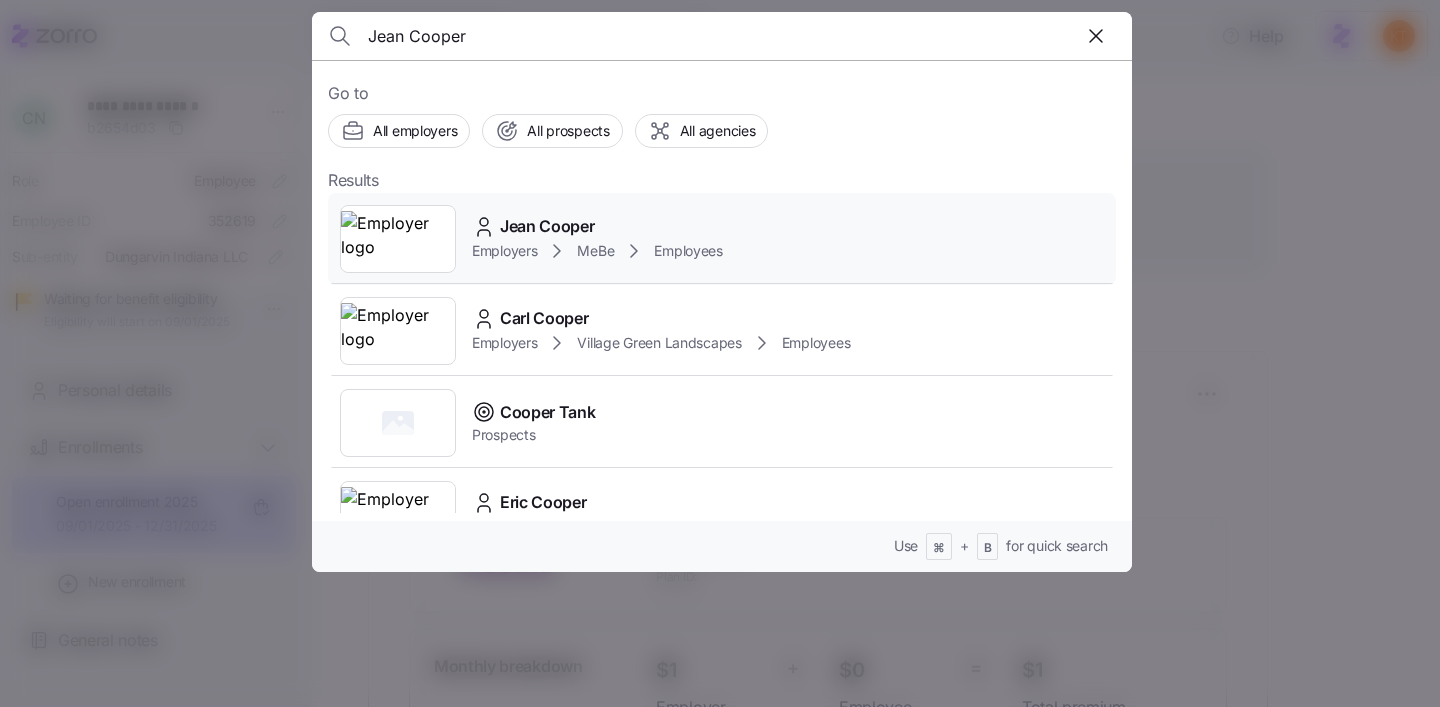 click on "MeBe" at bounding box center [595, 251] 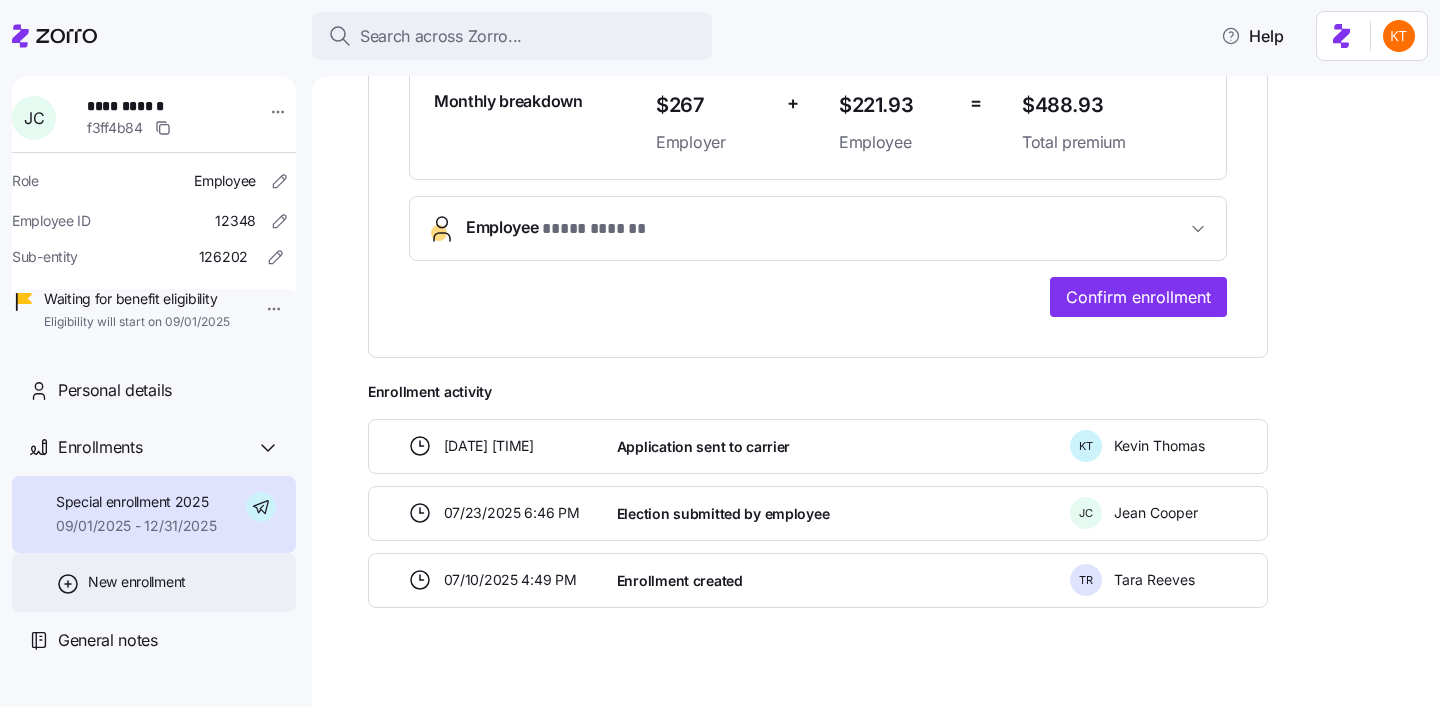 scroll, scrollTop: 585, scrollLeft: 0, axis: vertical 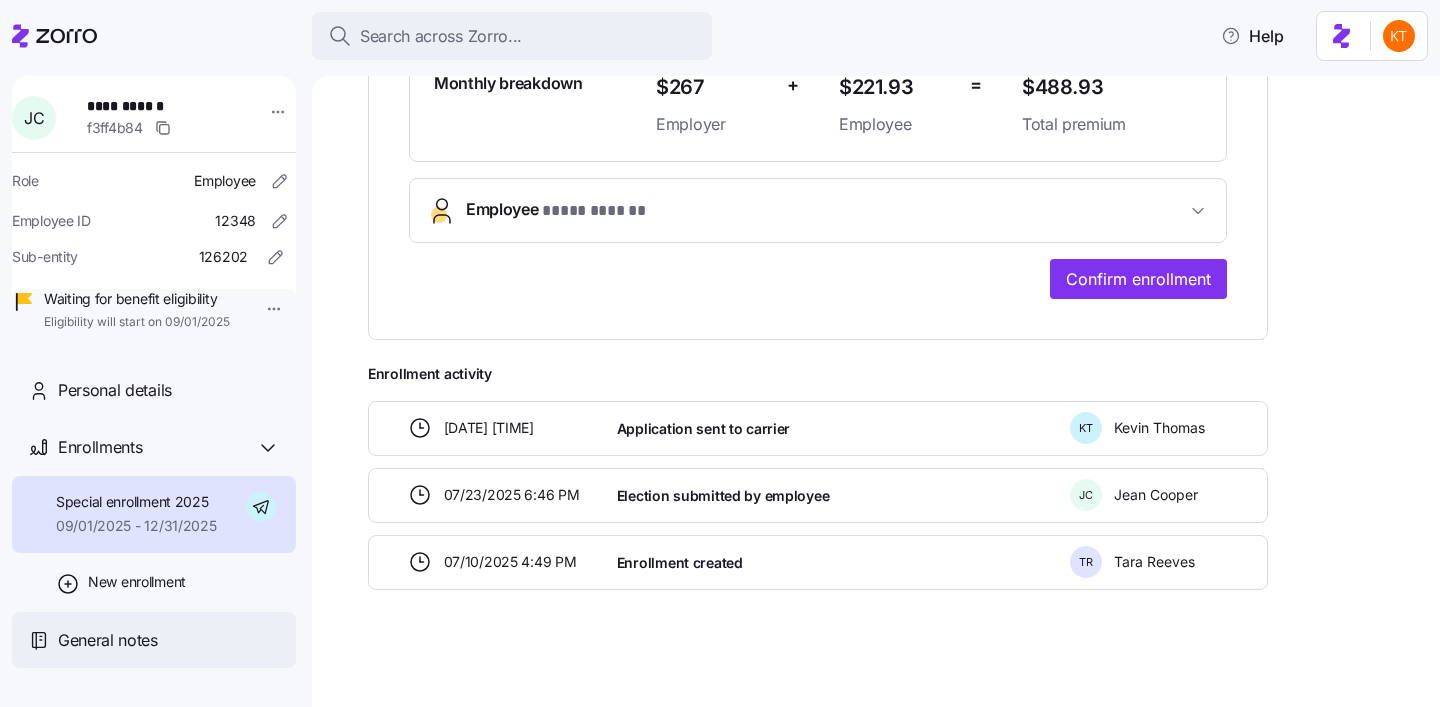 click on "General notes" at bounding box center (169, 640) 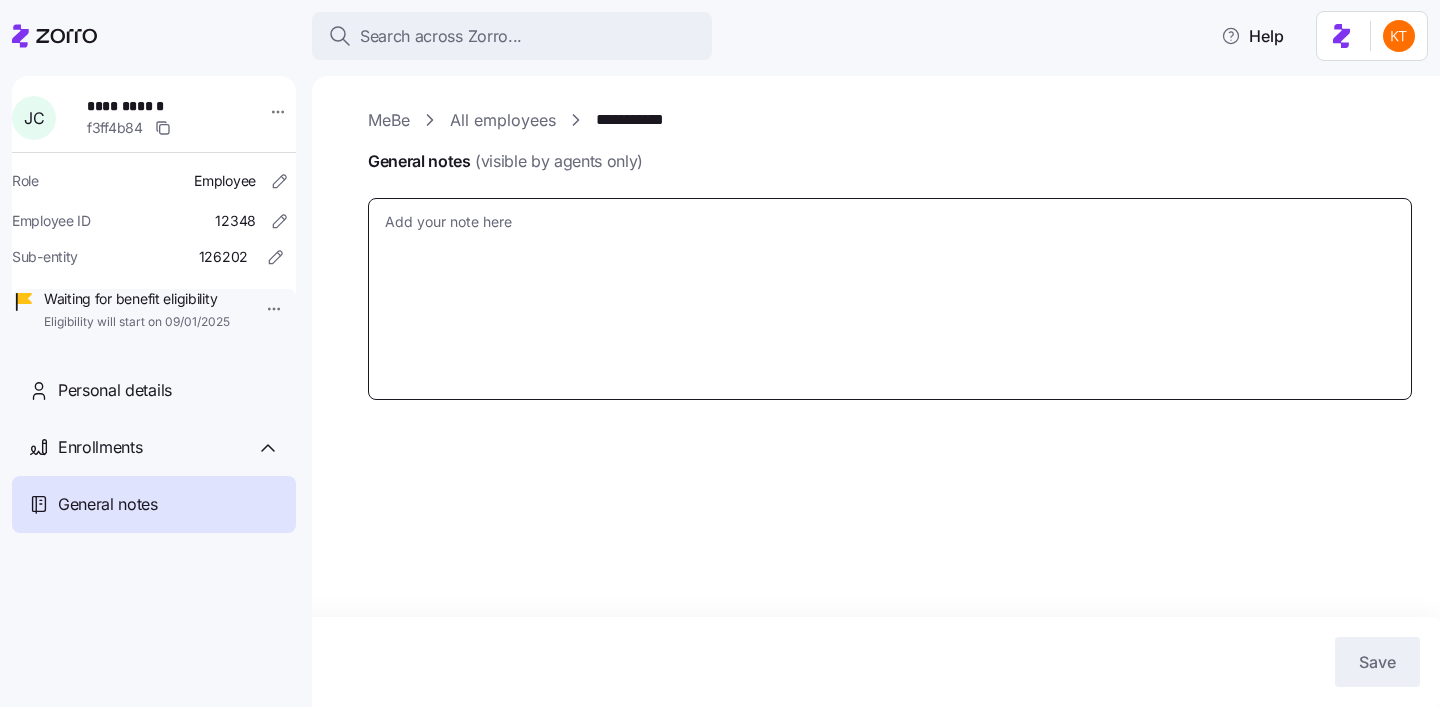 click on "General notes (visible by agents only)" at bounding box center [890, 299] 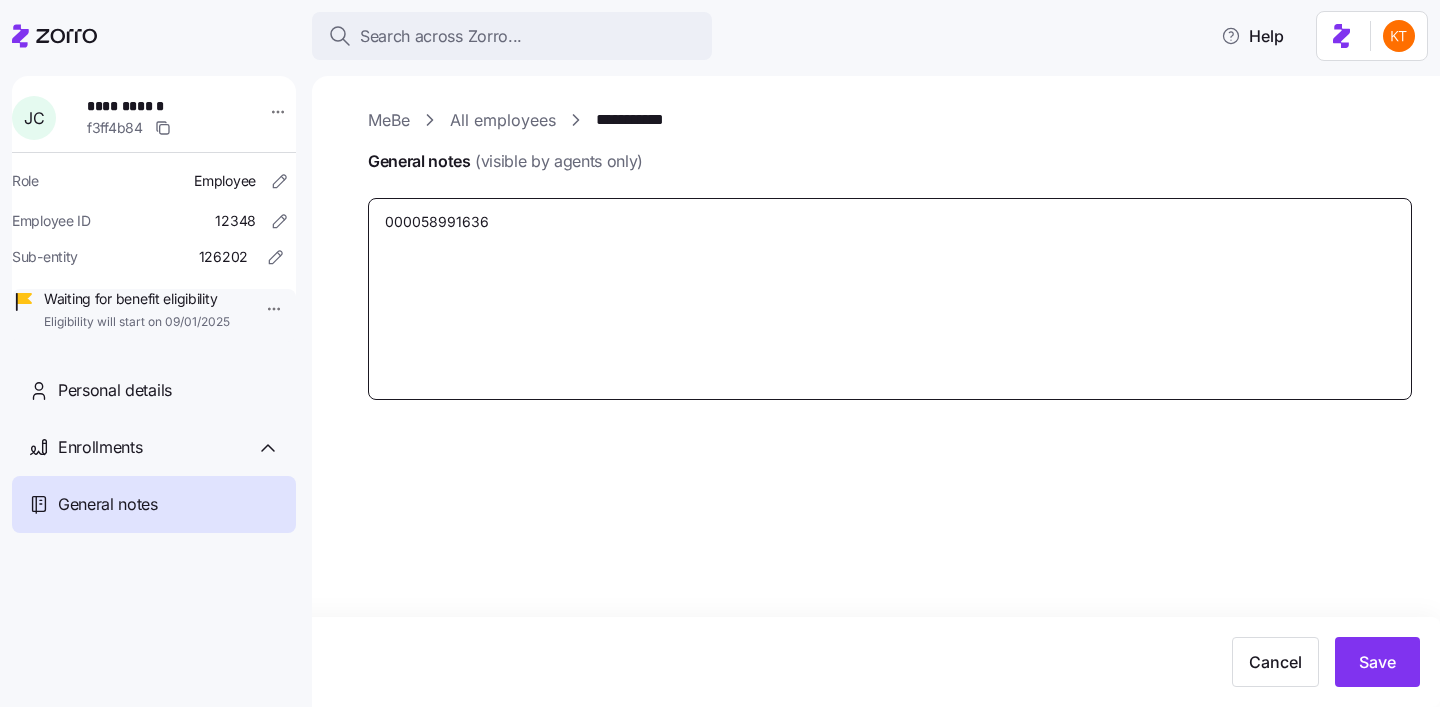 type on "000058991636" 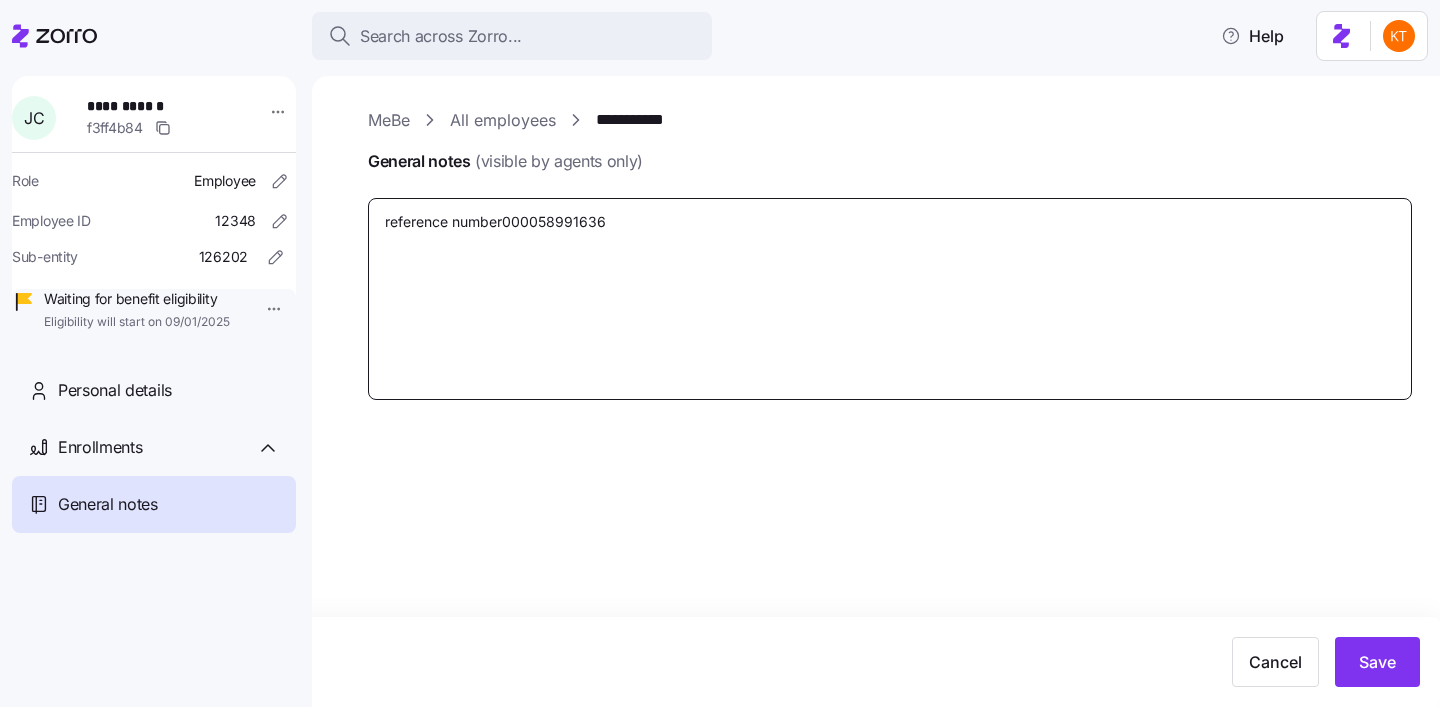 type on "x" 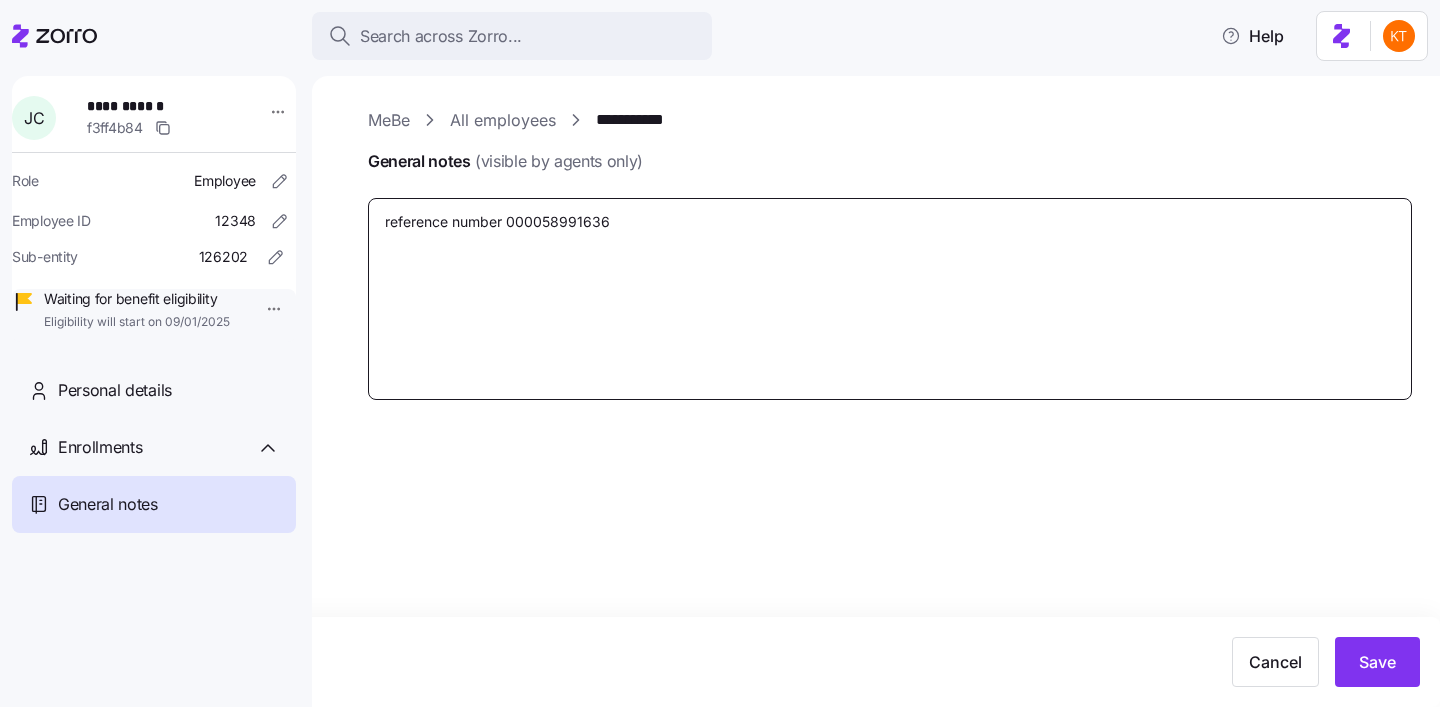 click on "reference number 000058991636" at bounding box center (890, 299) 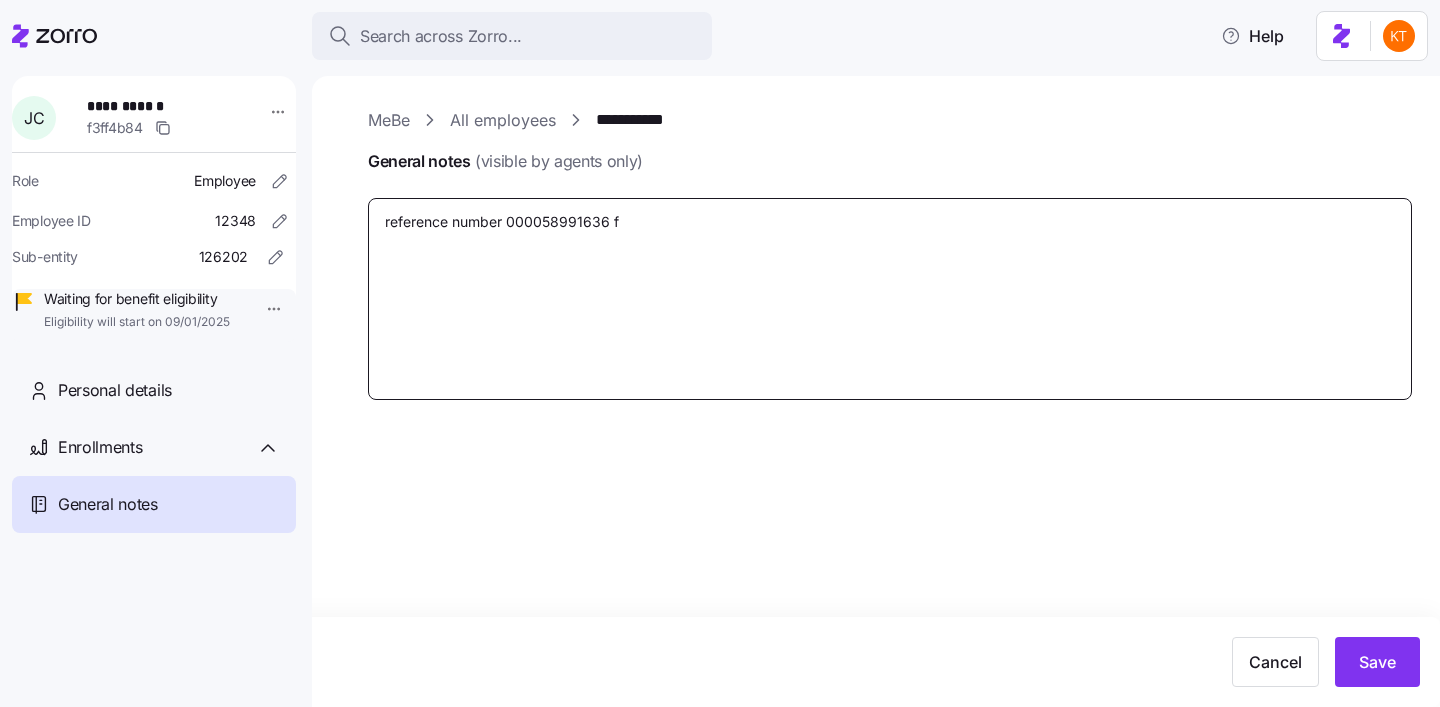 type on "x" 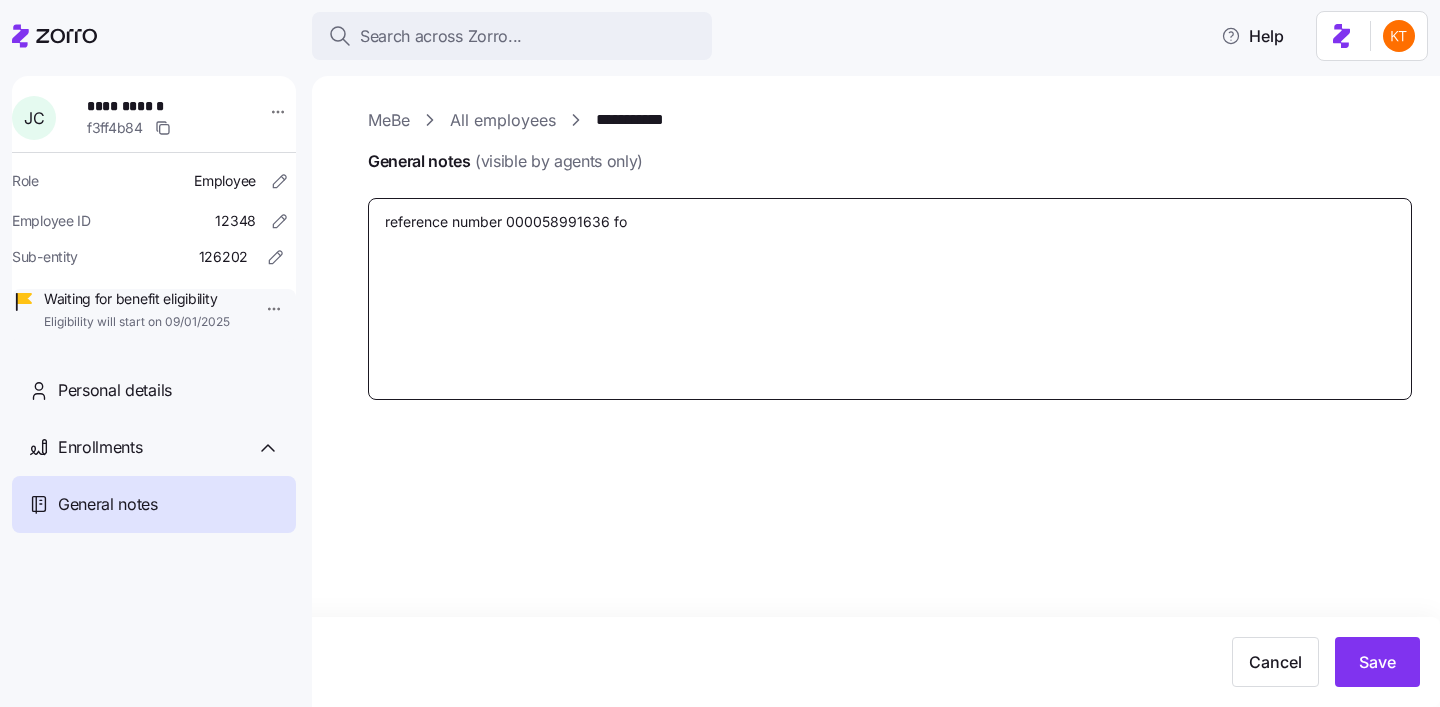 type on "x" 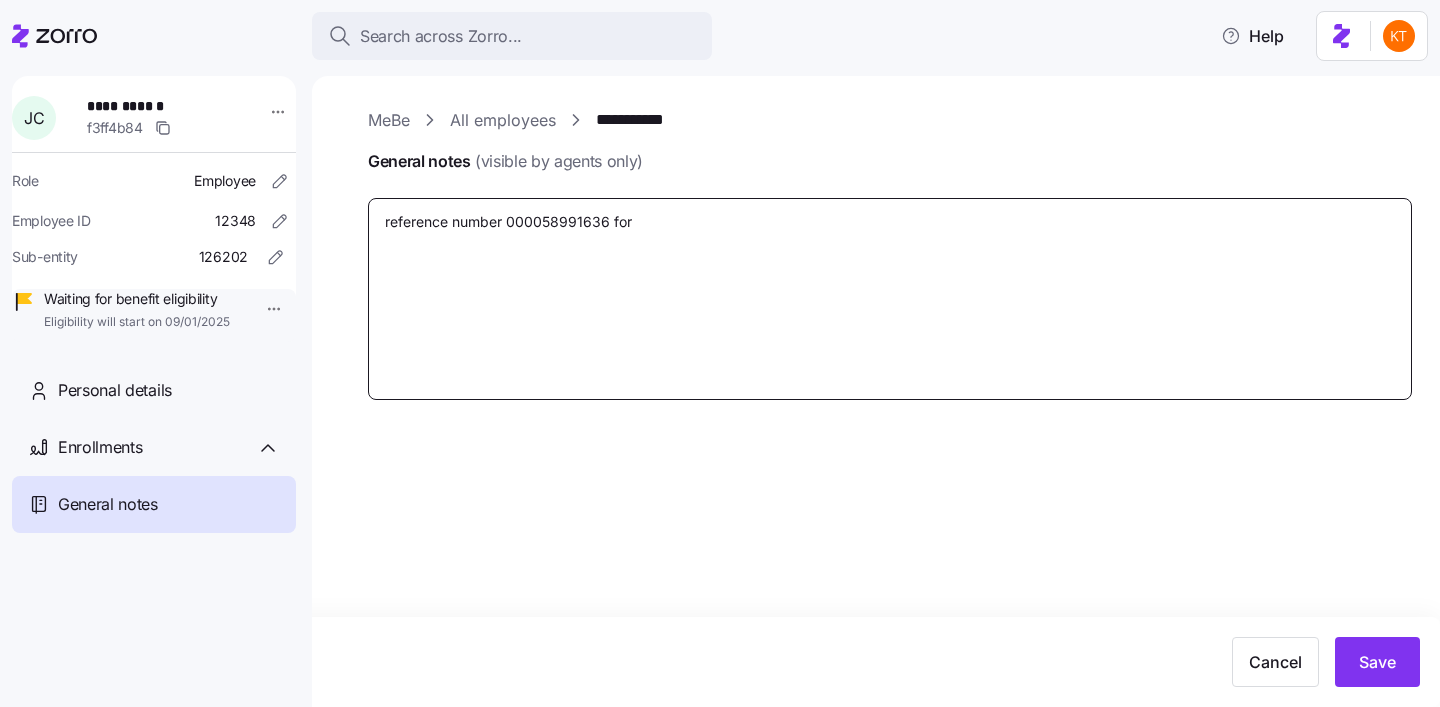type on "x" 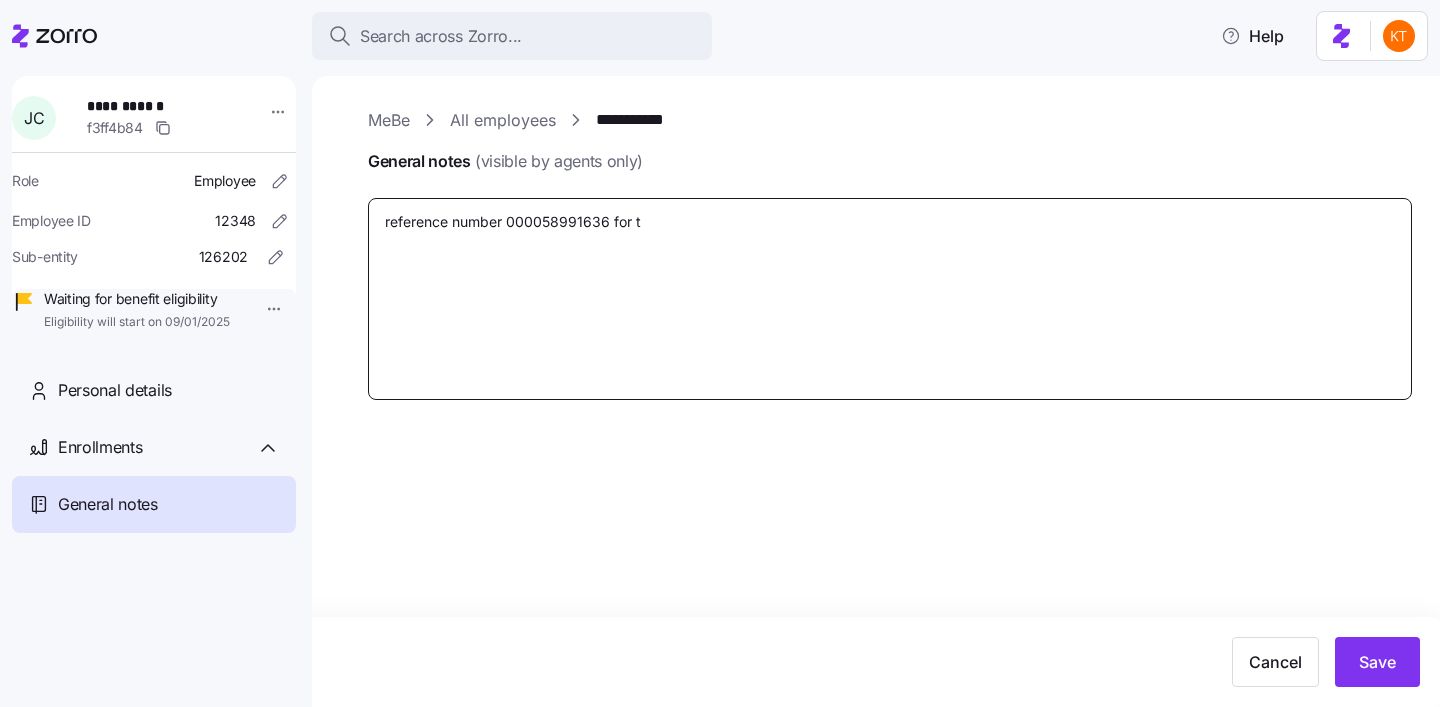 type on "x" 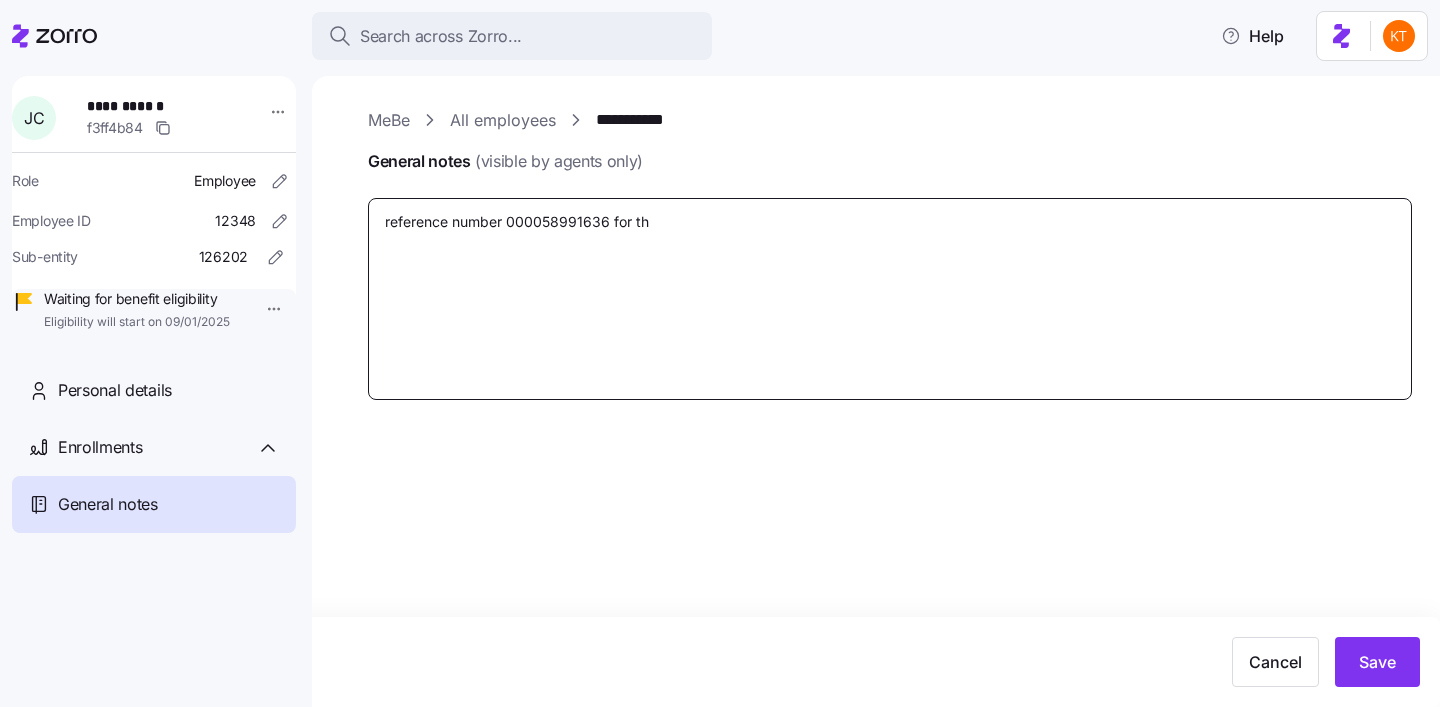 type on "x" 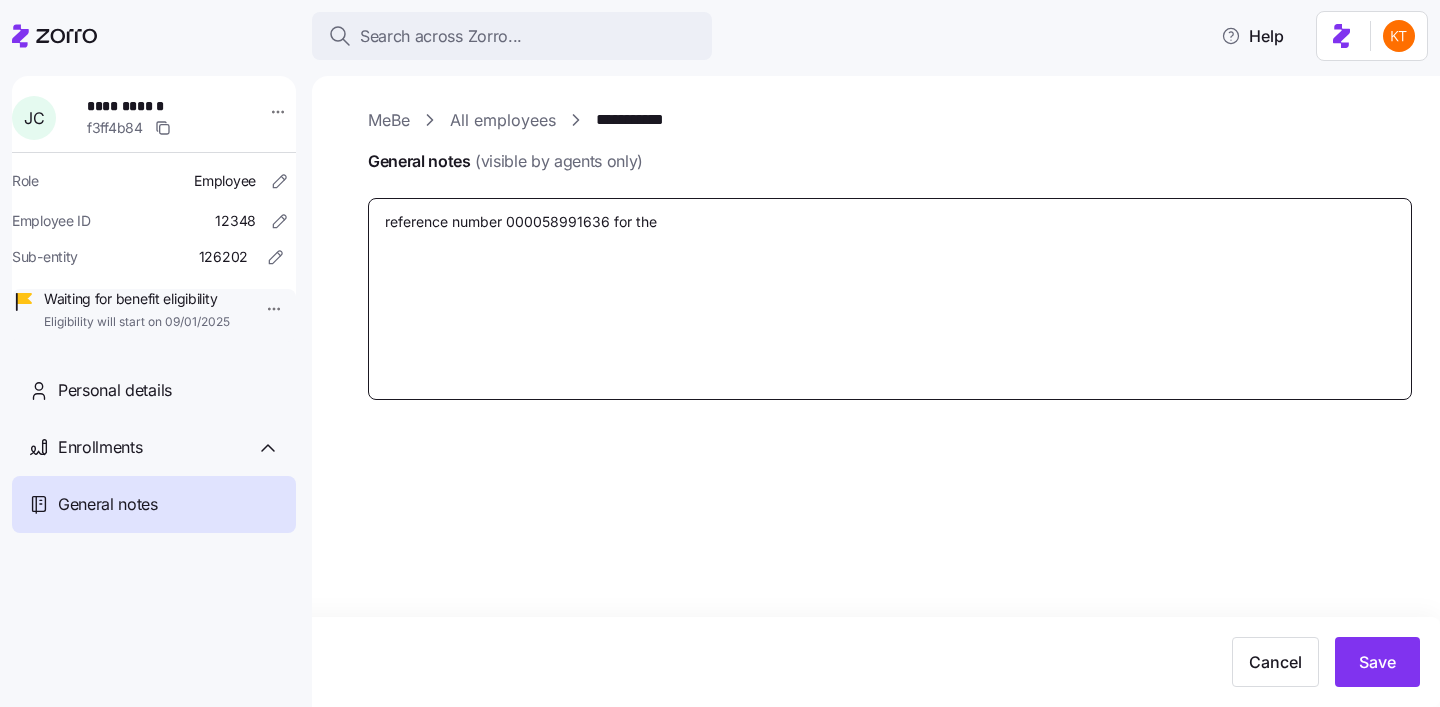 type on "x" 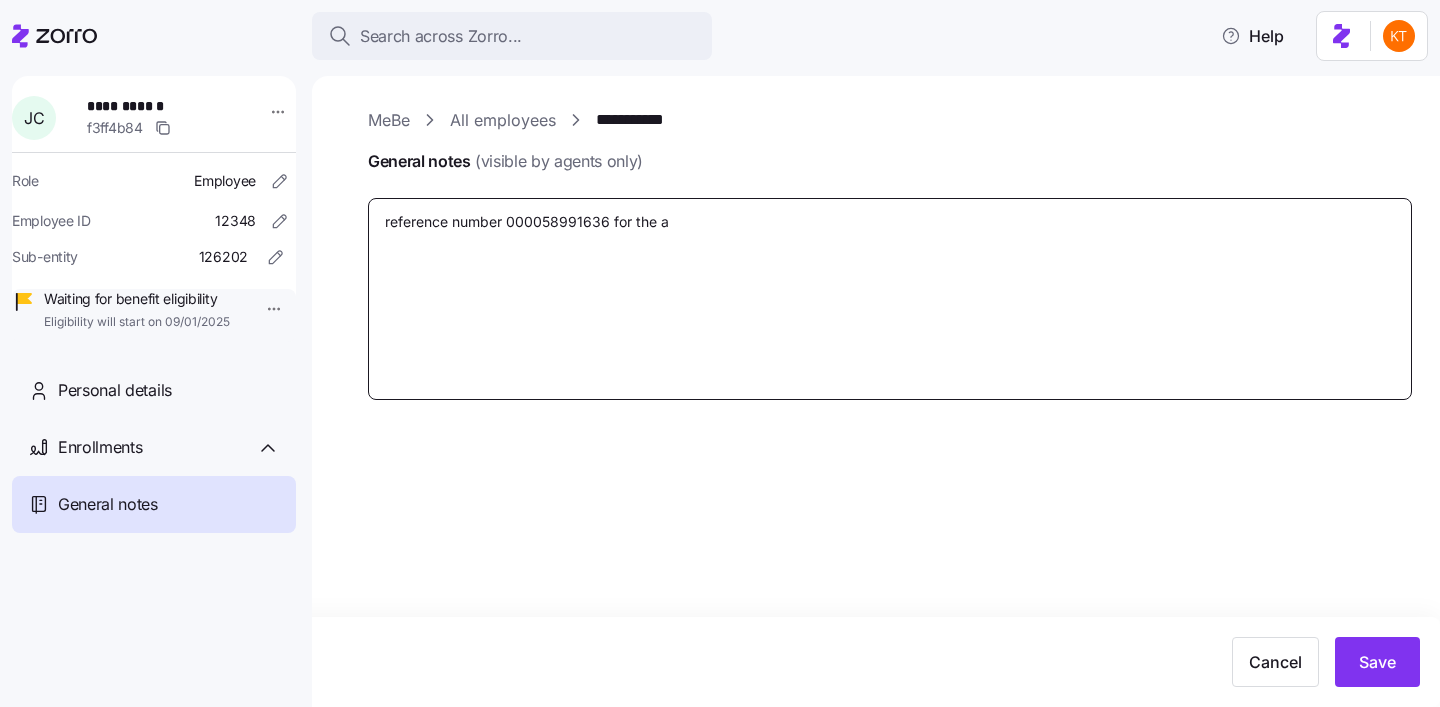 type on "x" 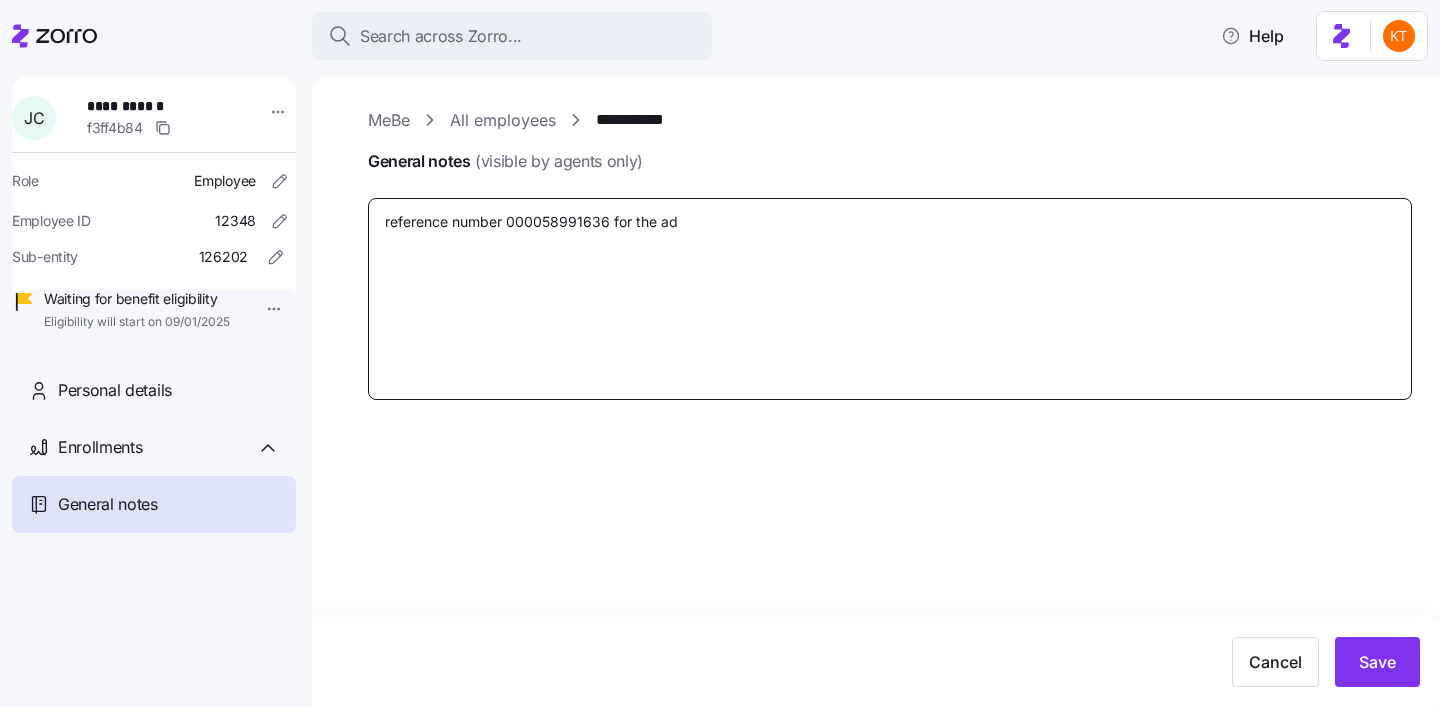 type on "x" 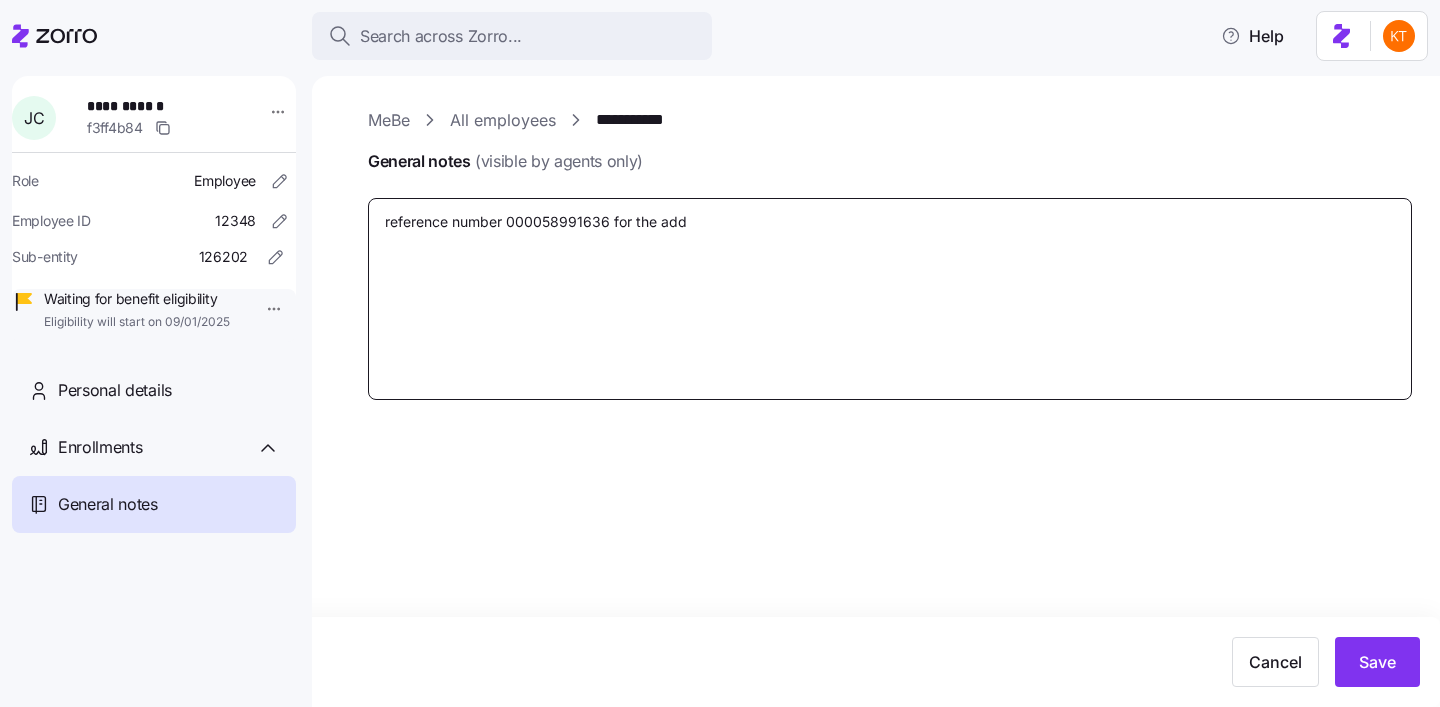 type on "x" 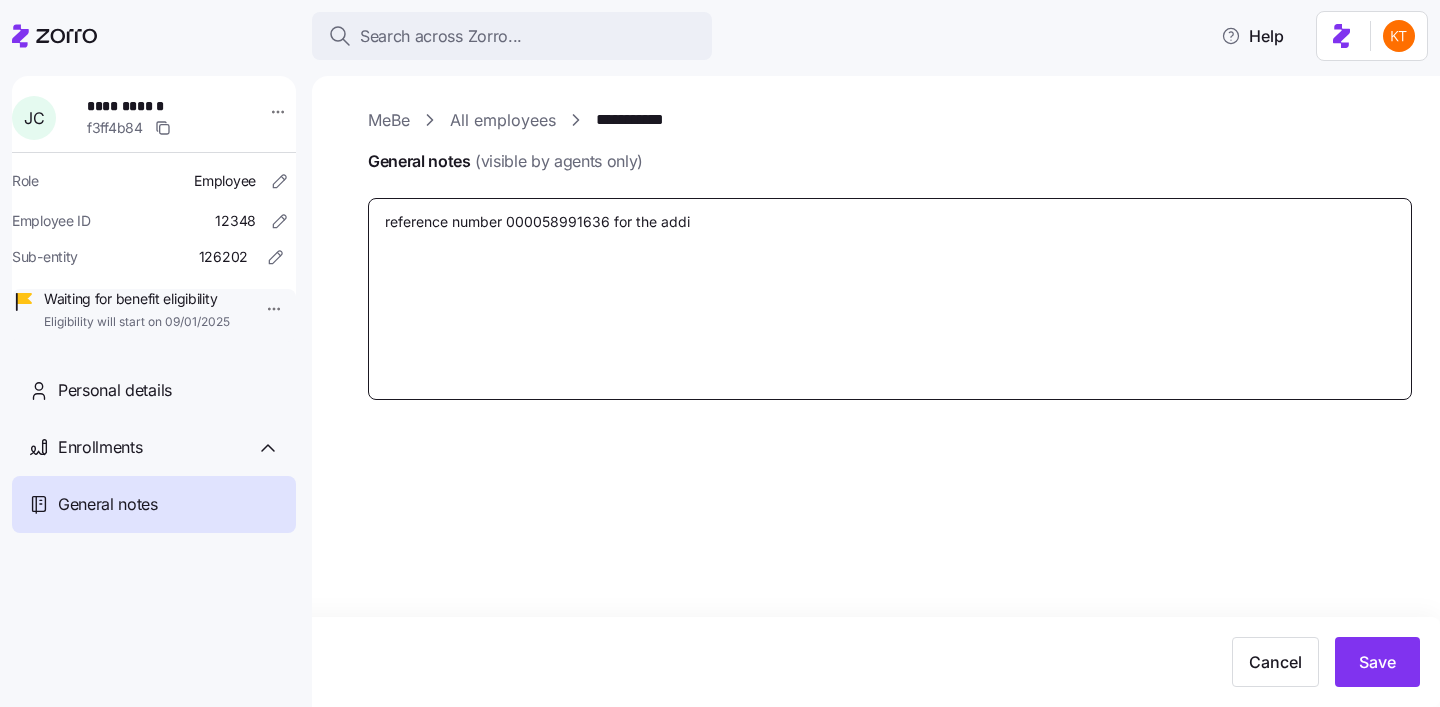 type on "x" 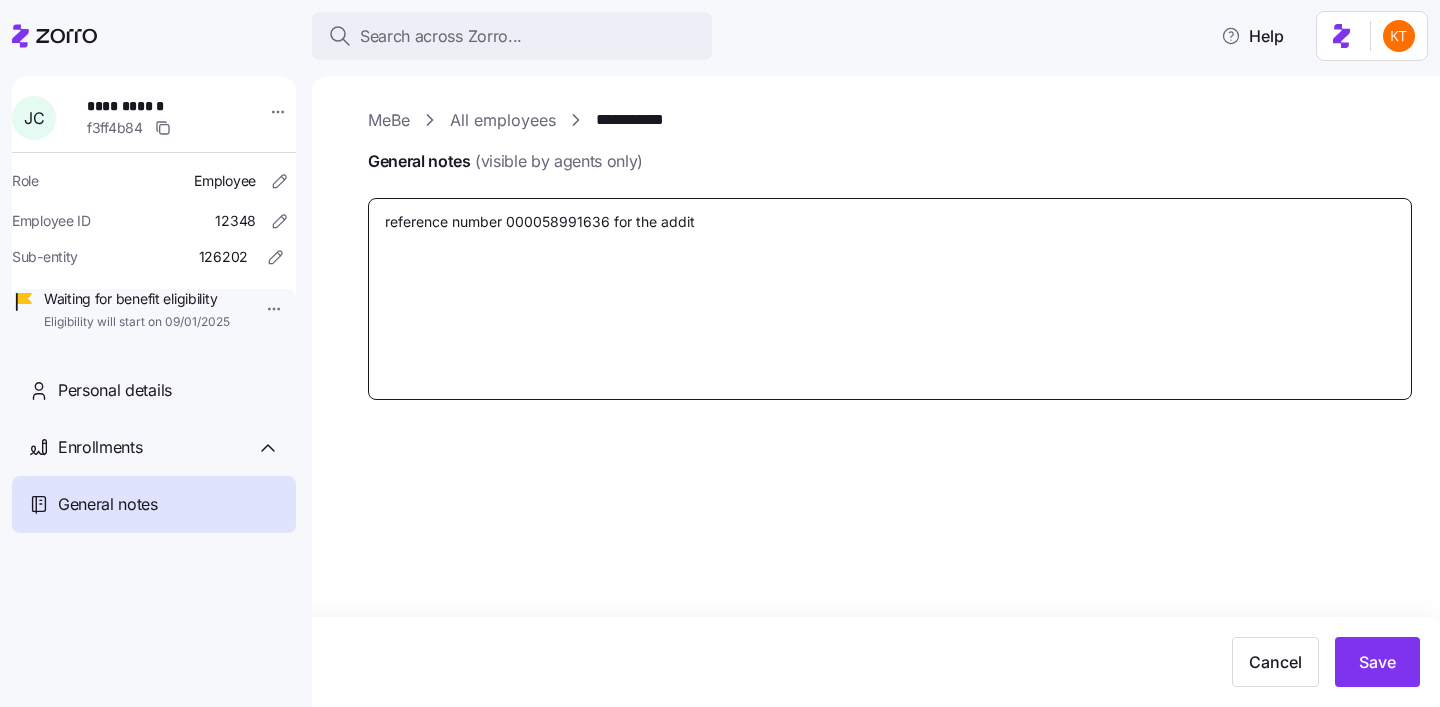 type on "x" 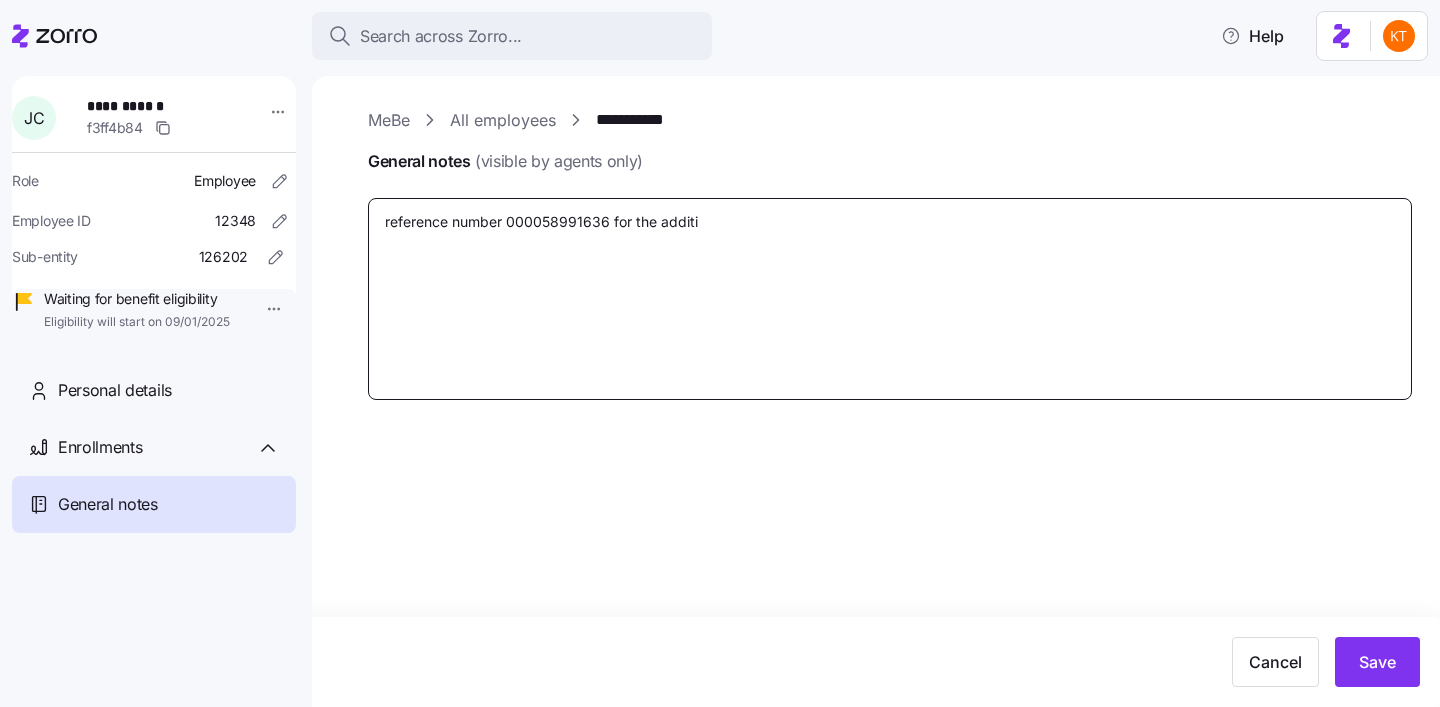 type on "x" 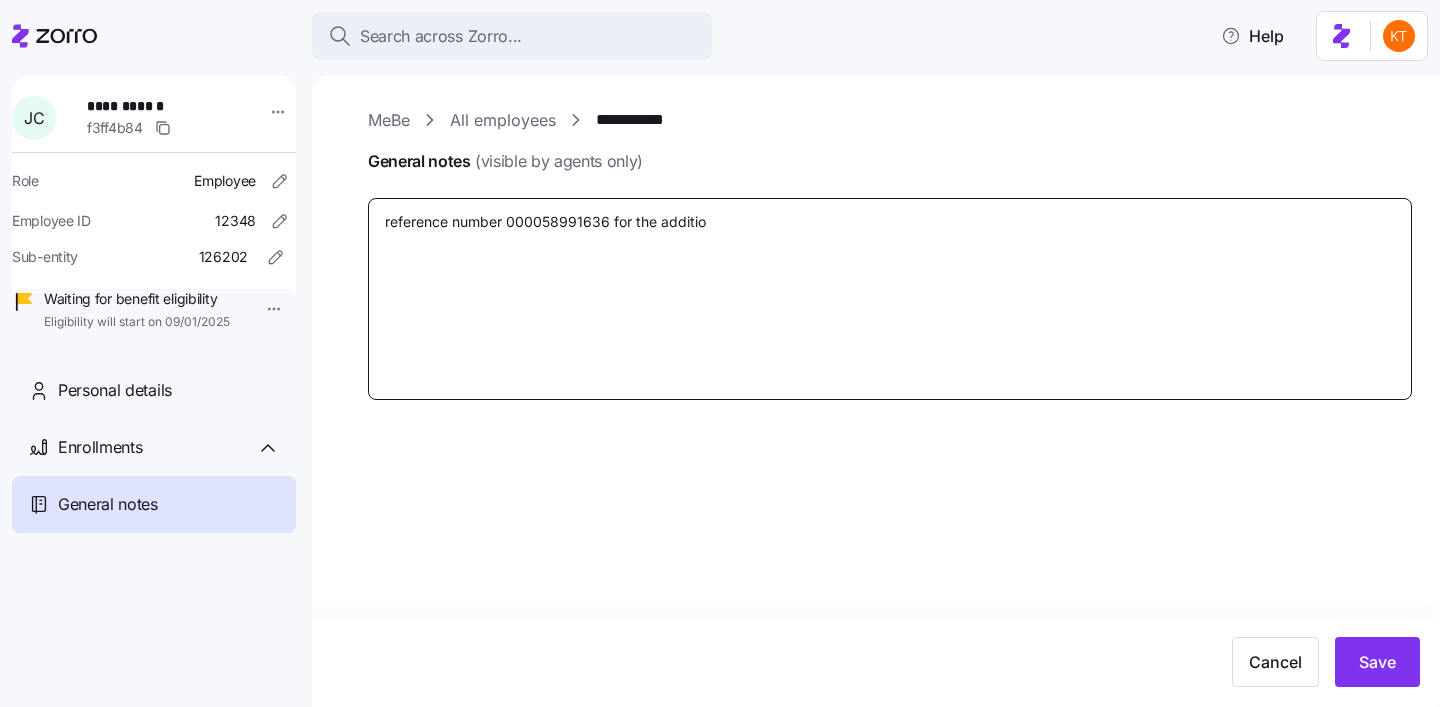 type on "x" 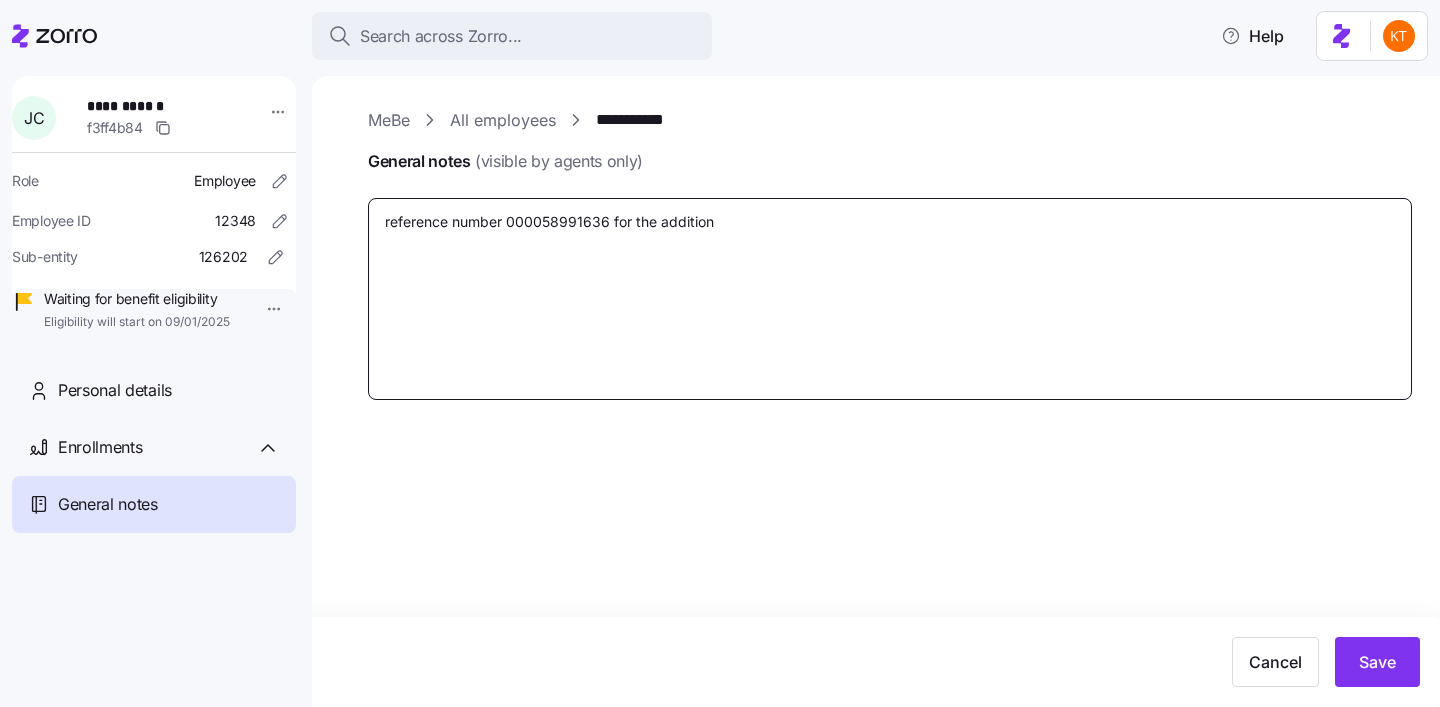 type on "x" 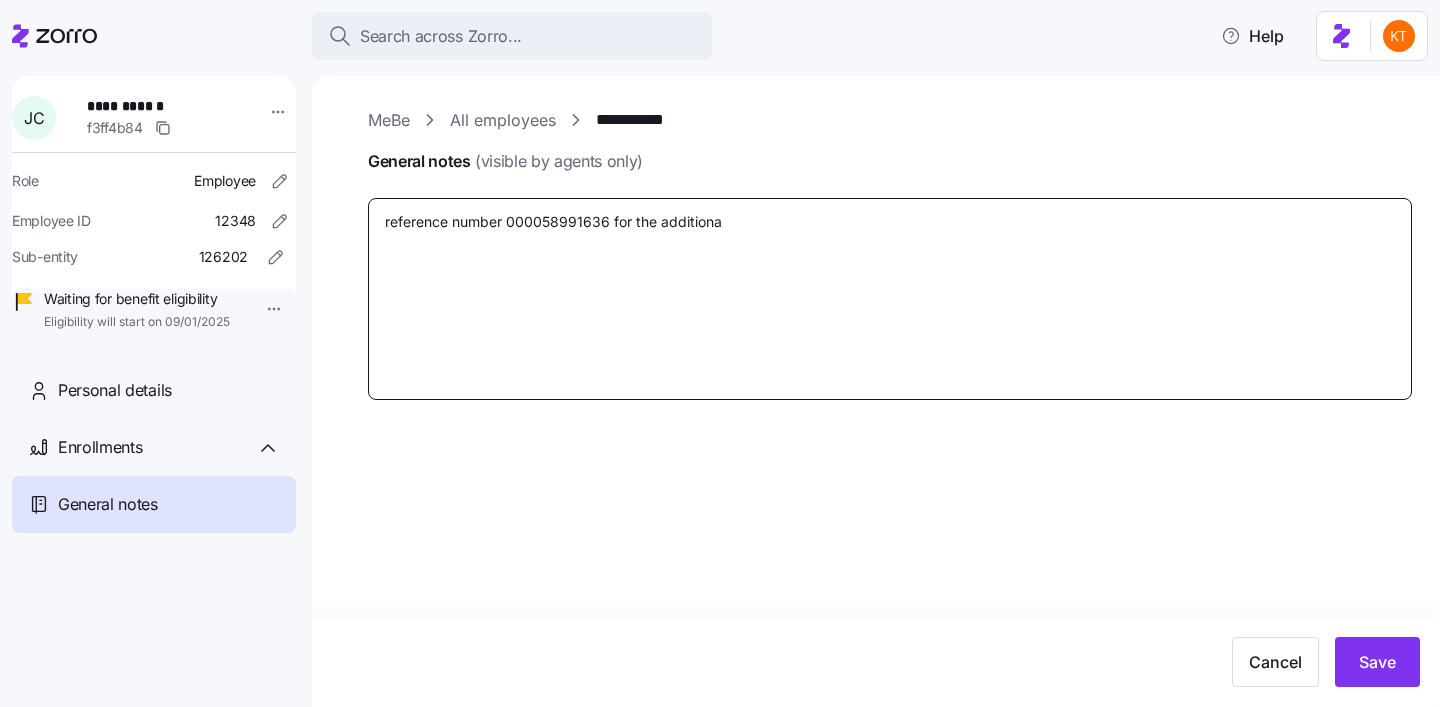type on "x" 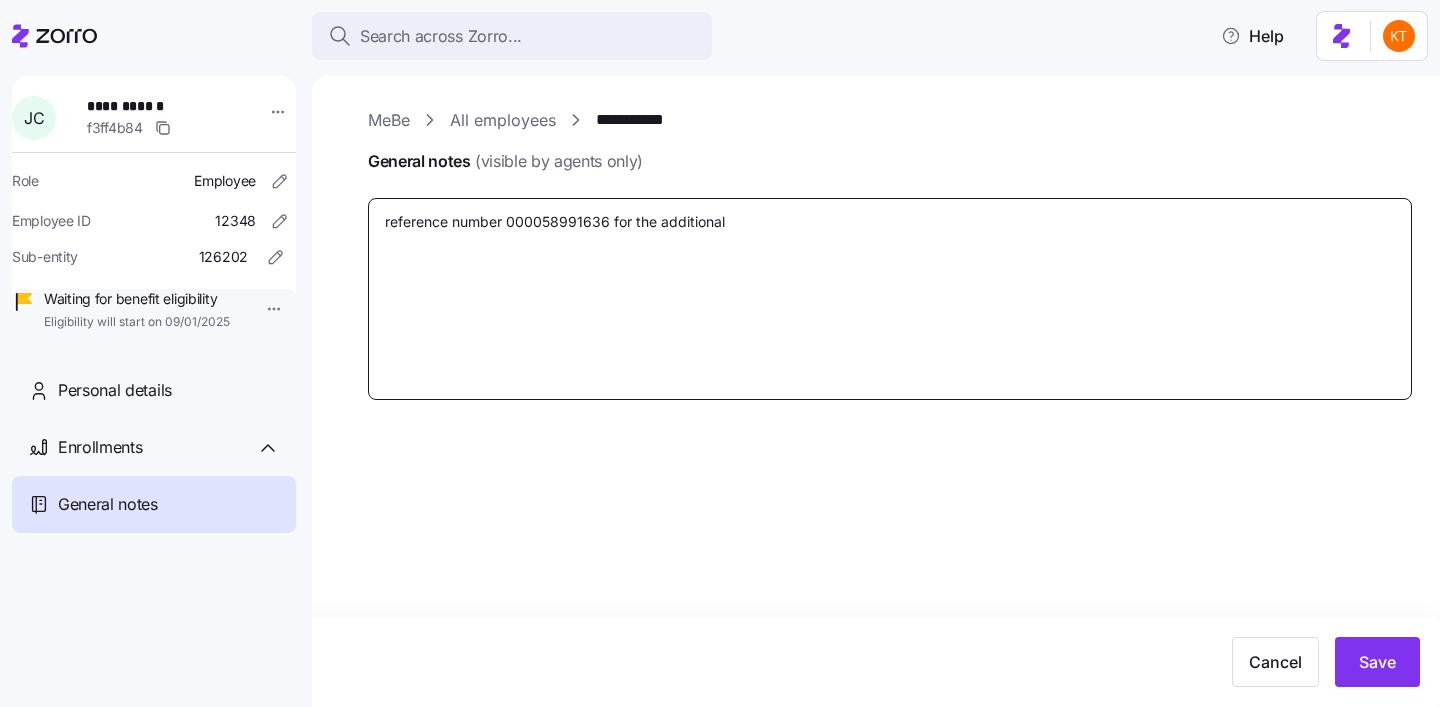 type on "x" 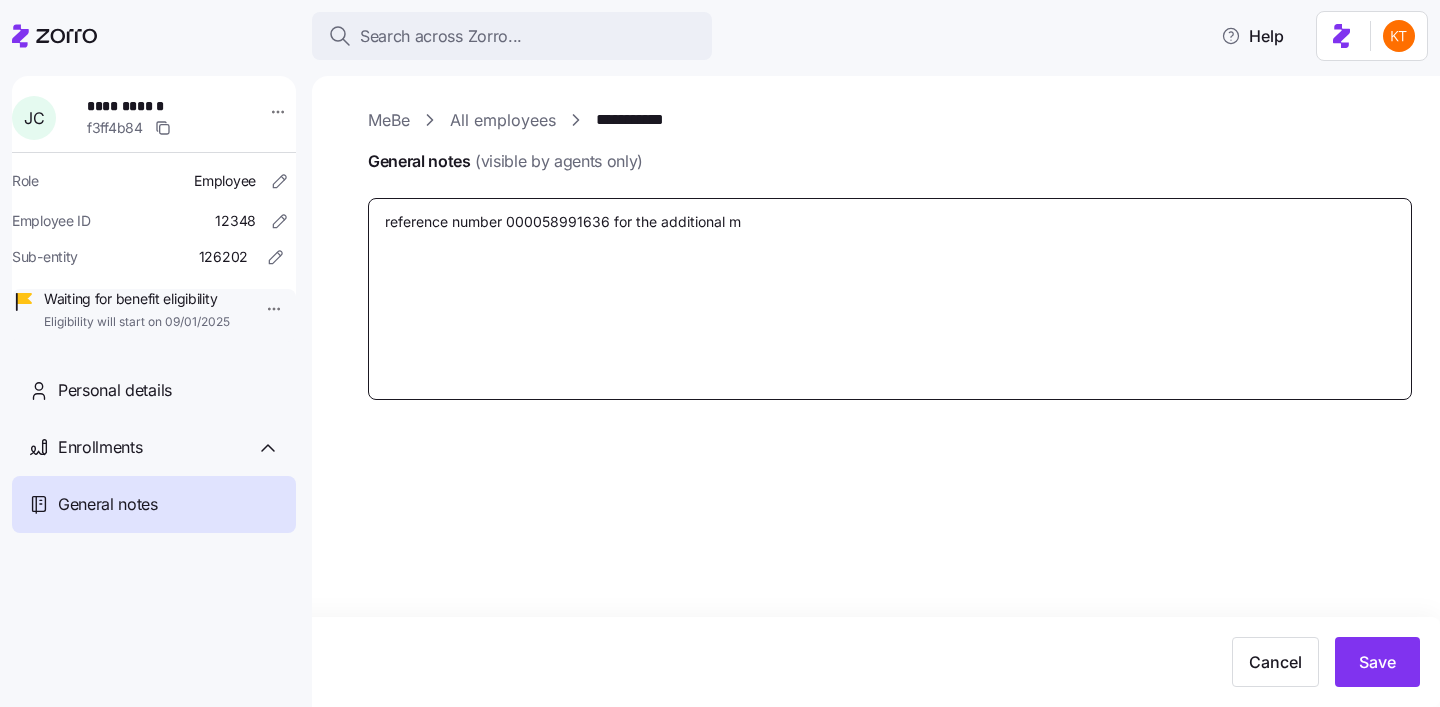 type on "x" 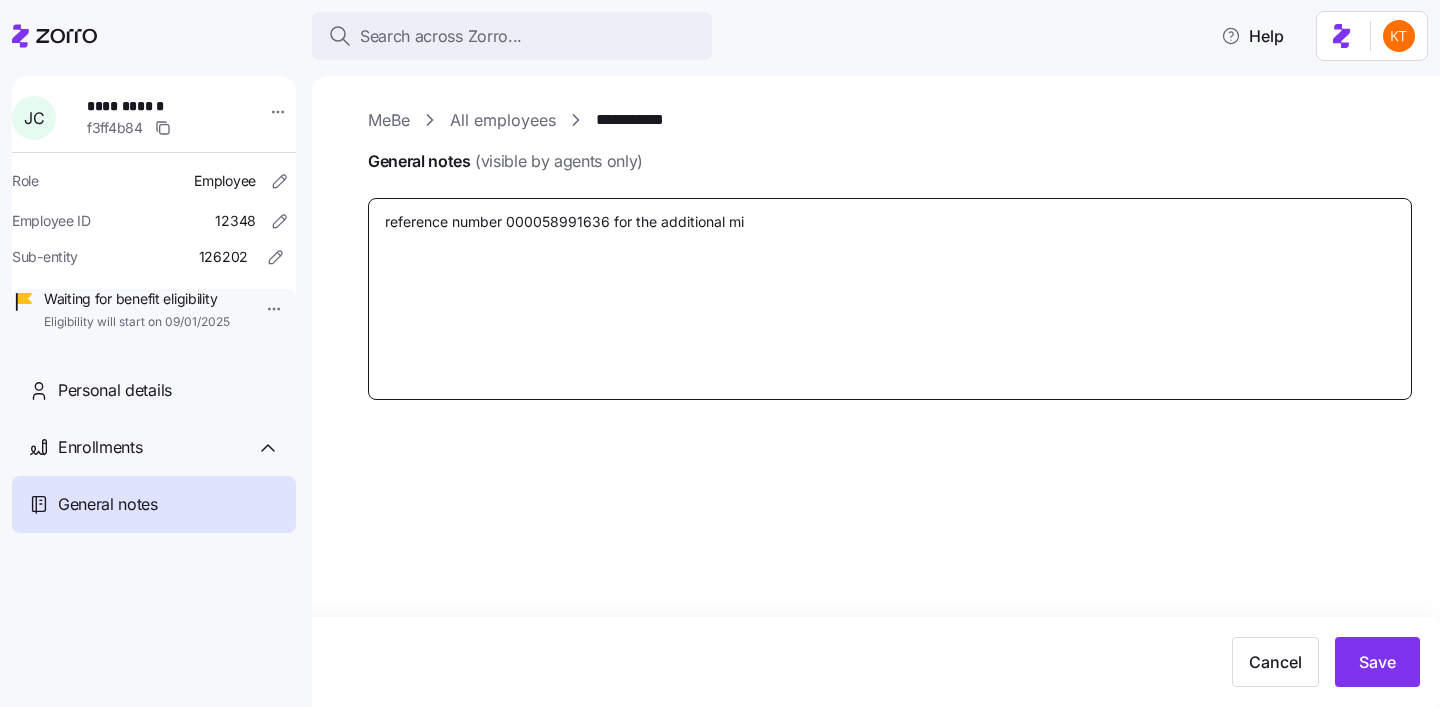 type on "x" 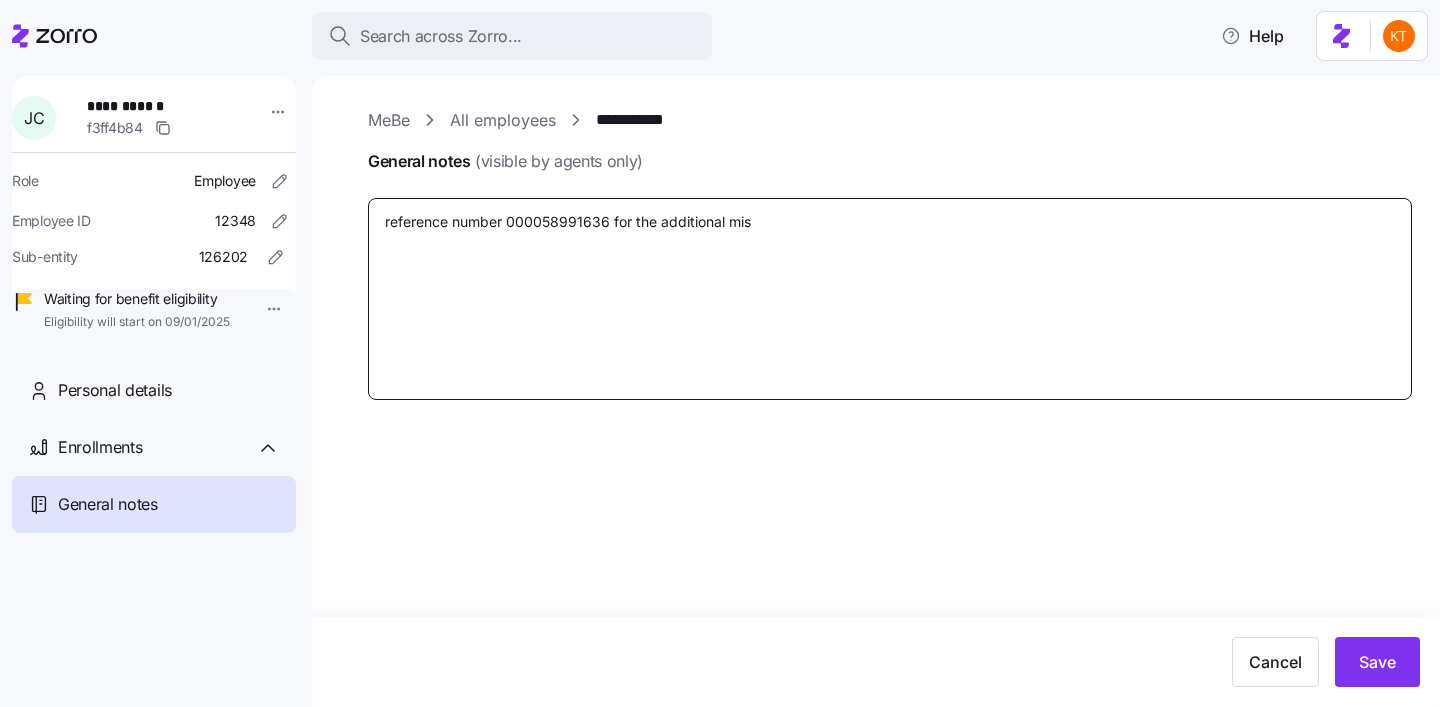 type on "x" 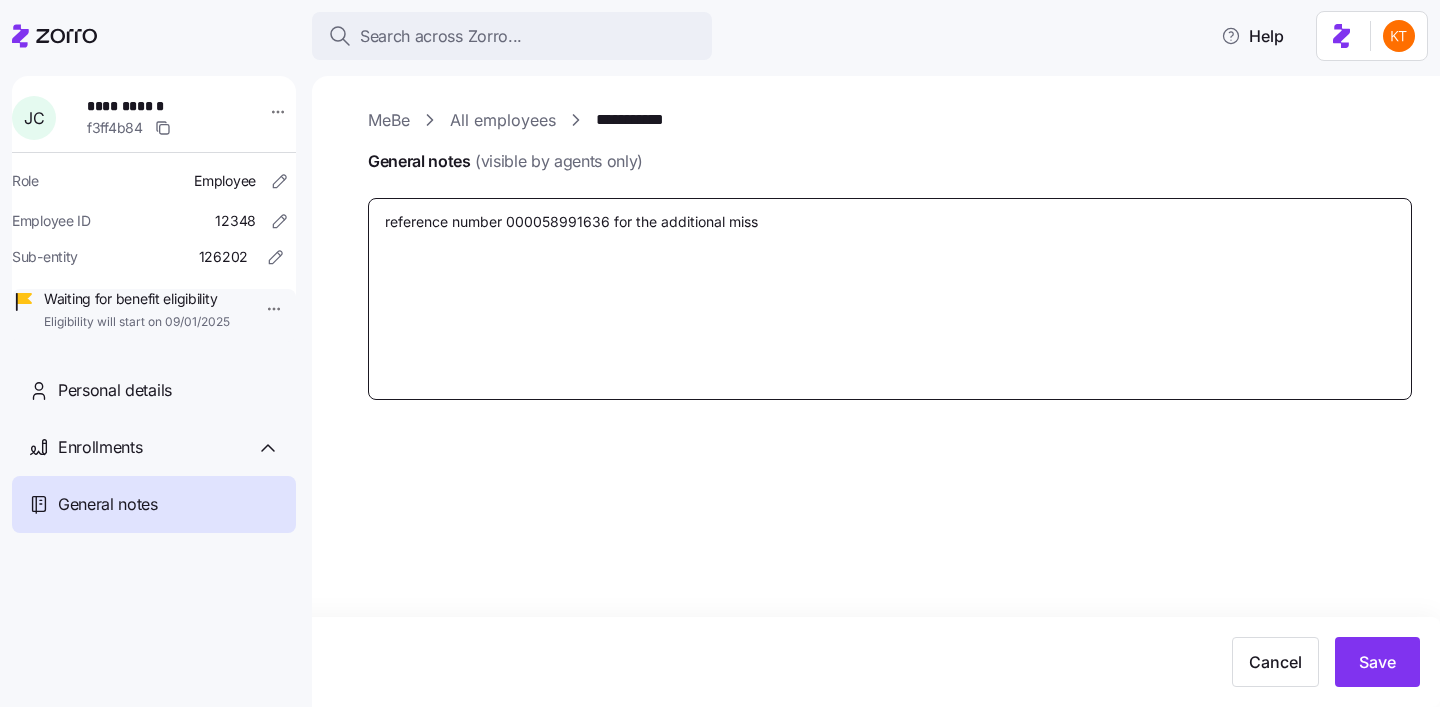 type on "x" 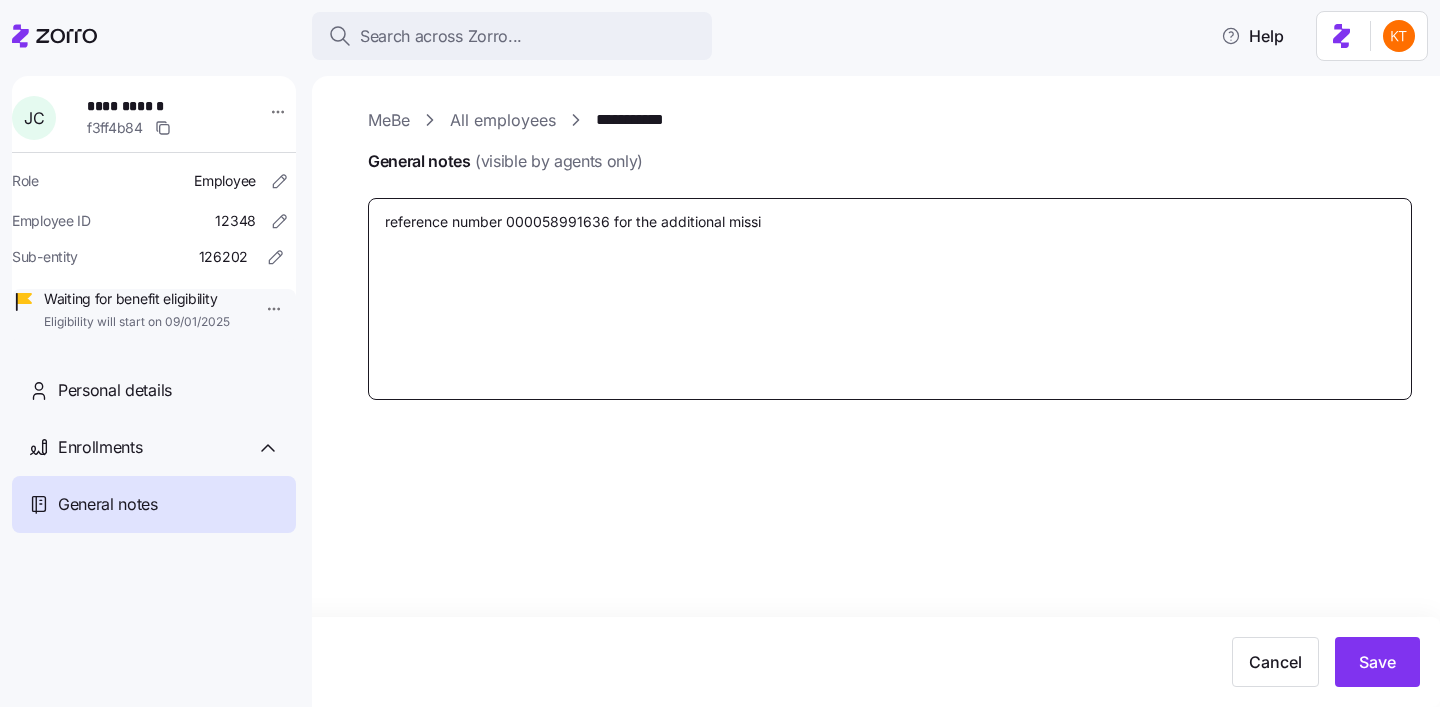 type on "reference number 000058991636 for the additional missin" 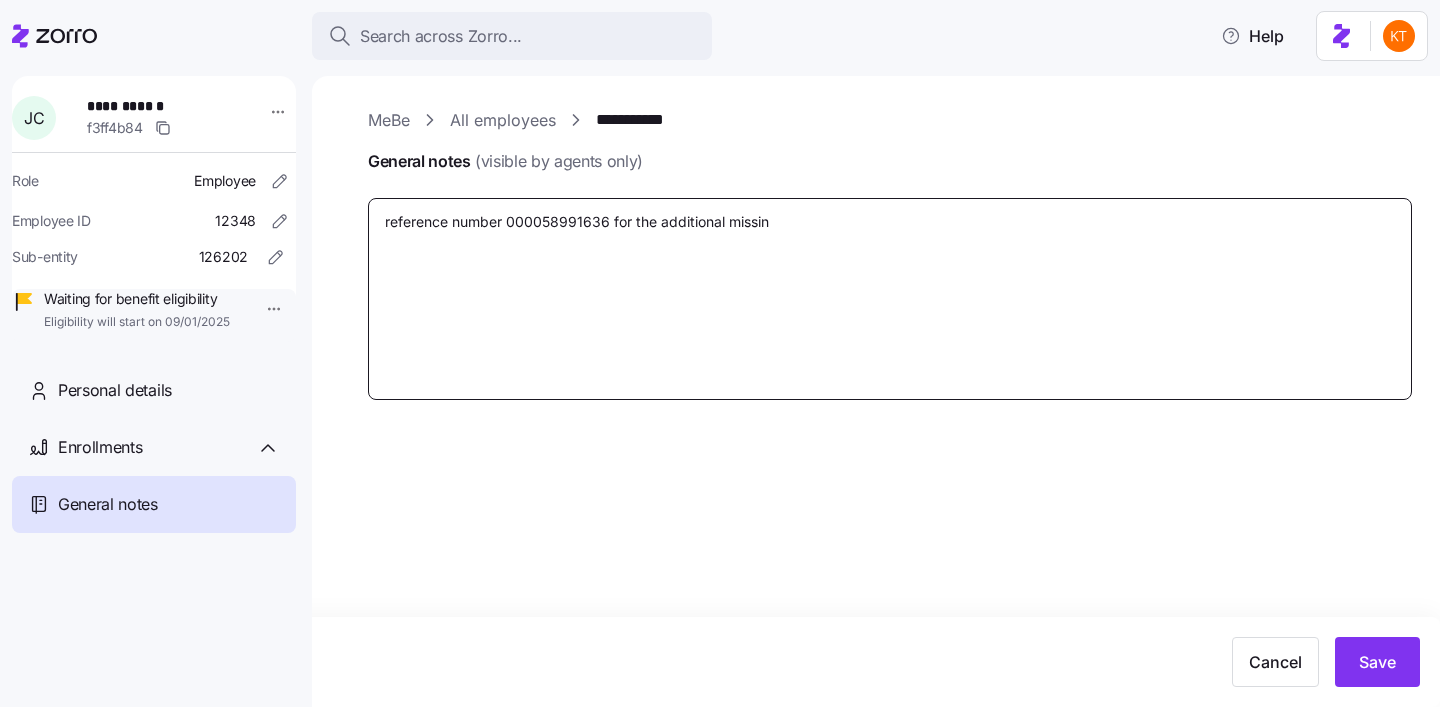 type on "x" 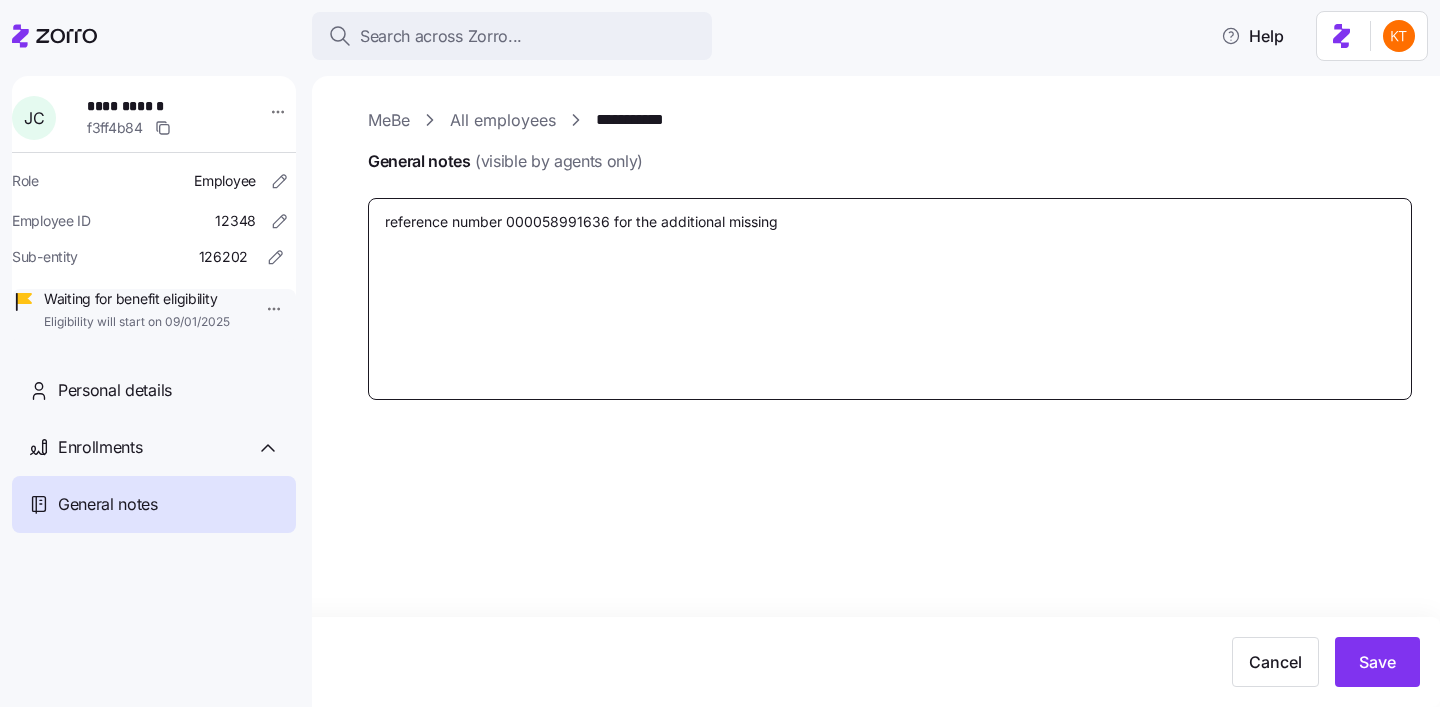 type on "x" 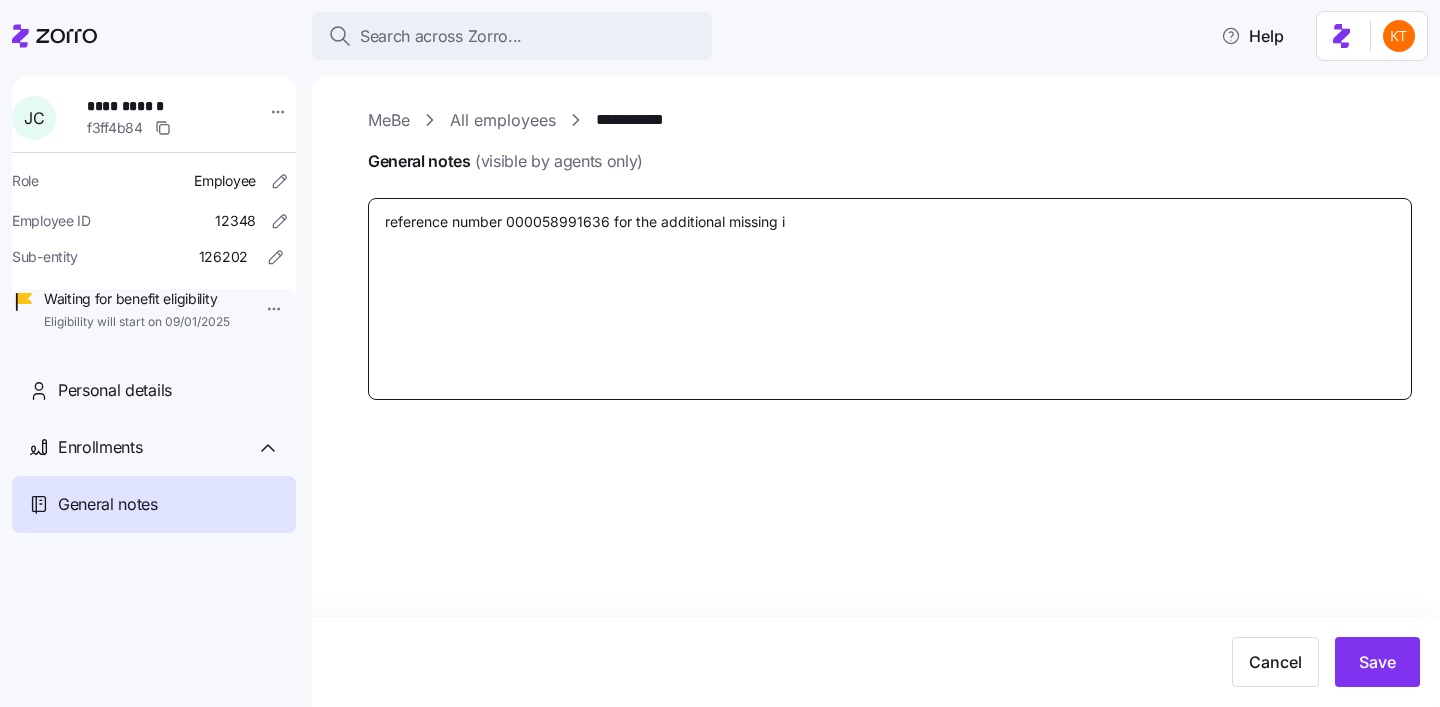 type on "x" 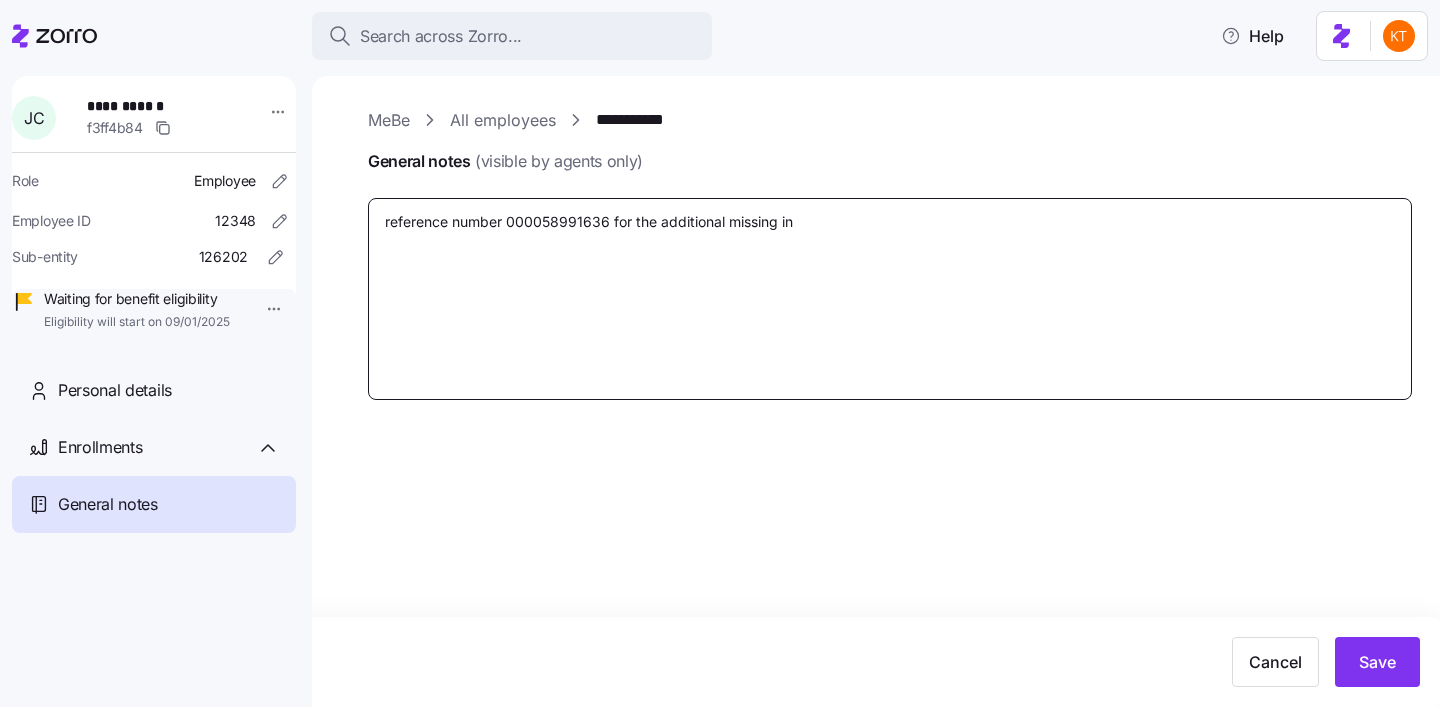 type on "x" 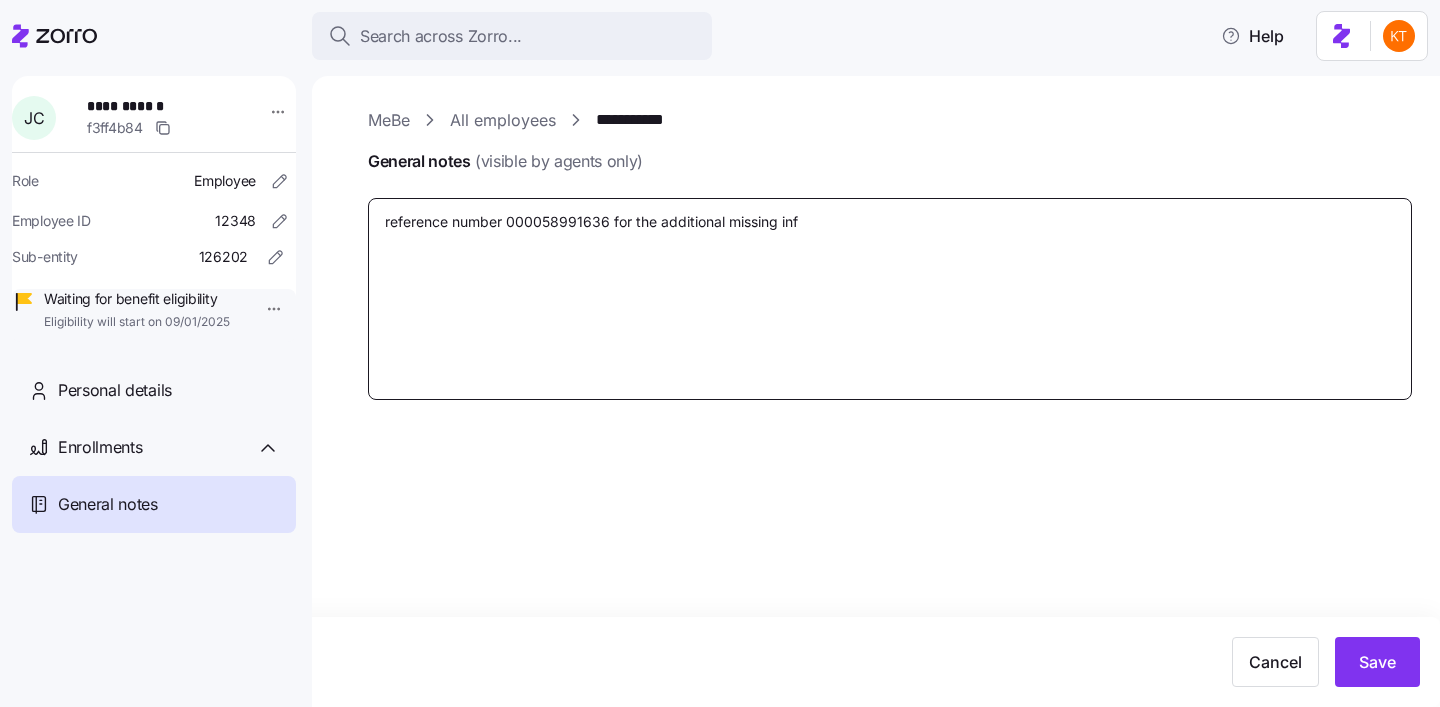 type on "x" 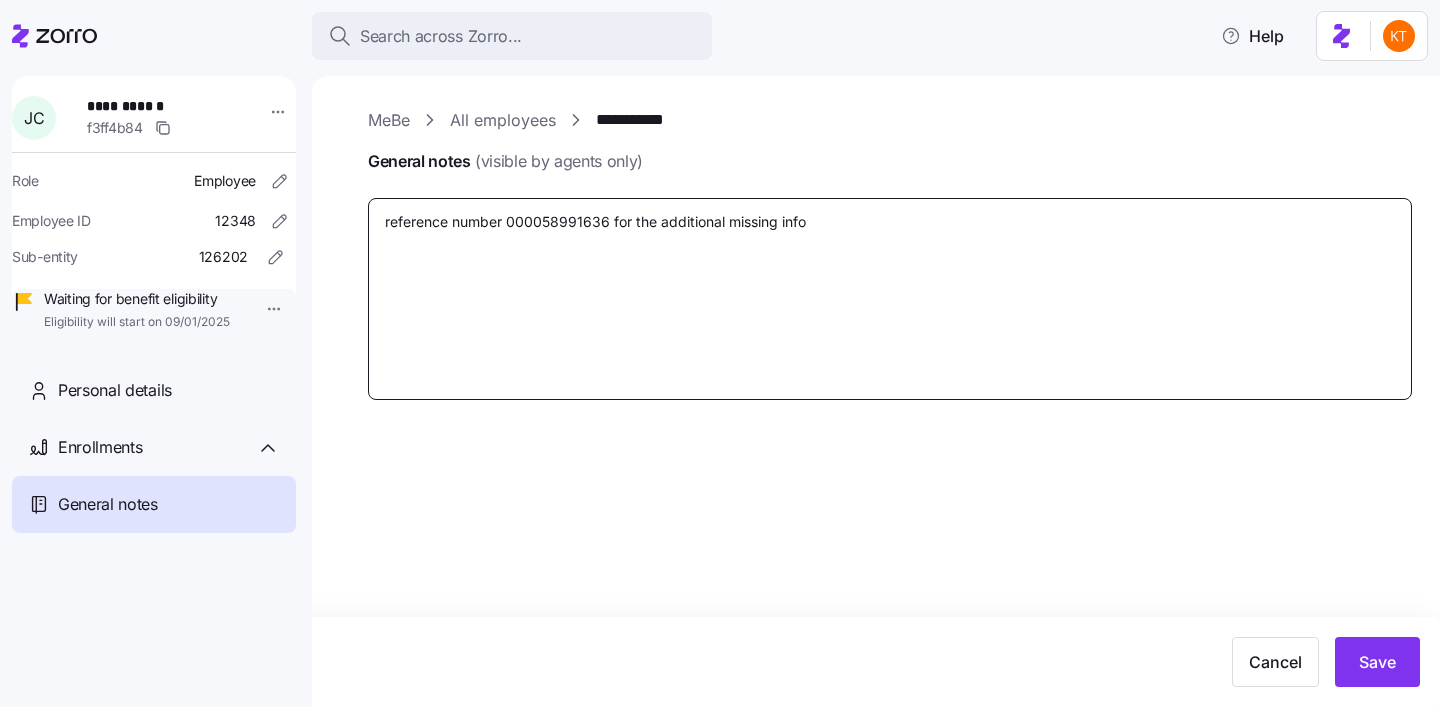 type on "x" 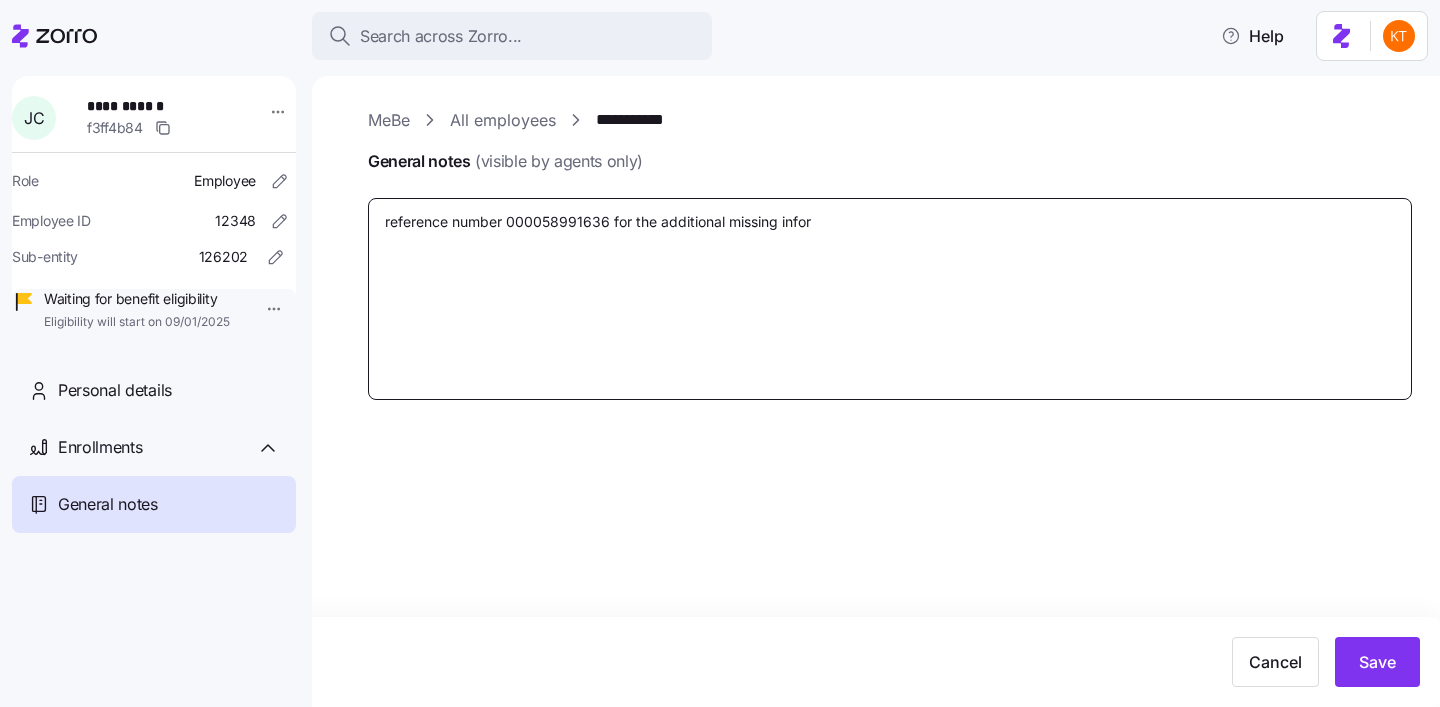type on "x" 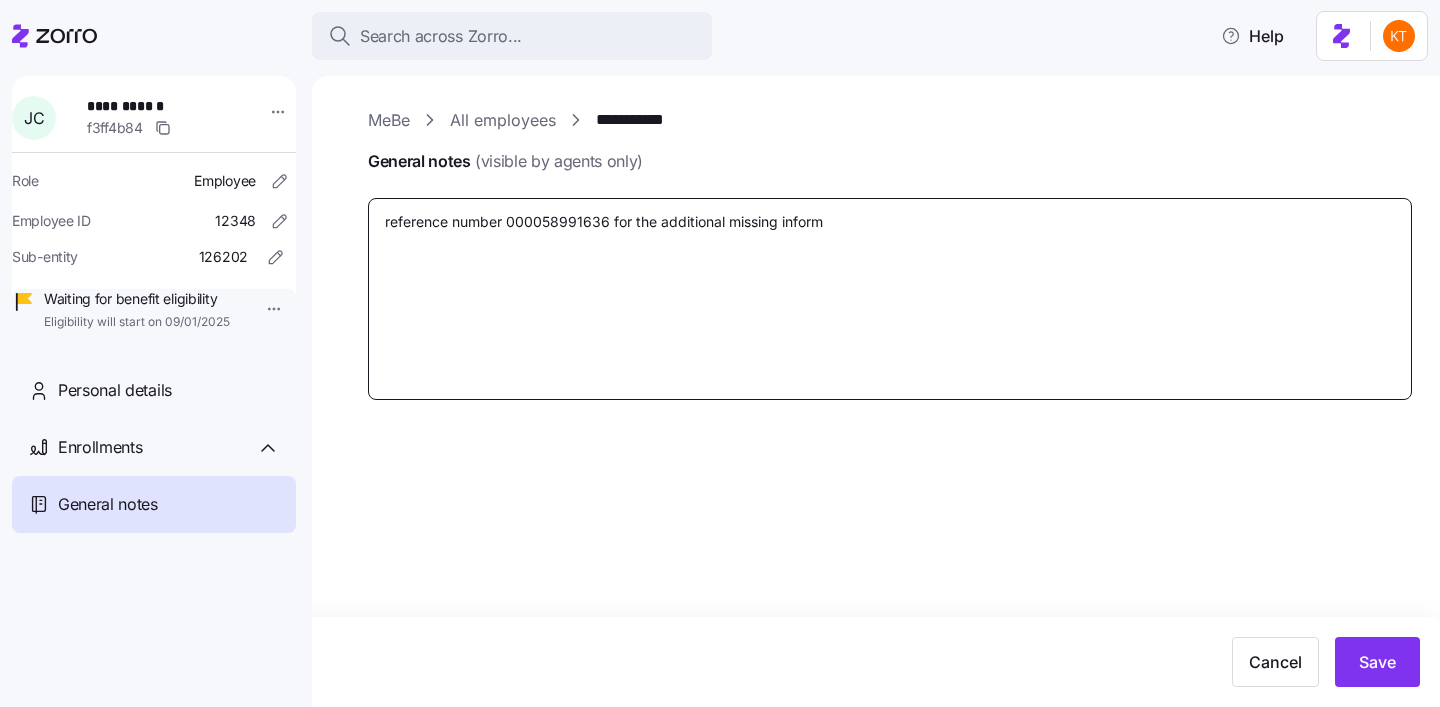 type on "x" 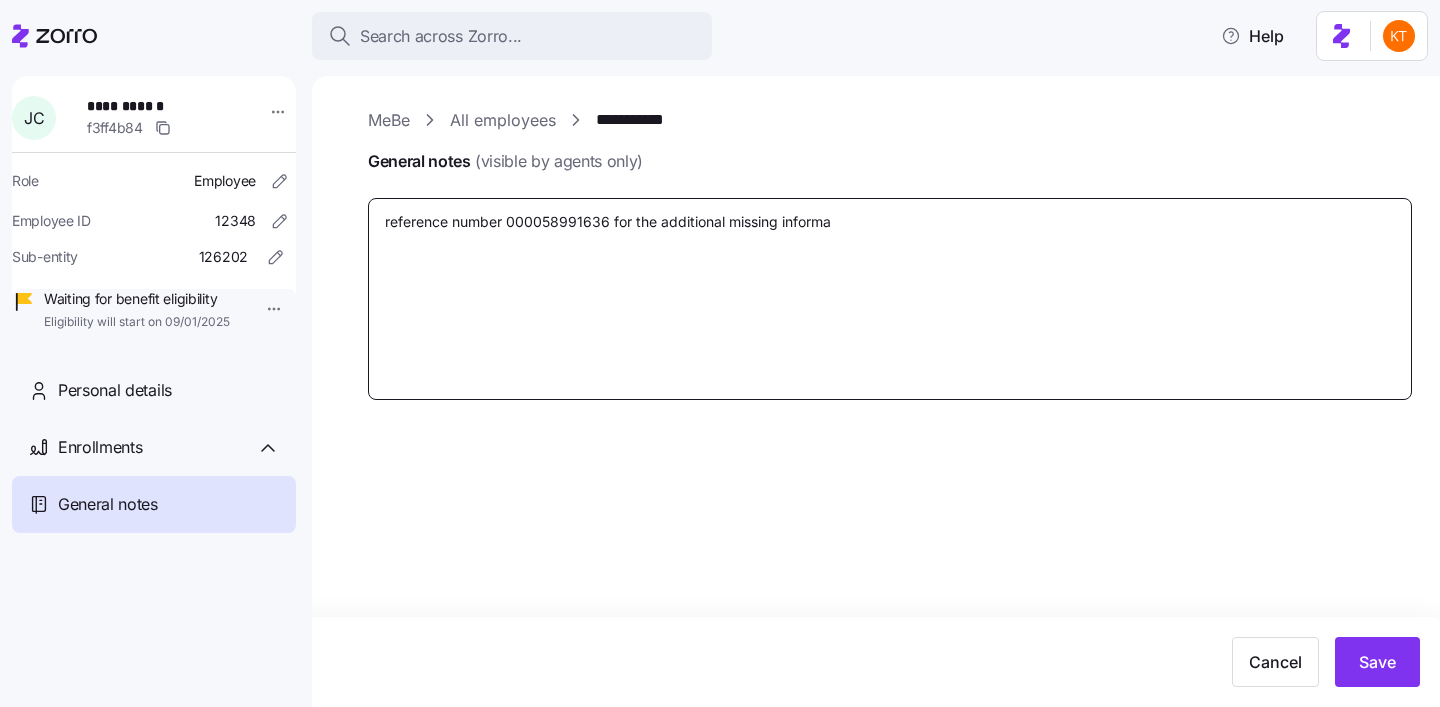 type on "x" 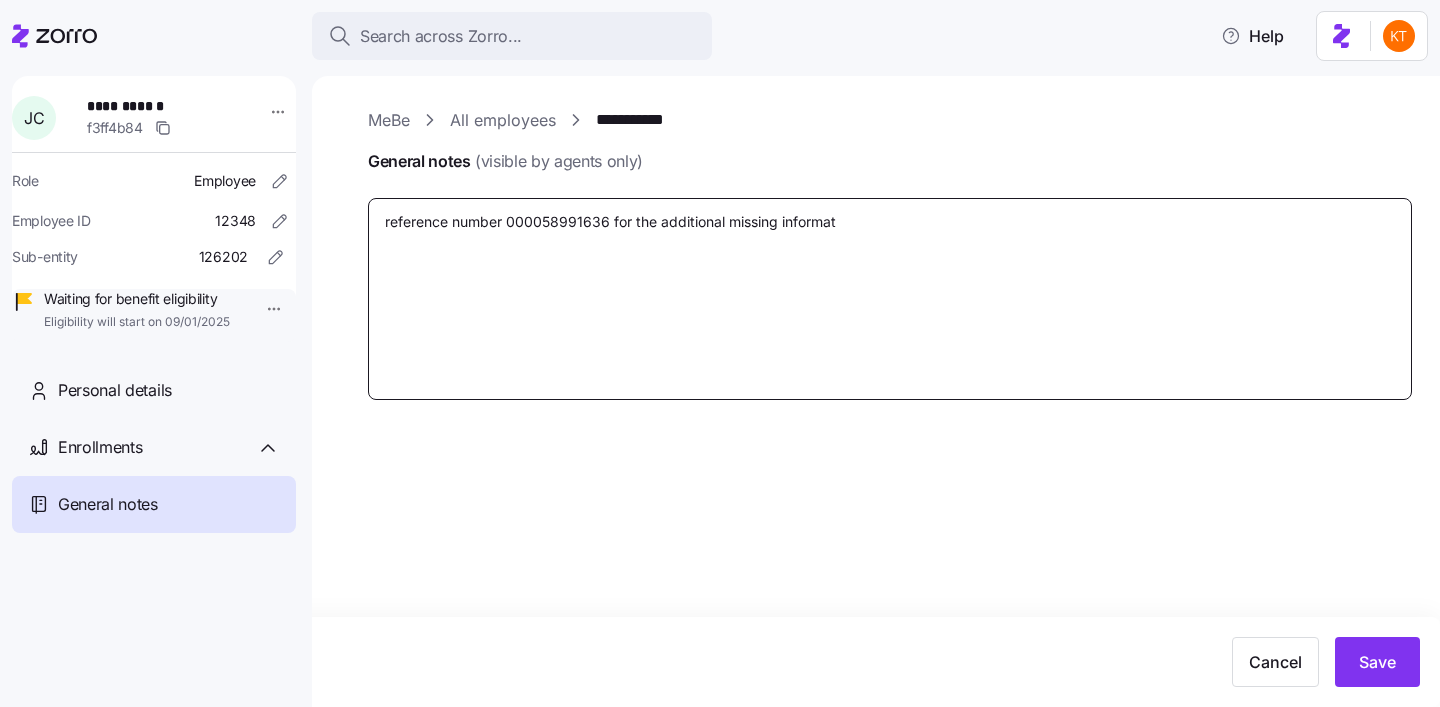 type on "x" 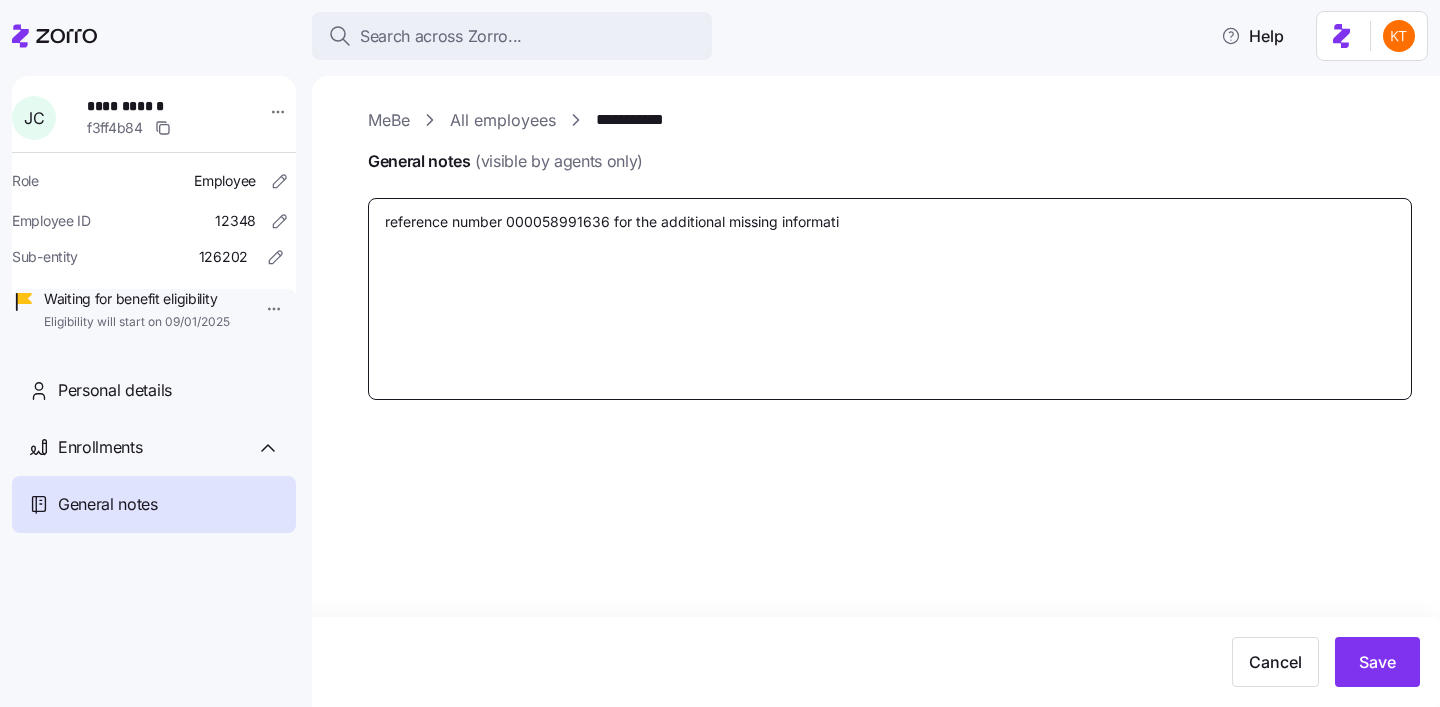 type on "x" 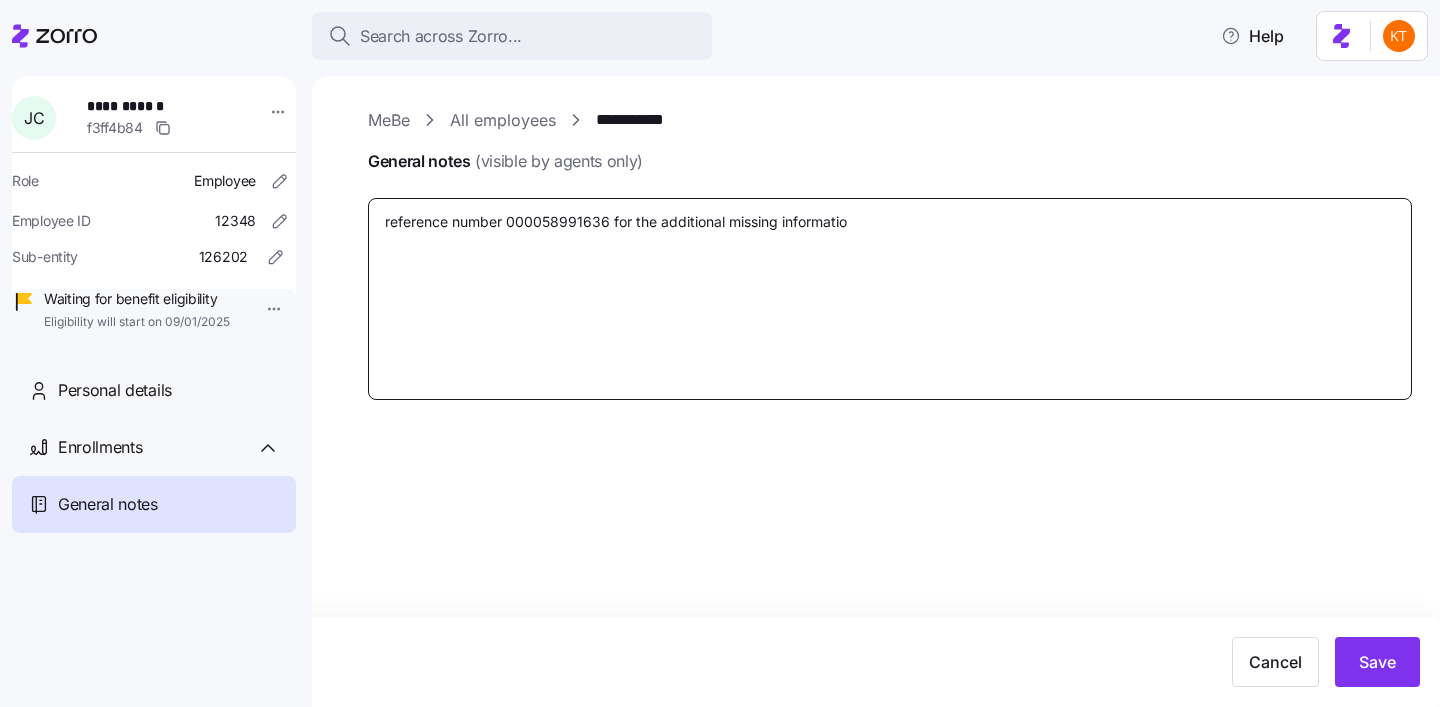 type on "x" 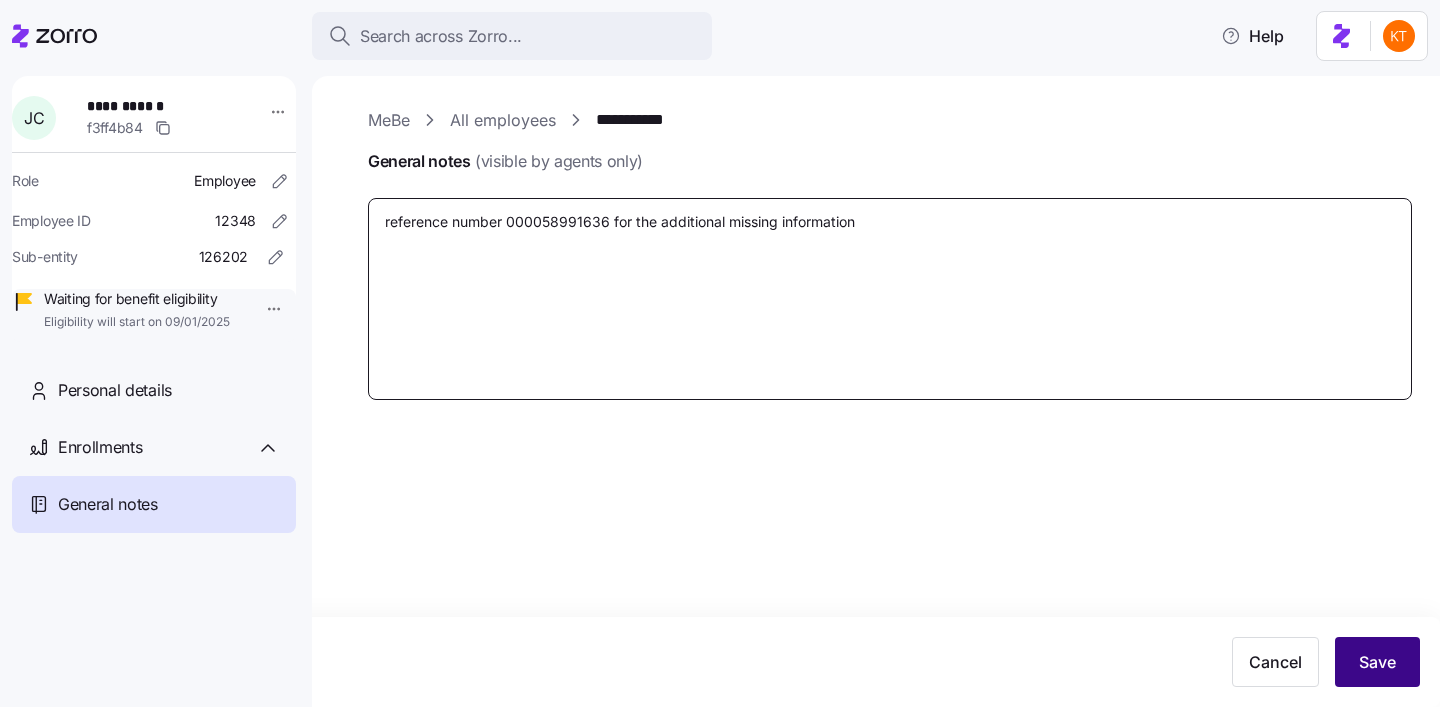 type on "reference number 000058991636 for the additional missing information" 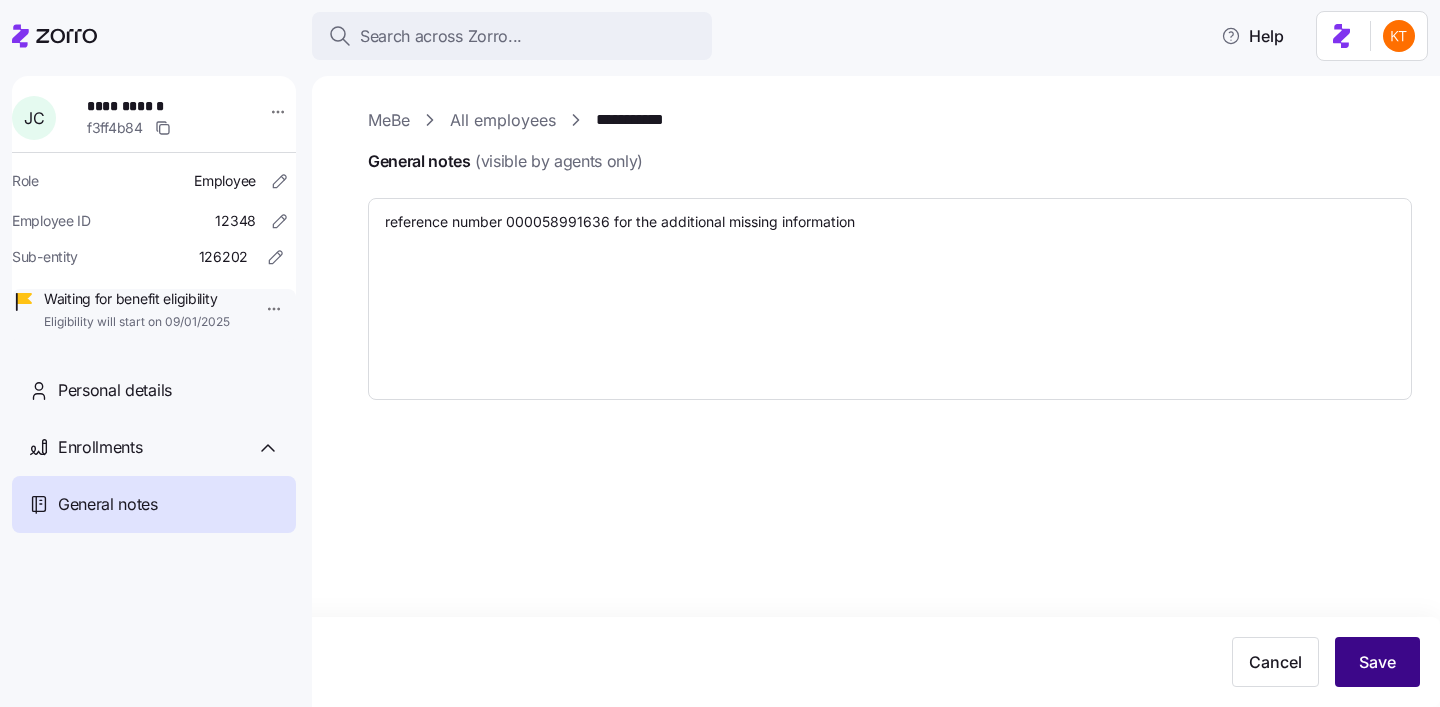 click on "Save" at bounding box center [1377, 662] 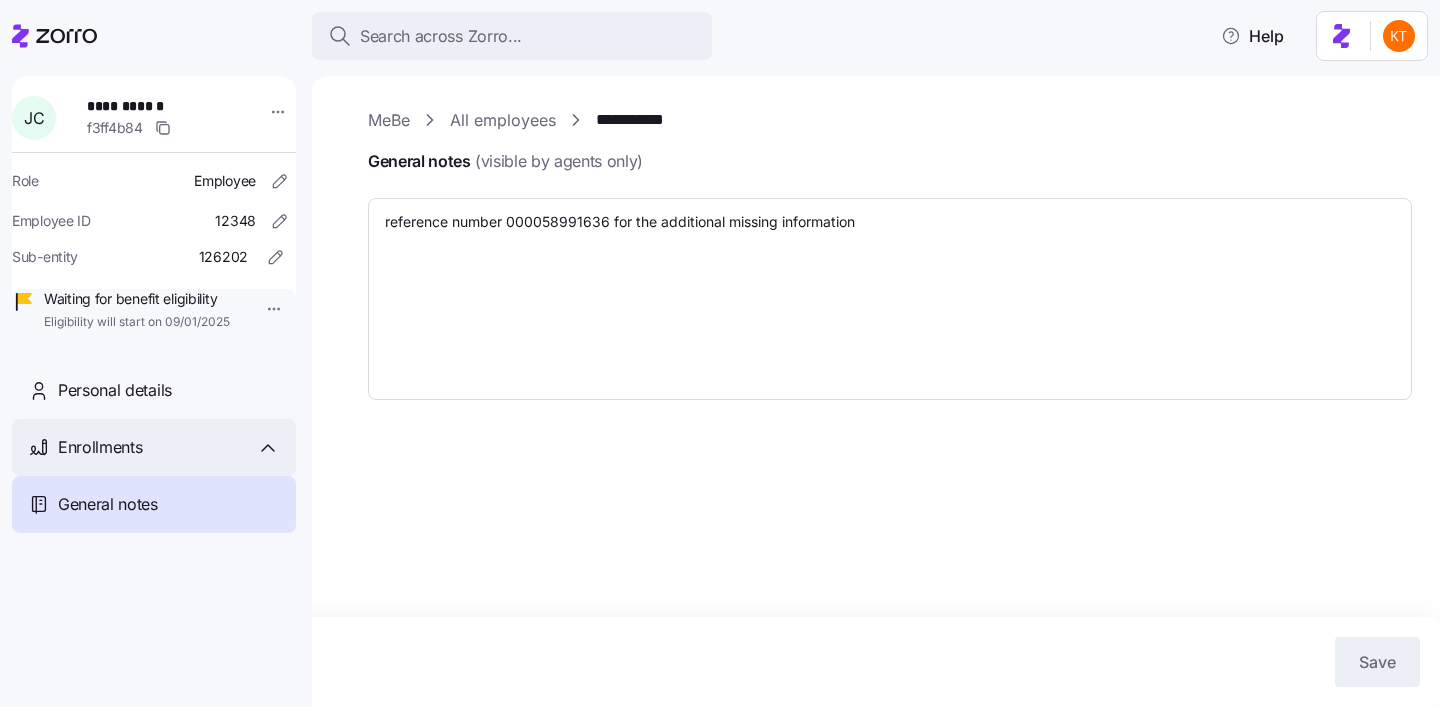 click on "Enrollments" at bounding box center [100, 447] 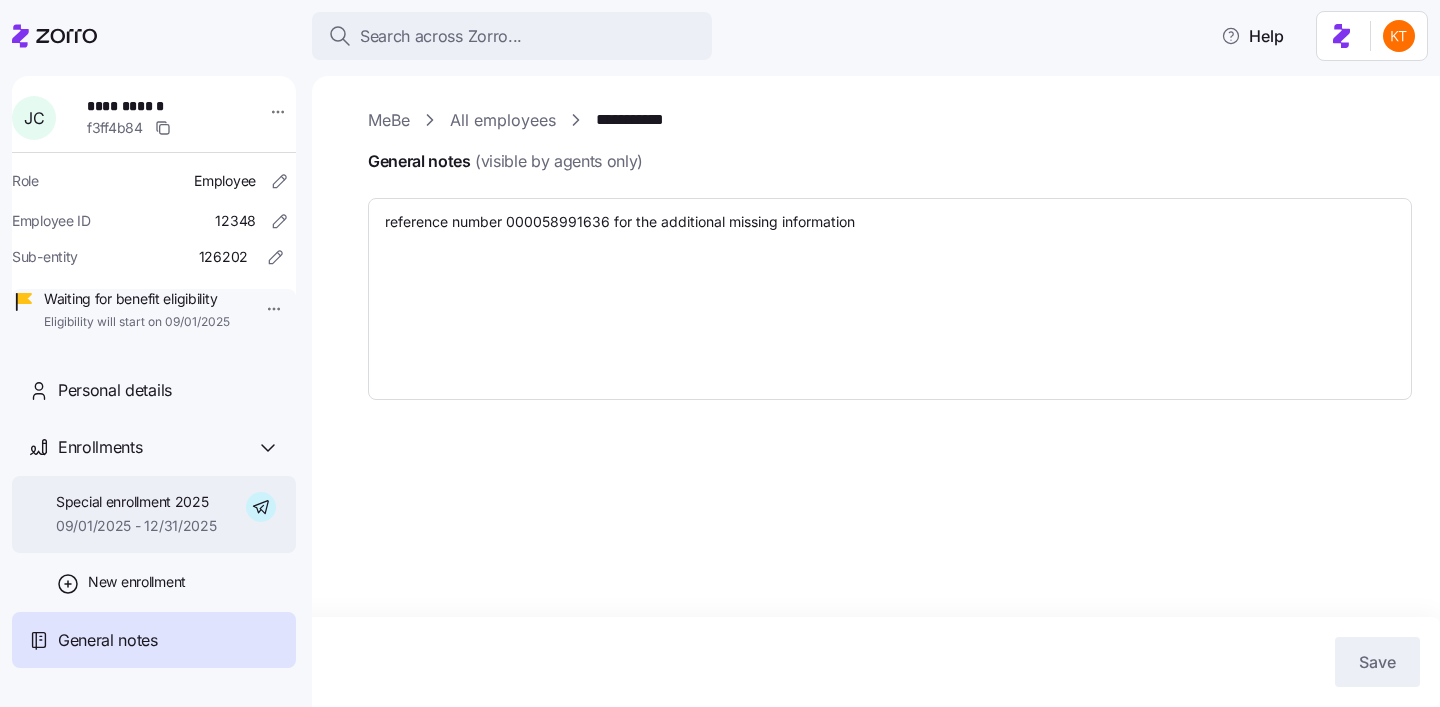 click on "09/01/2025 - 12/31/2025" at bounding box center [136, 526] 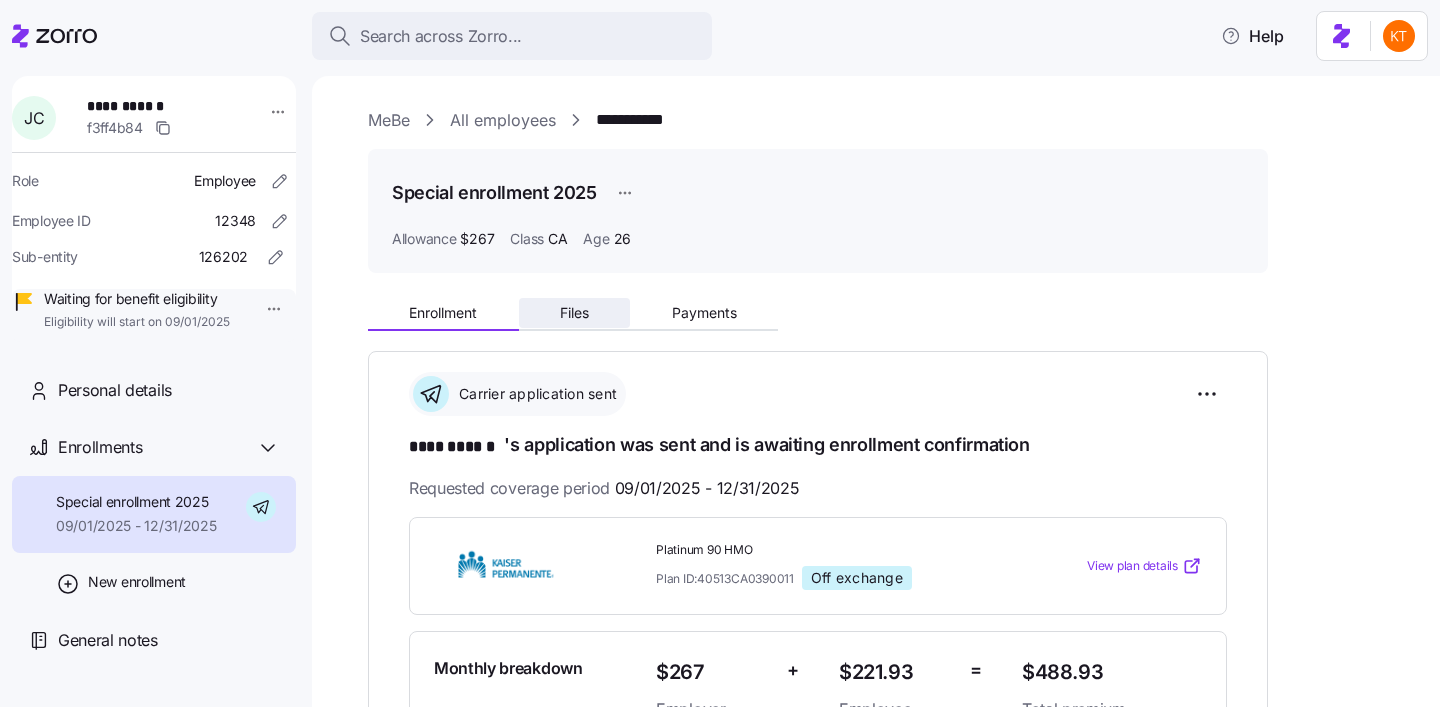 click on "Files" at bounding box center (574, 313) 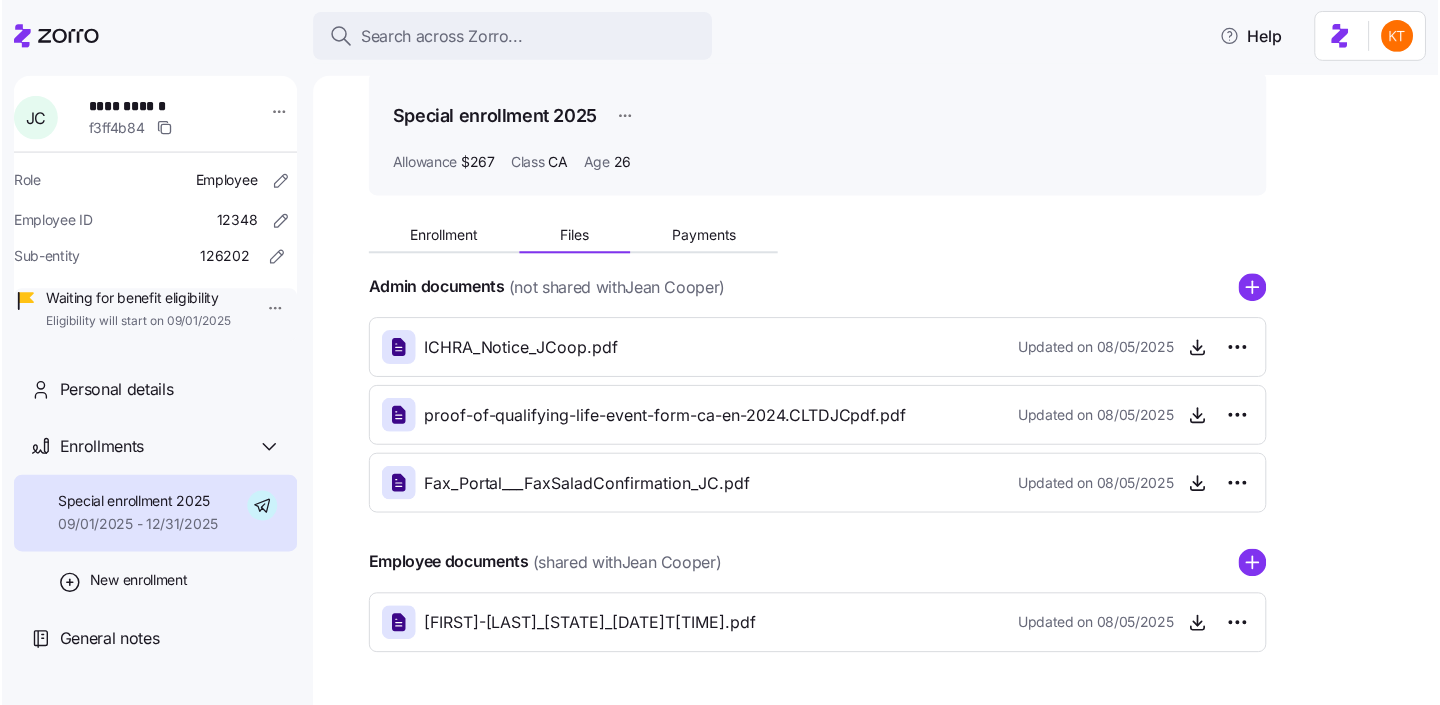 scroll, scrollTop: 144, scrollLeft: 0, axis: vertical 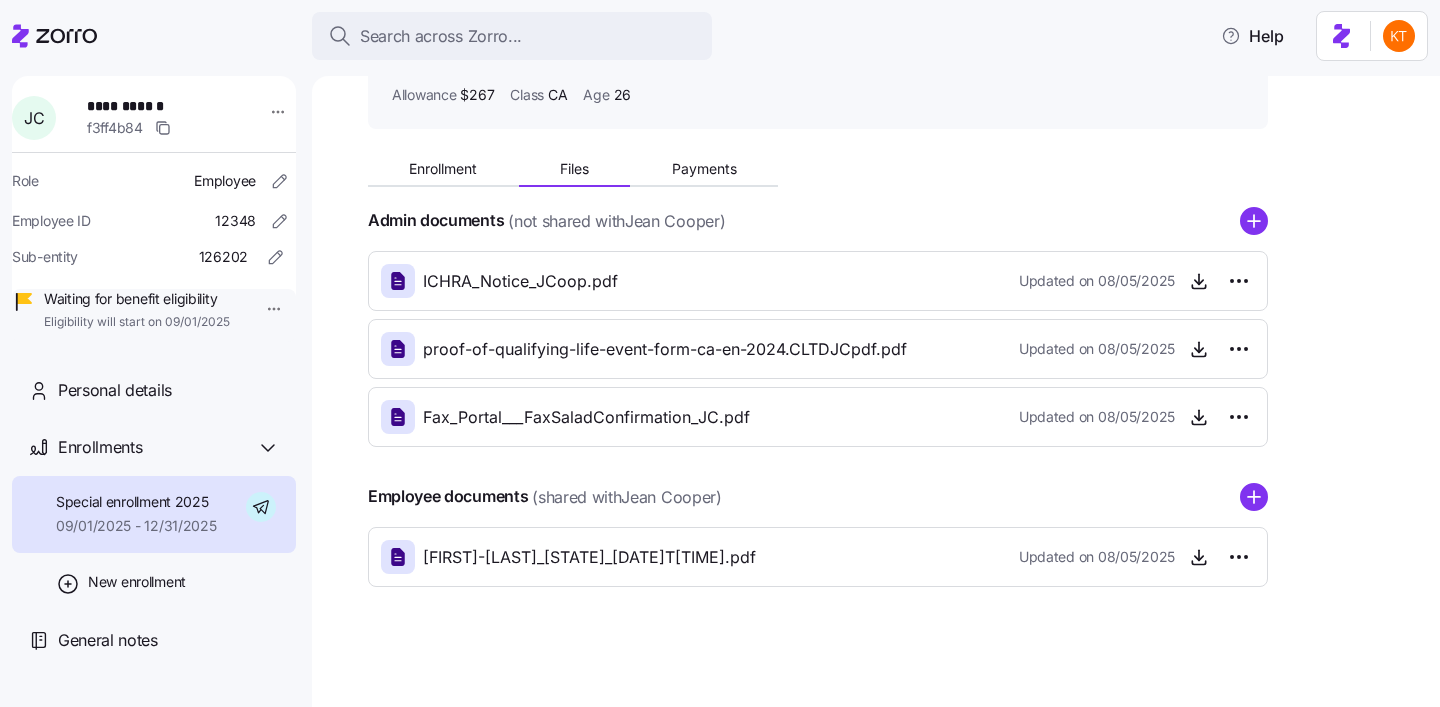 click on "Jean-Cooper_Kaiser-CA_2025-08-05T17_47_56.000Z_CLTD.pdf Updated on 08/05/2025" at bounding box center (818, 557) 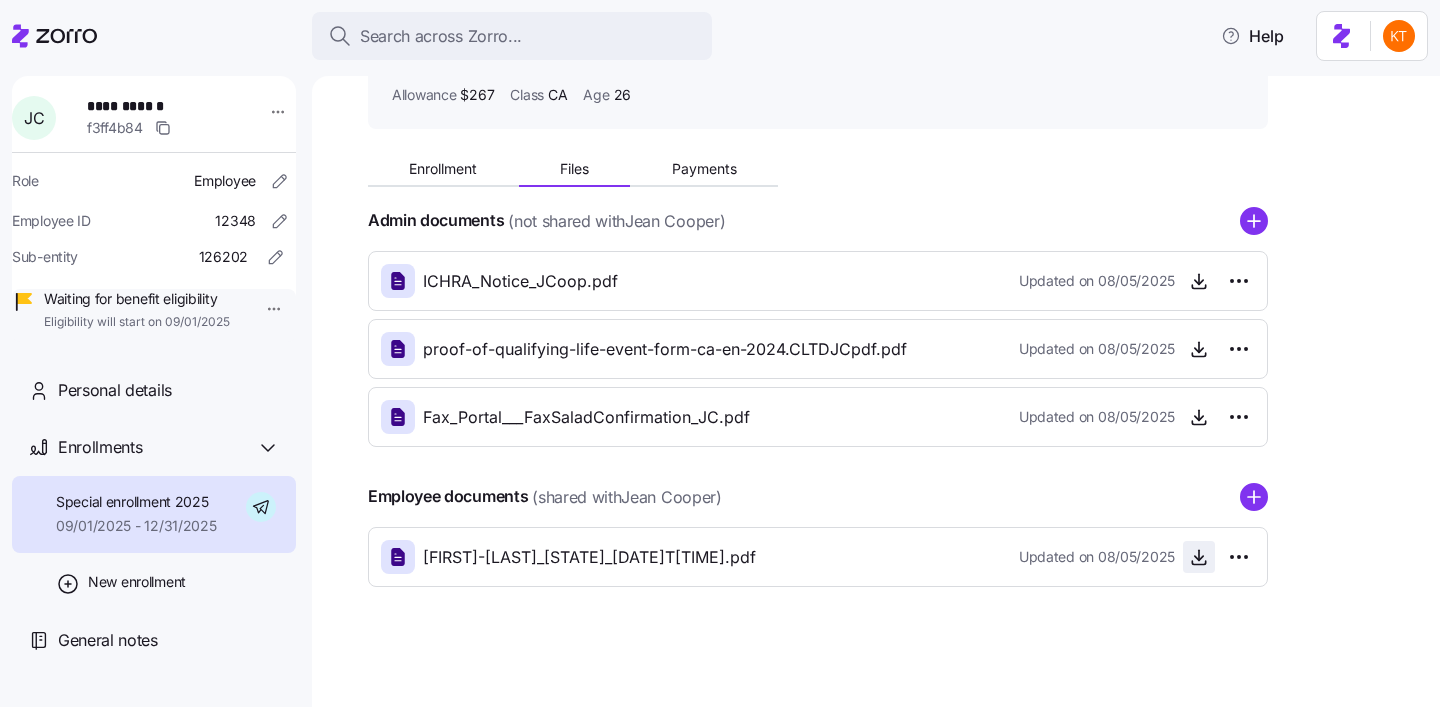 click 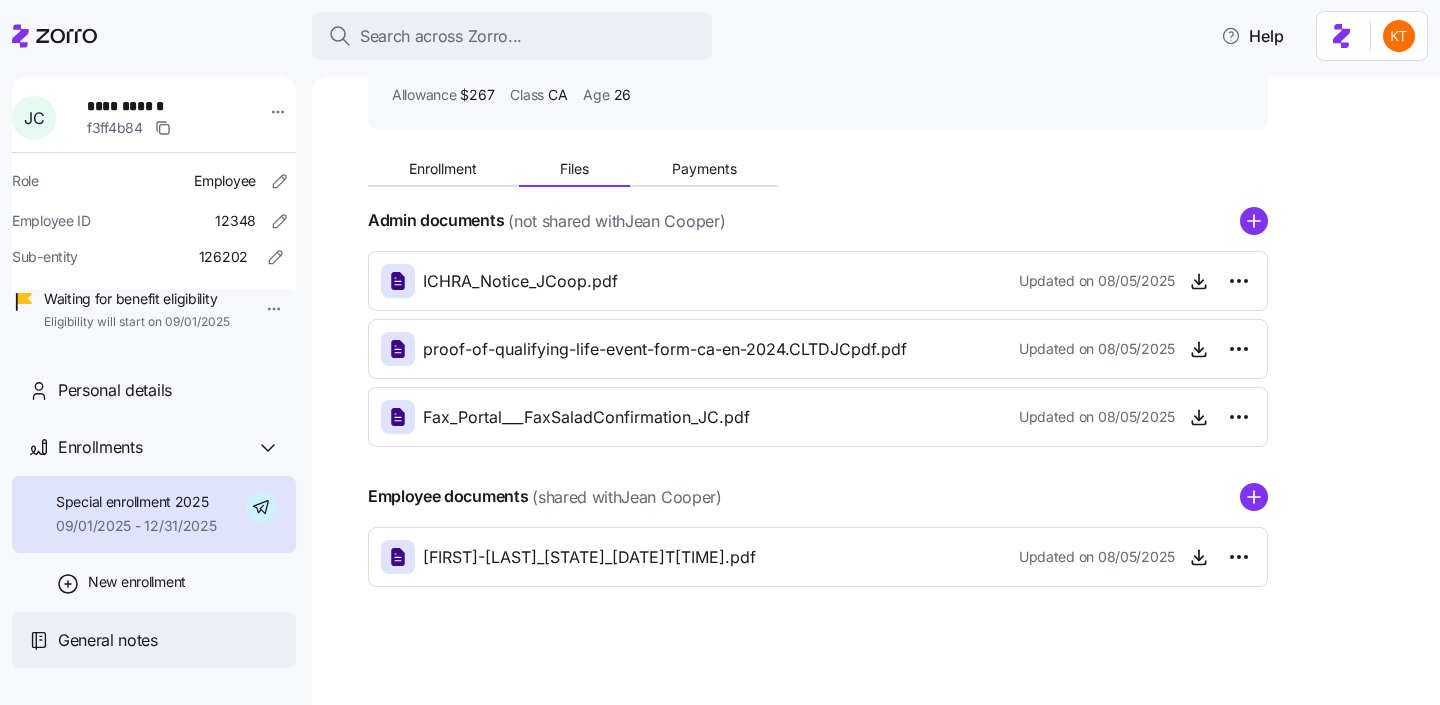 click on "General notes" at bounding box center [154, 640] 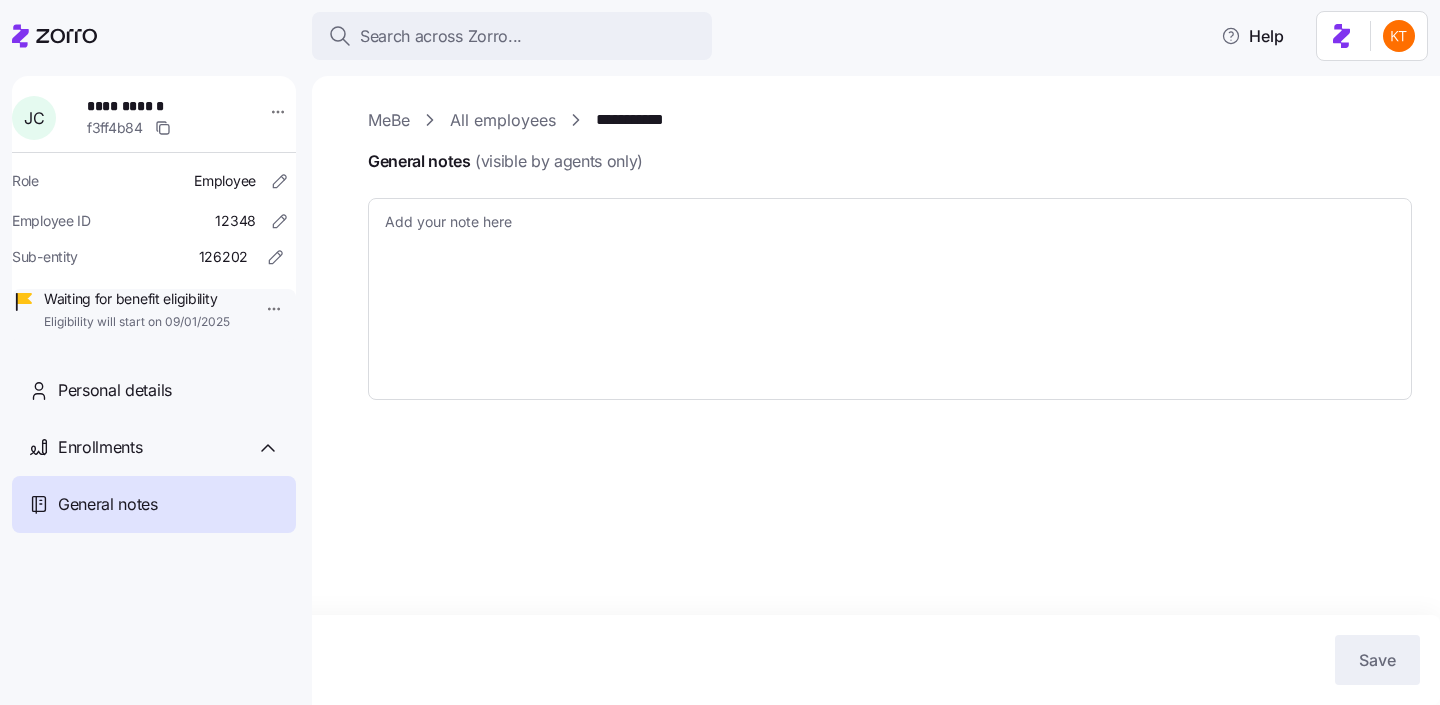 type on "x" 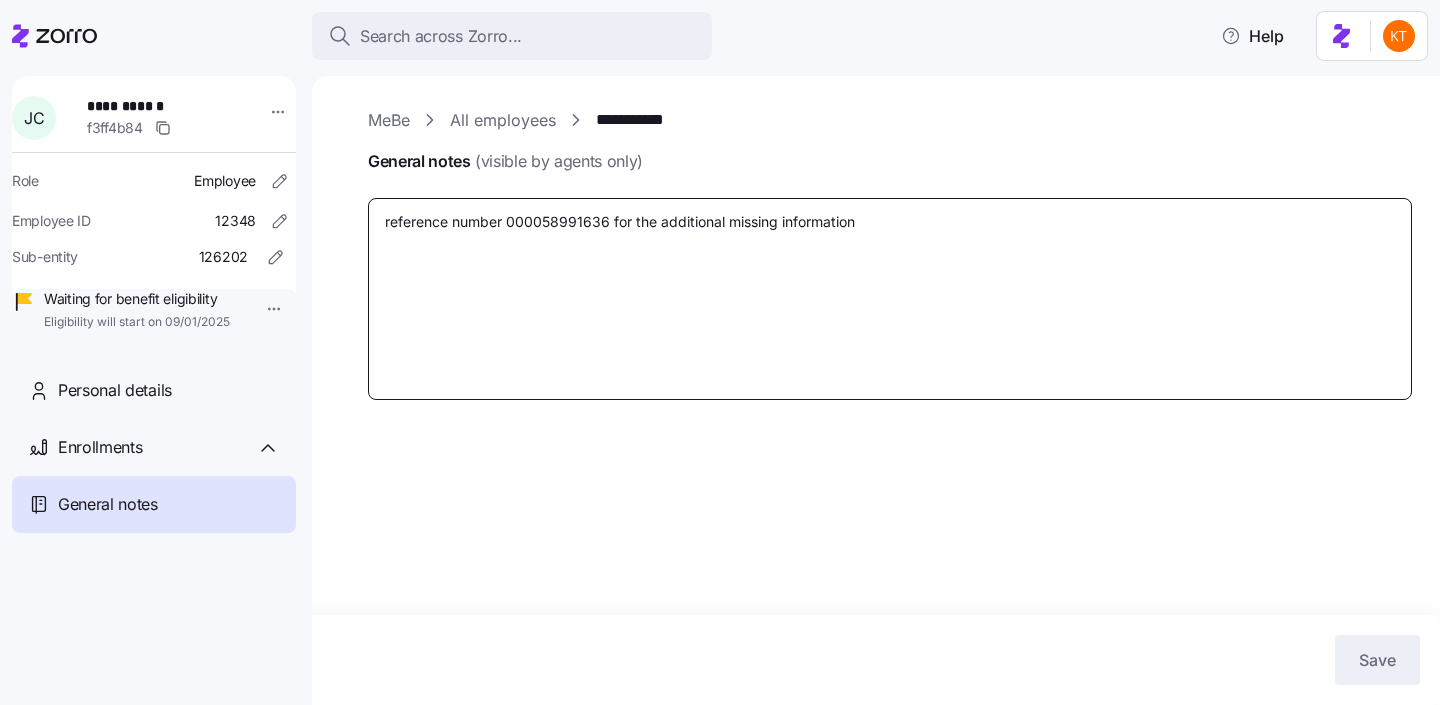 click on "reference number 000058991636 for the additional missing information" at bounding box center (890, 299) 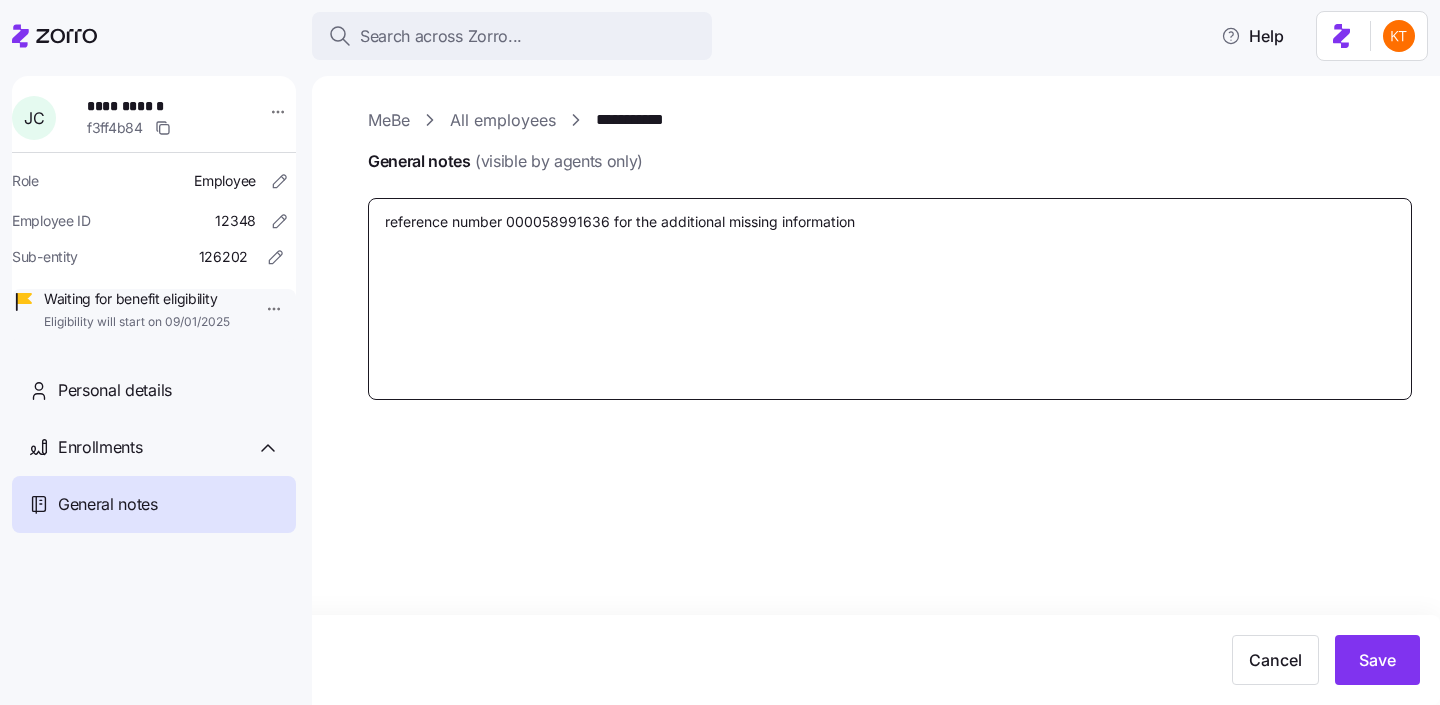 type on "x" 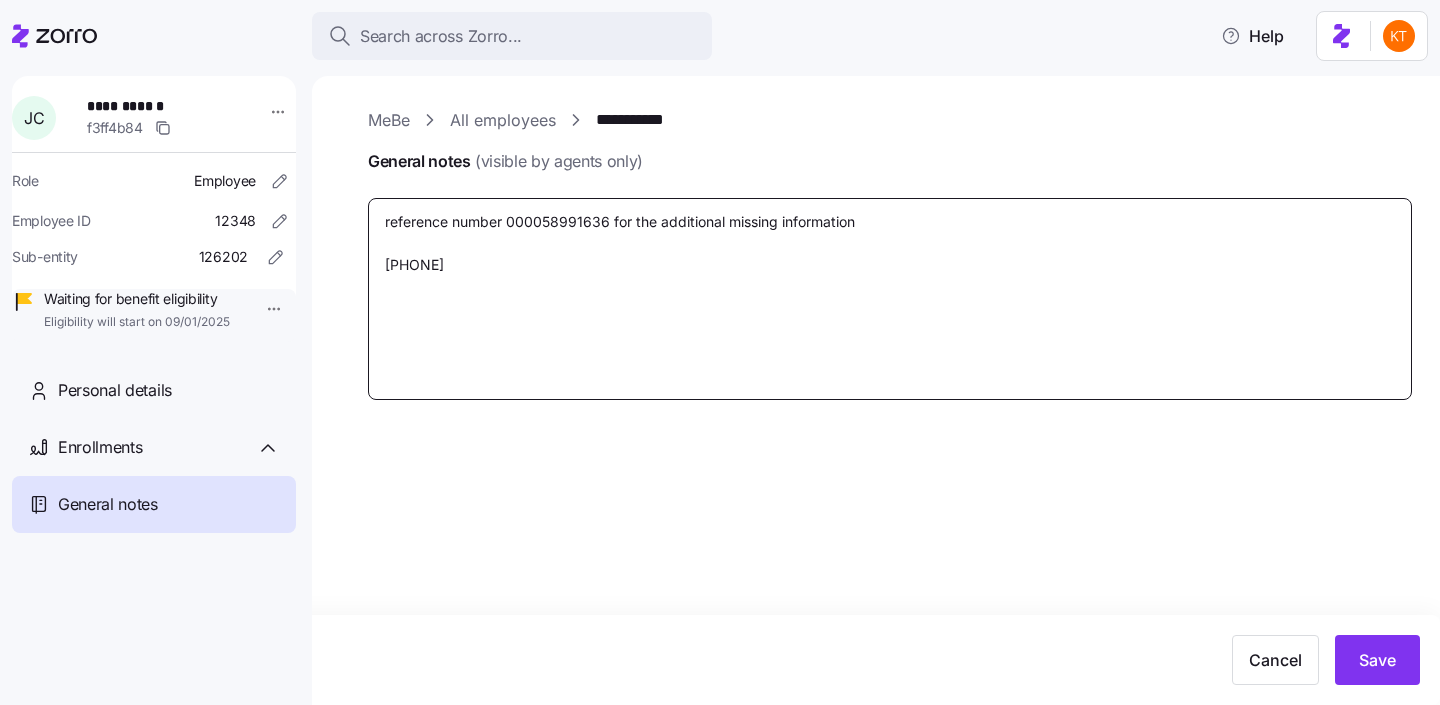 click on "reference number 000058991636 for the additional missing information
8442769917" at bounding box center [890, 299] 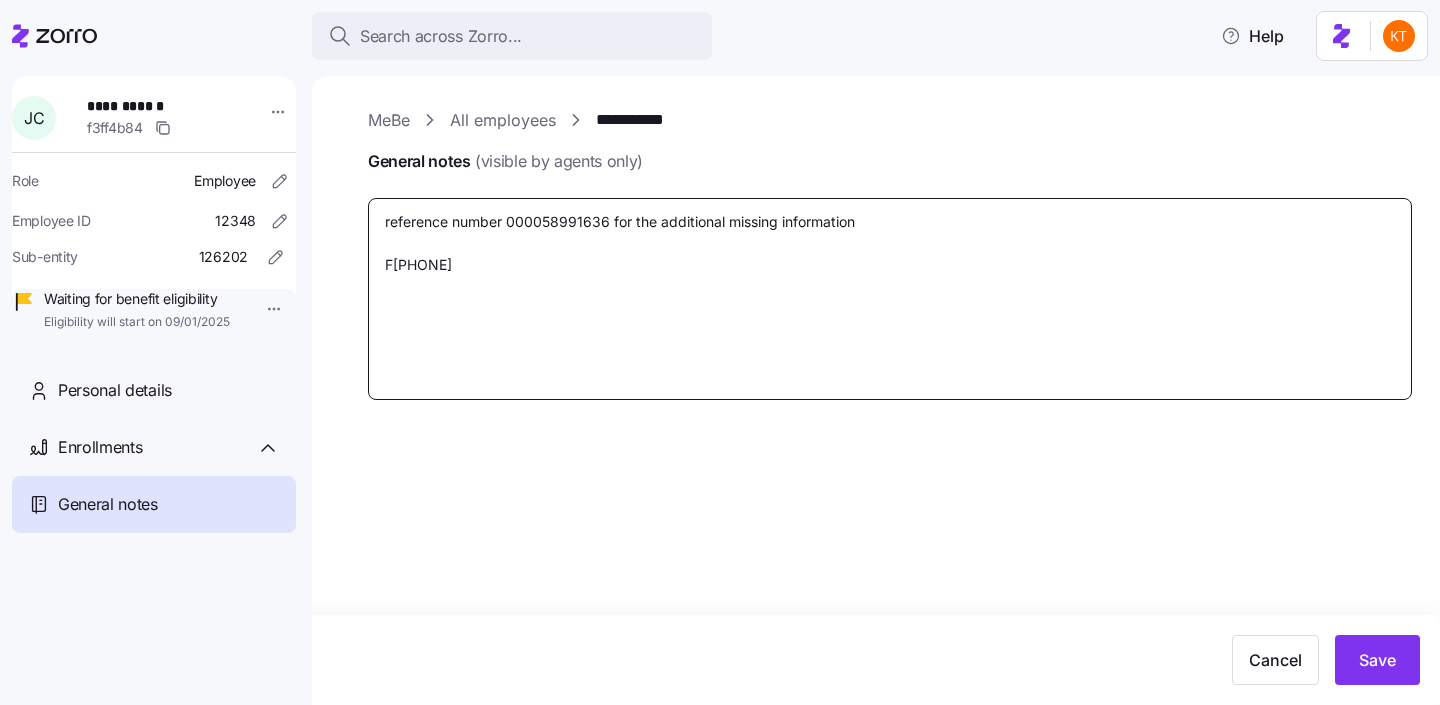 type on "x" 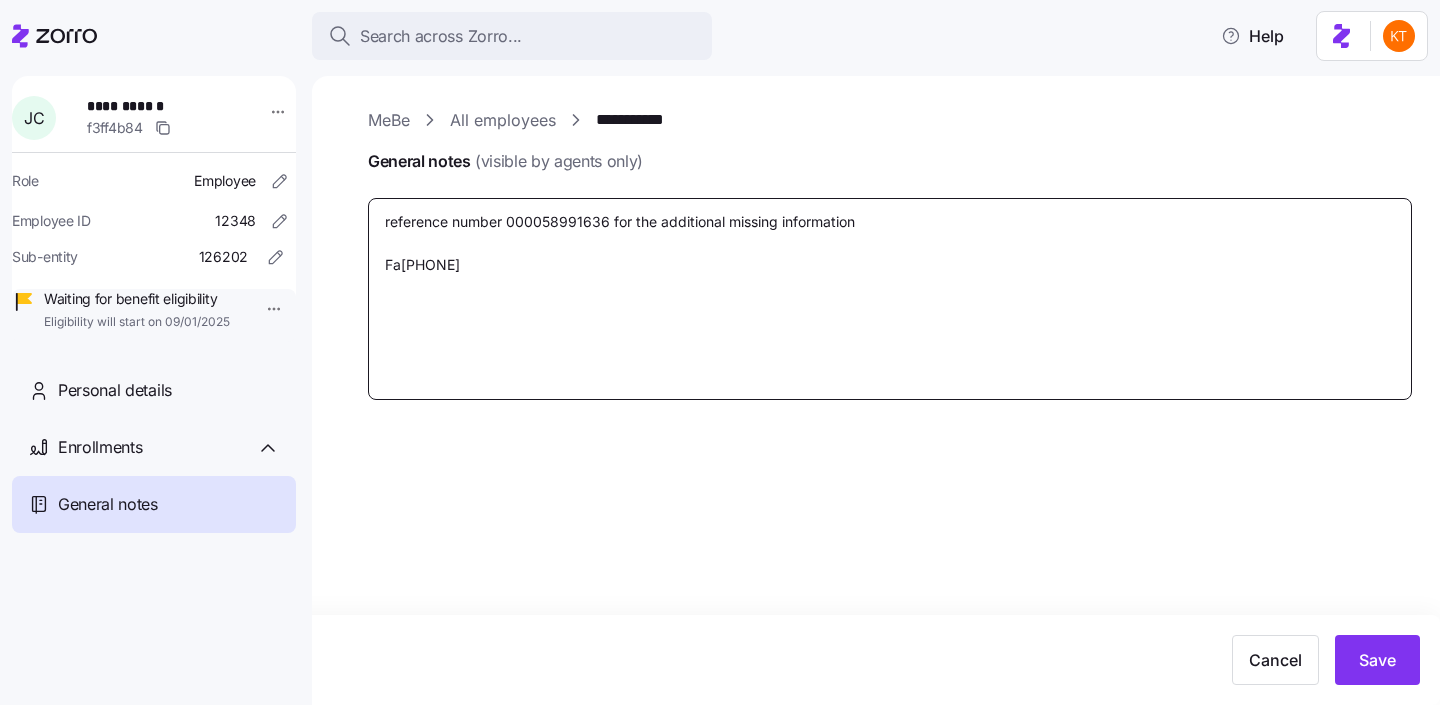type on "x" 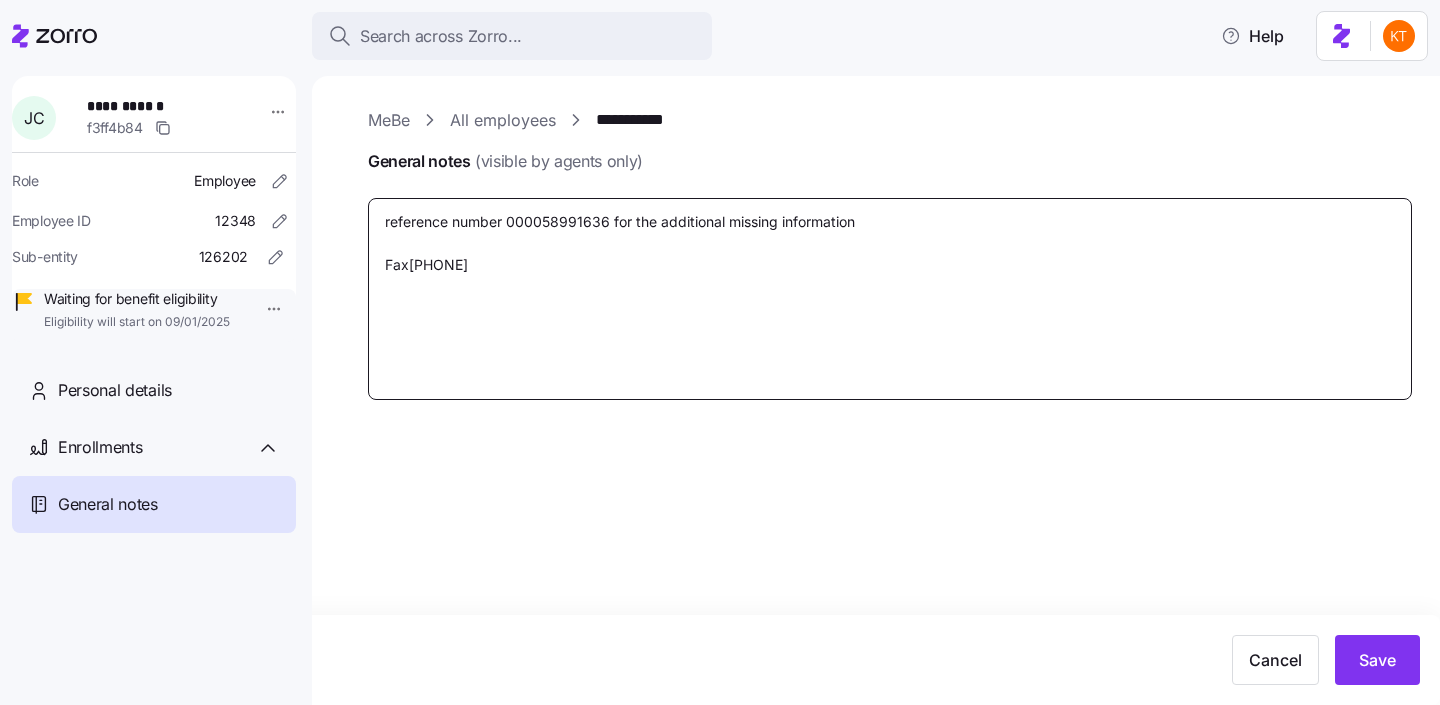 type on "x" 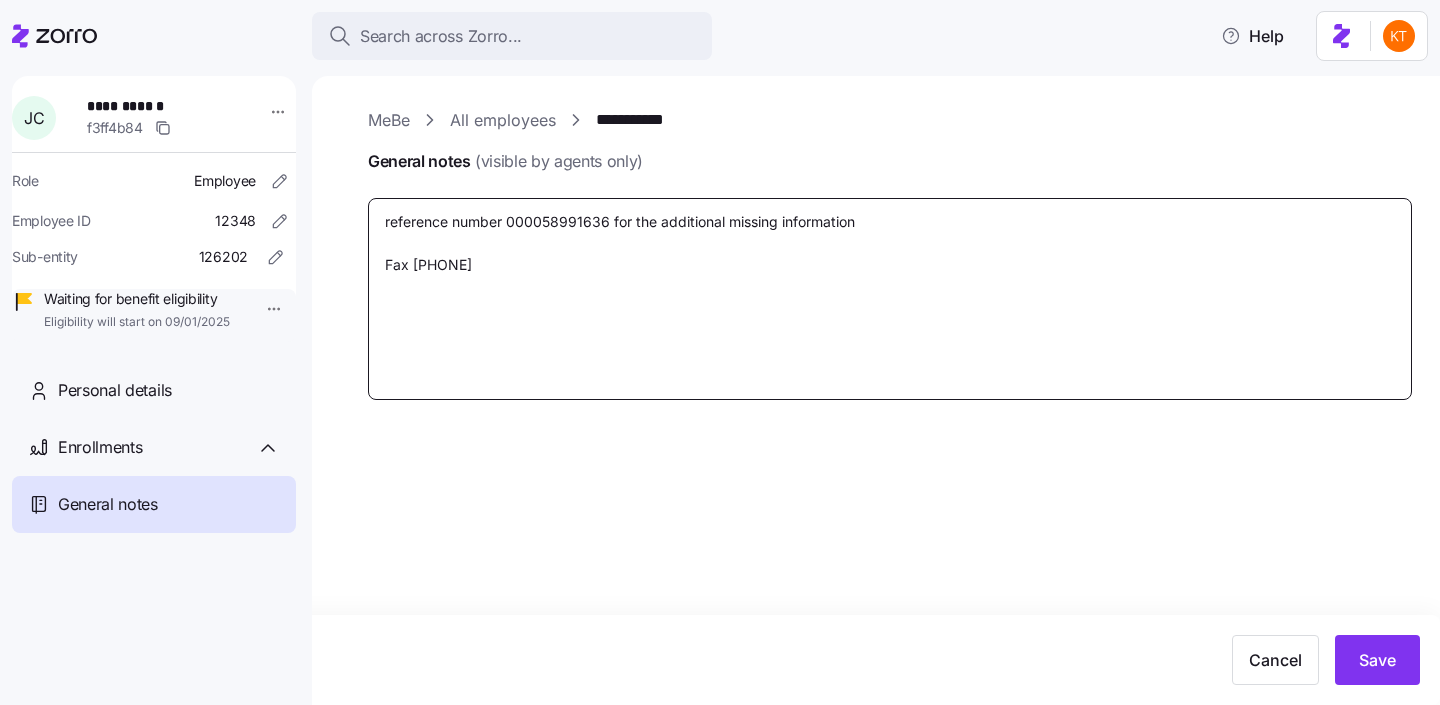 type on "x" 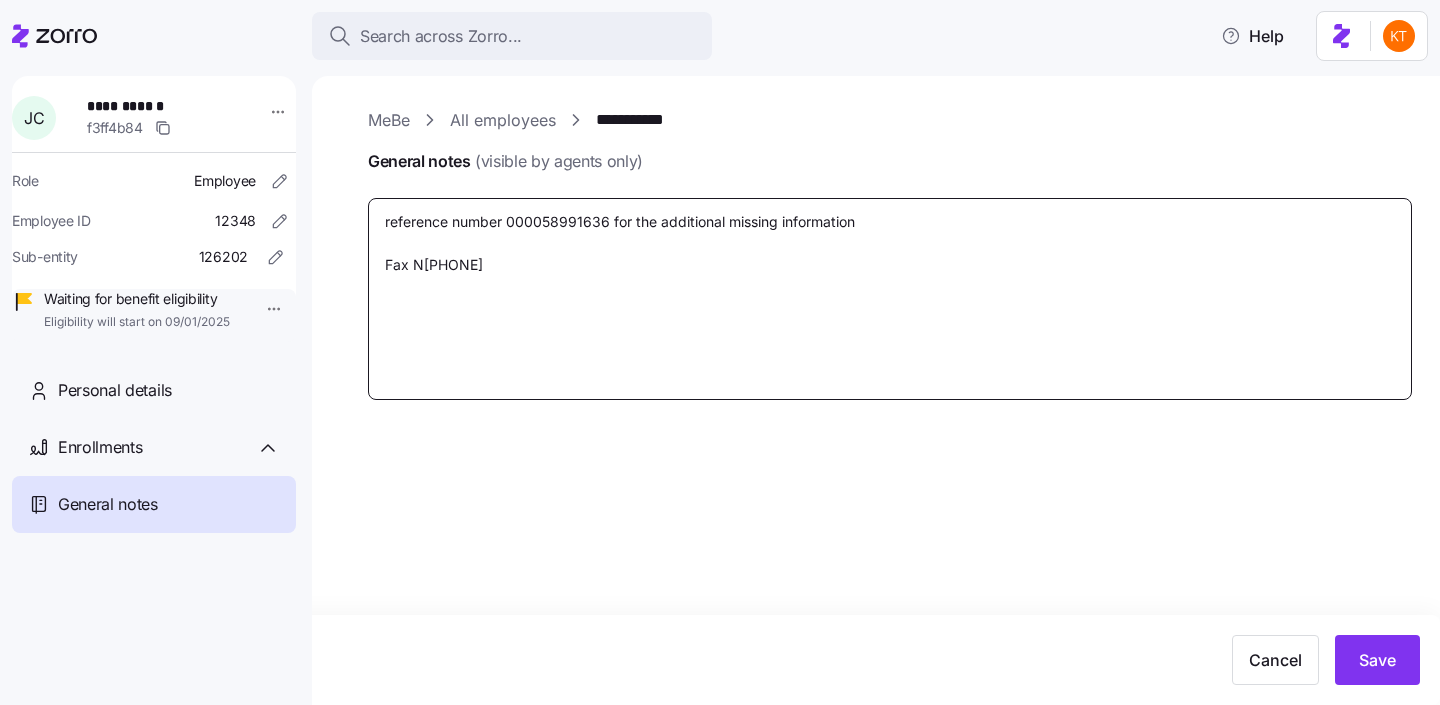 type on "x" 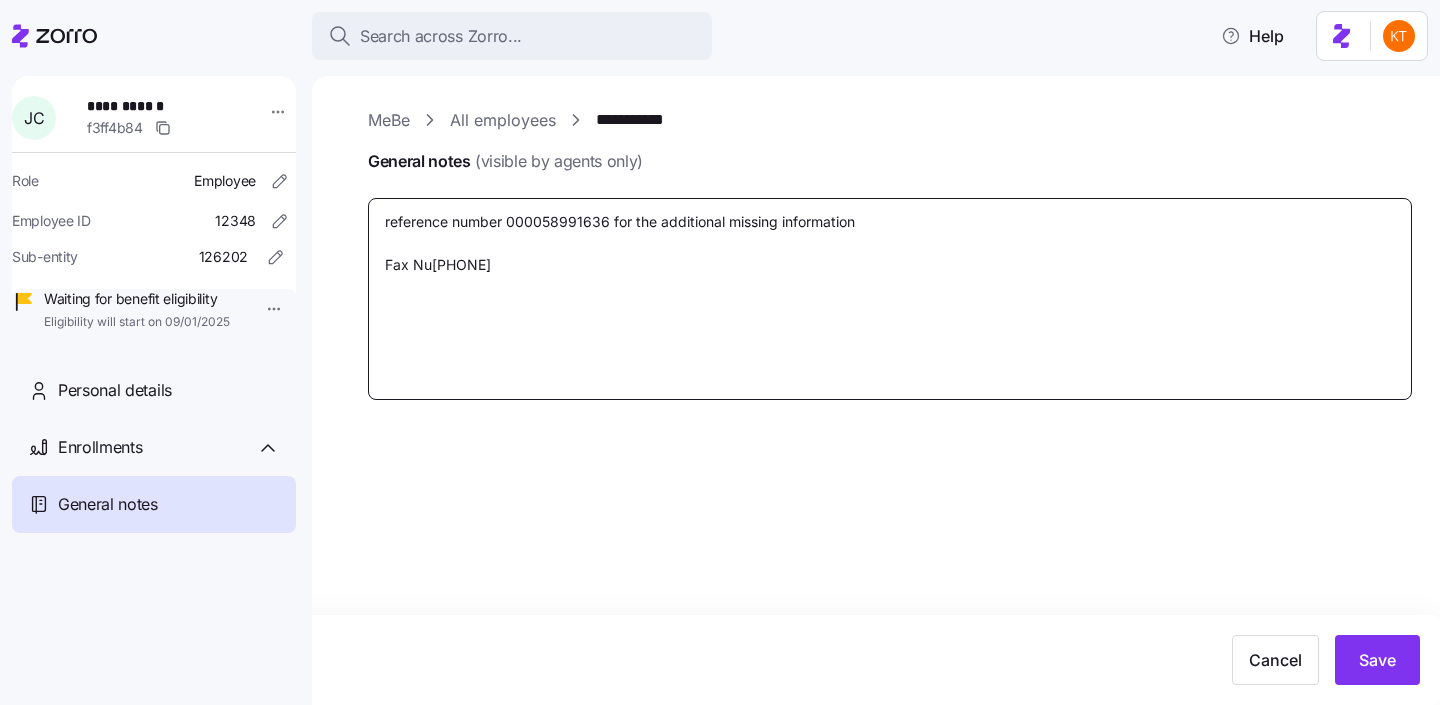 type on "x" 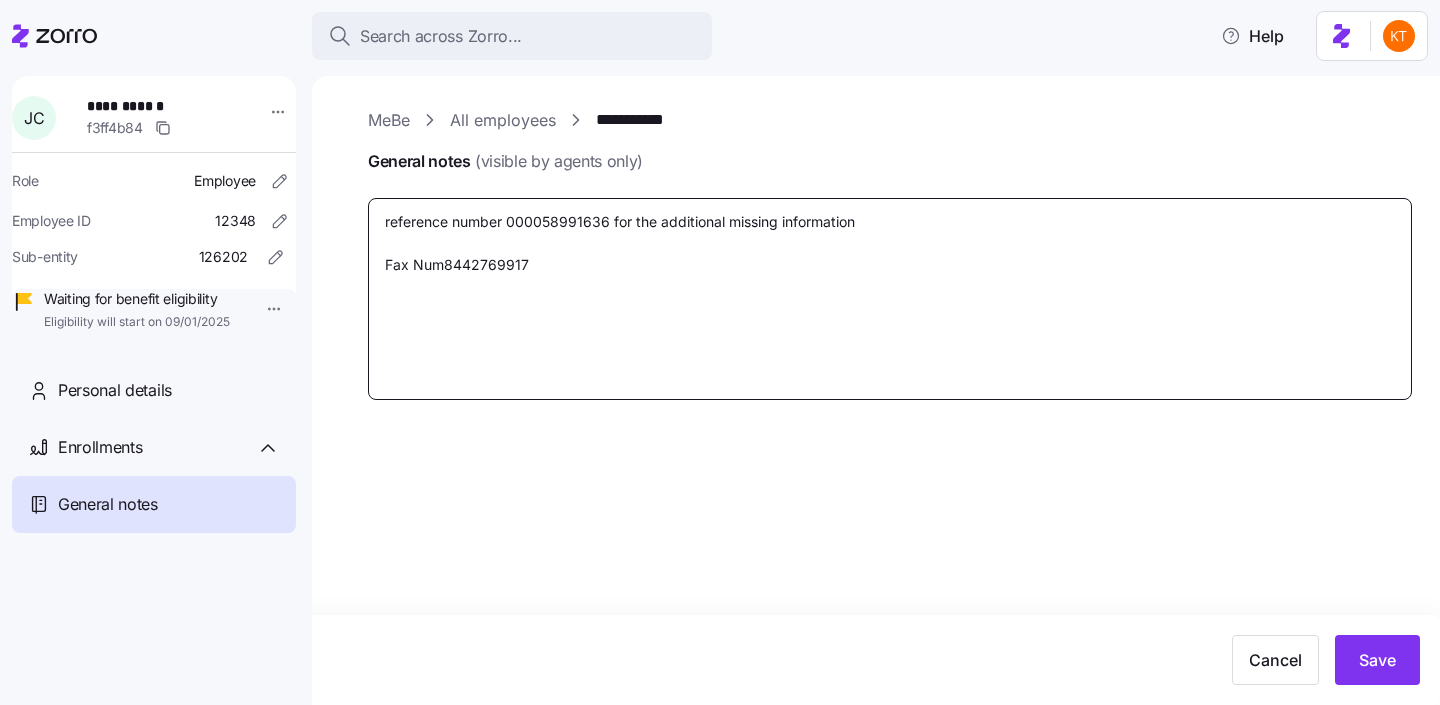 type on "x" 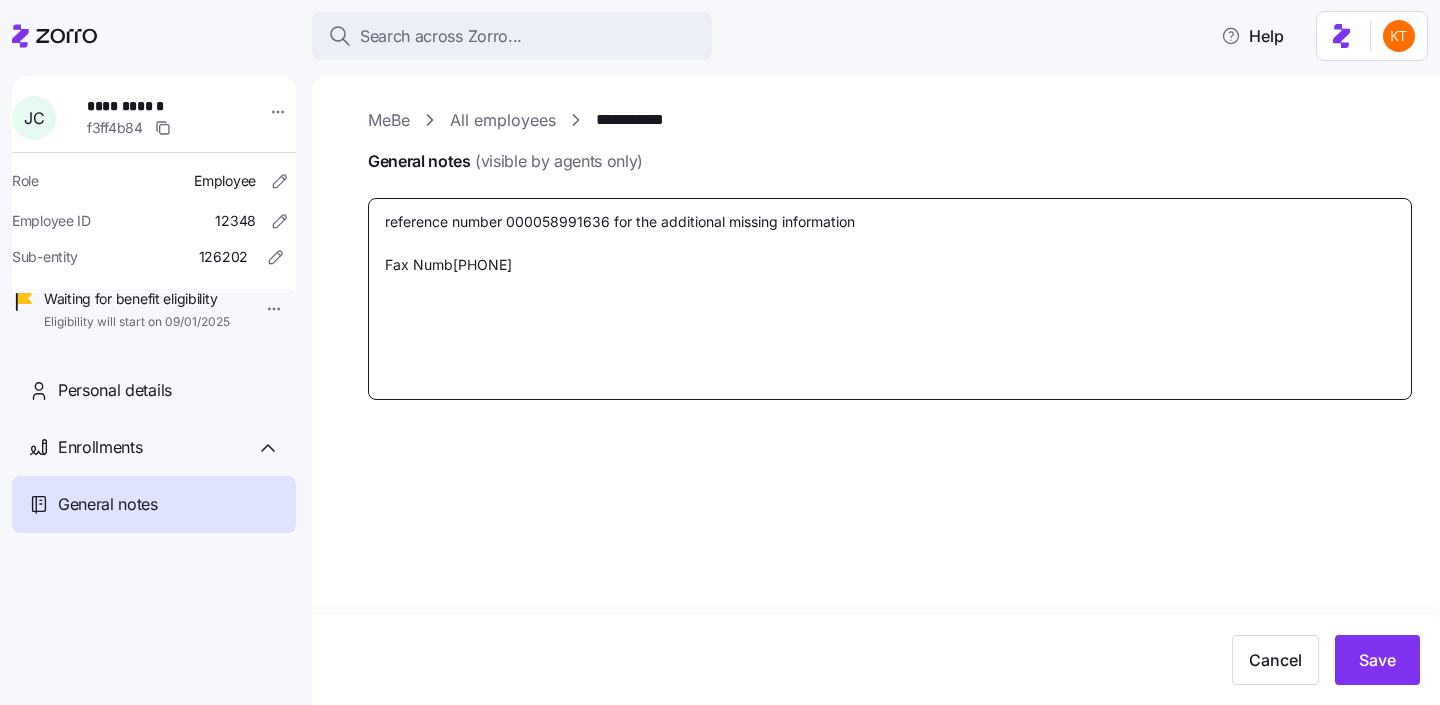 type on "x" 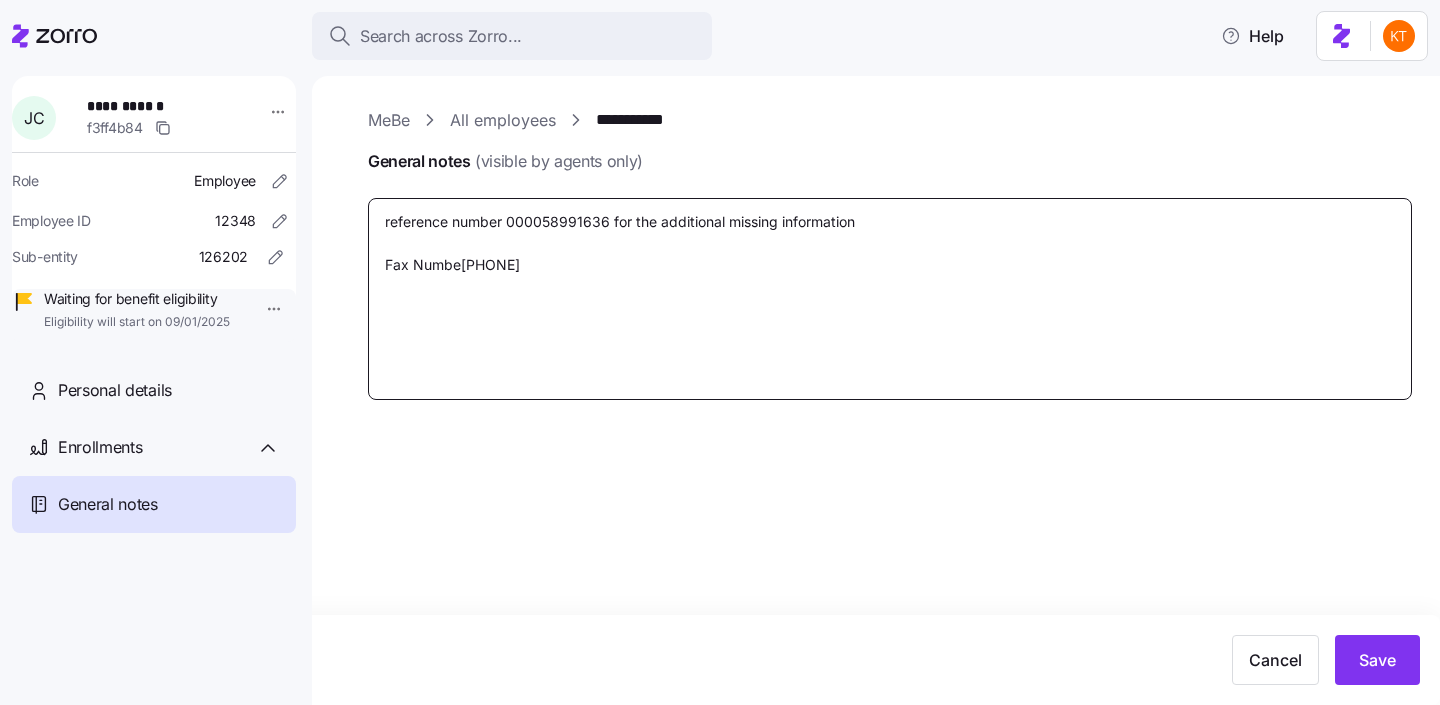 type on "x" 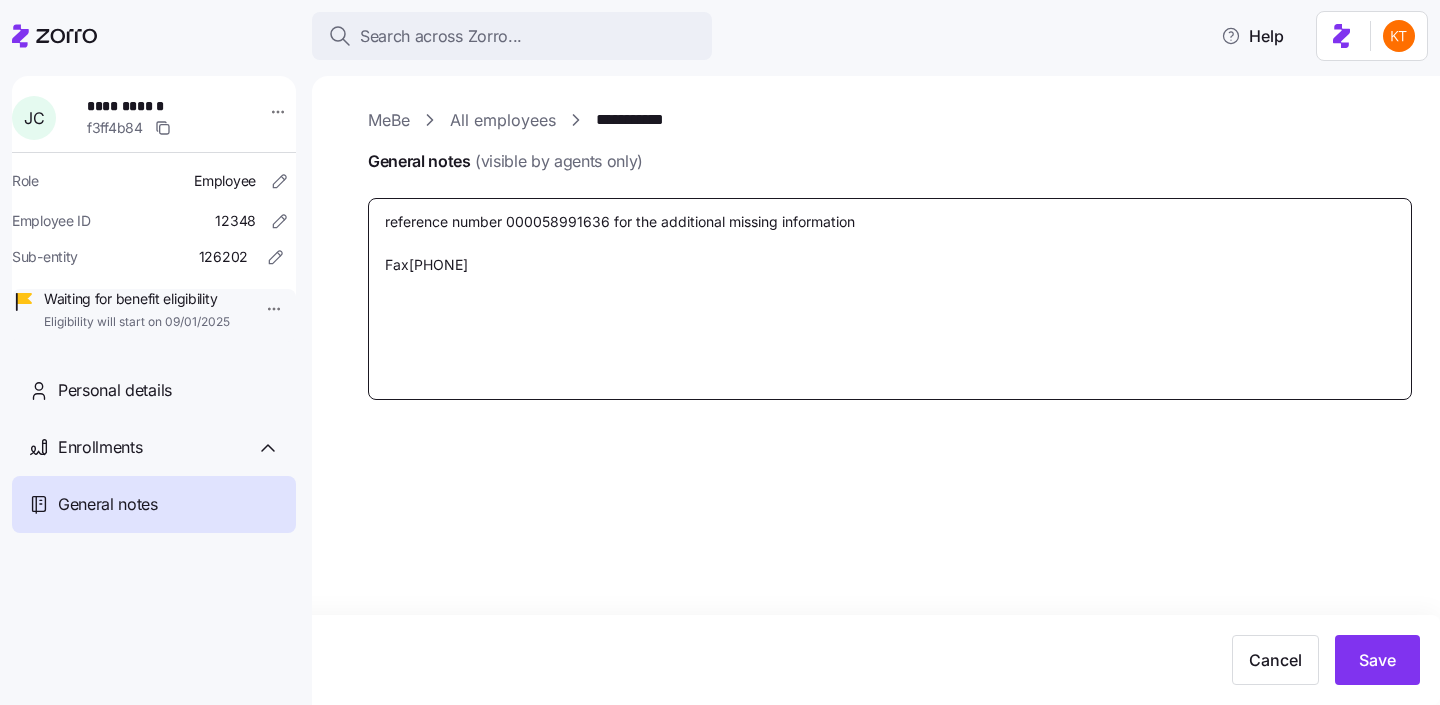 type on "x" 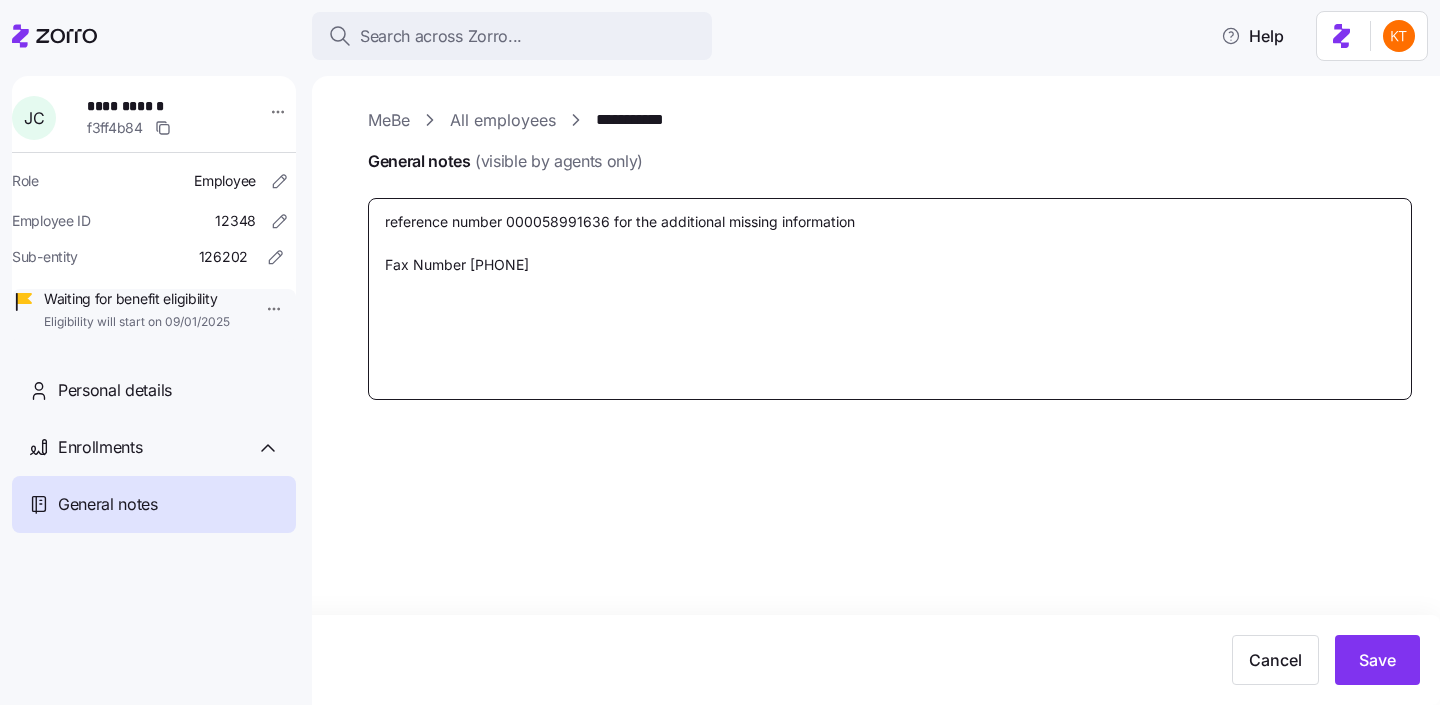 click on "reference number 000058991636 for the additional missing information
Fax Number 8442769917" at bounding box center (890, 299) 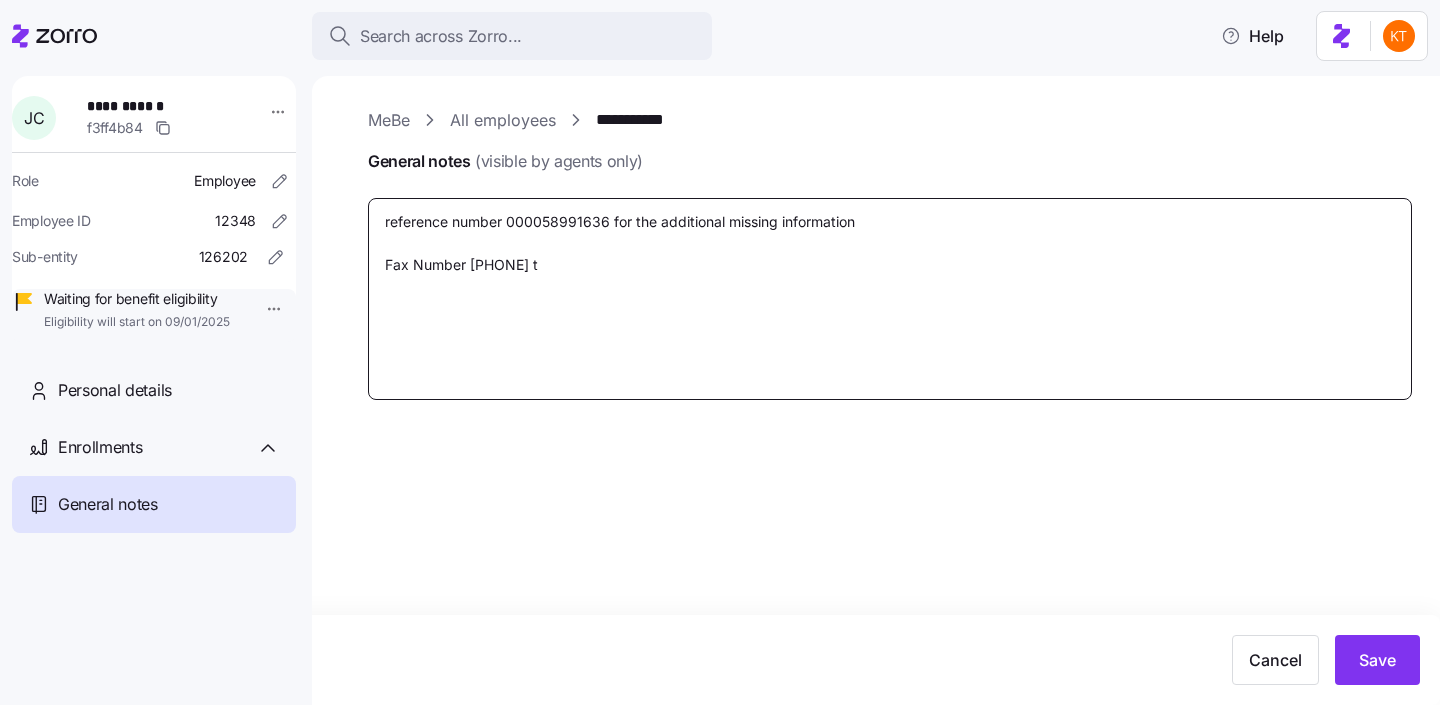 type on "x" 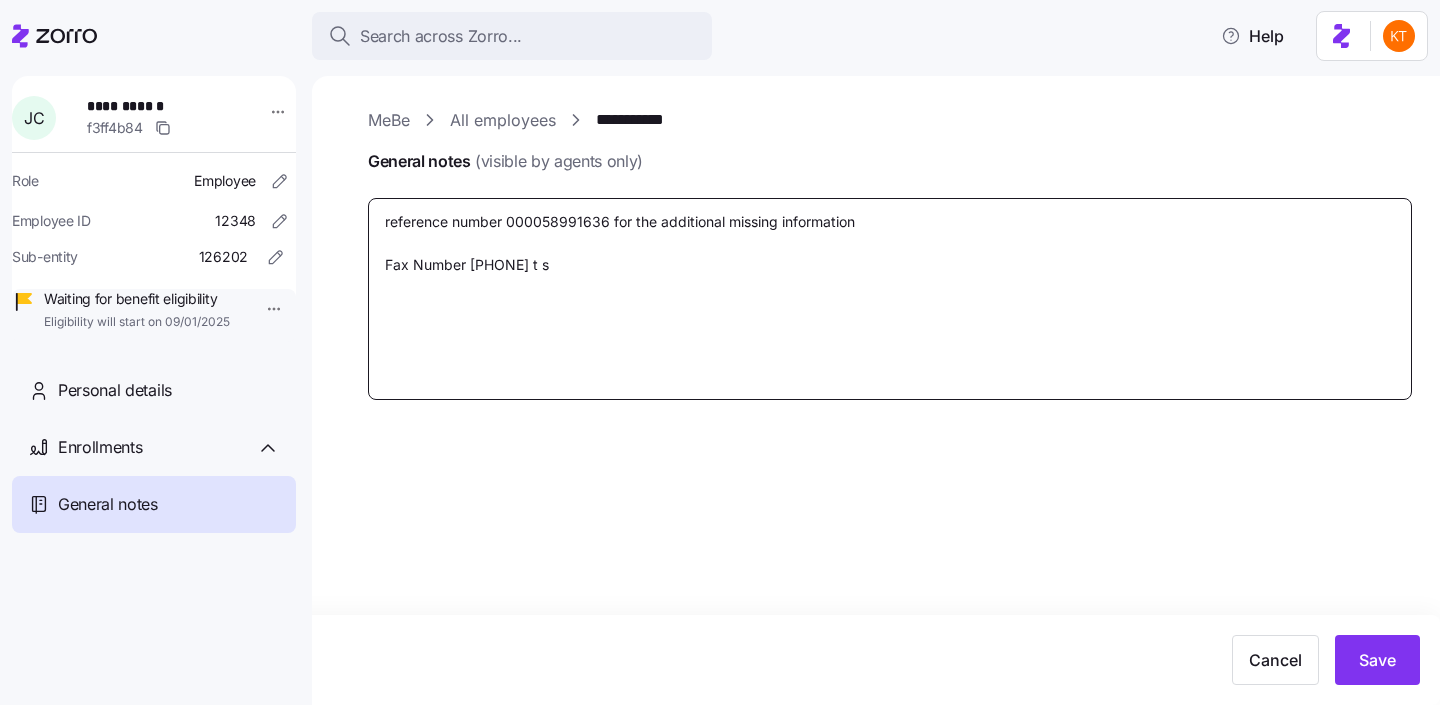 type on "x" 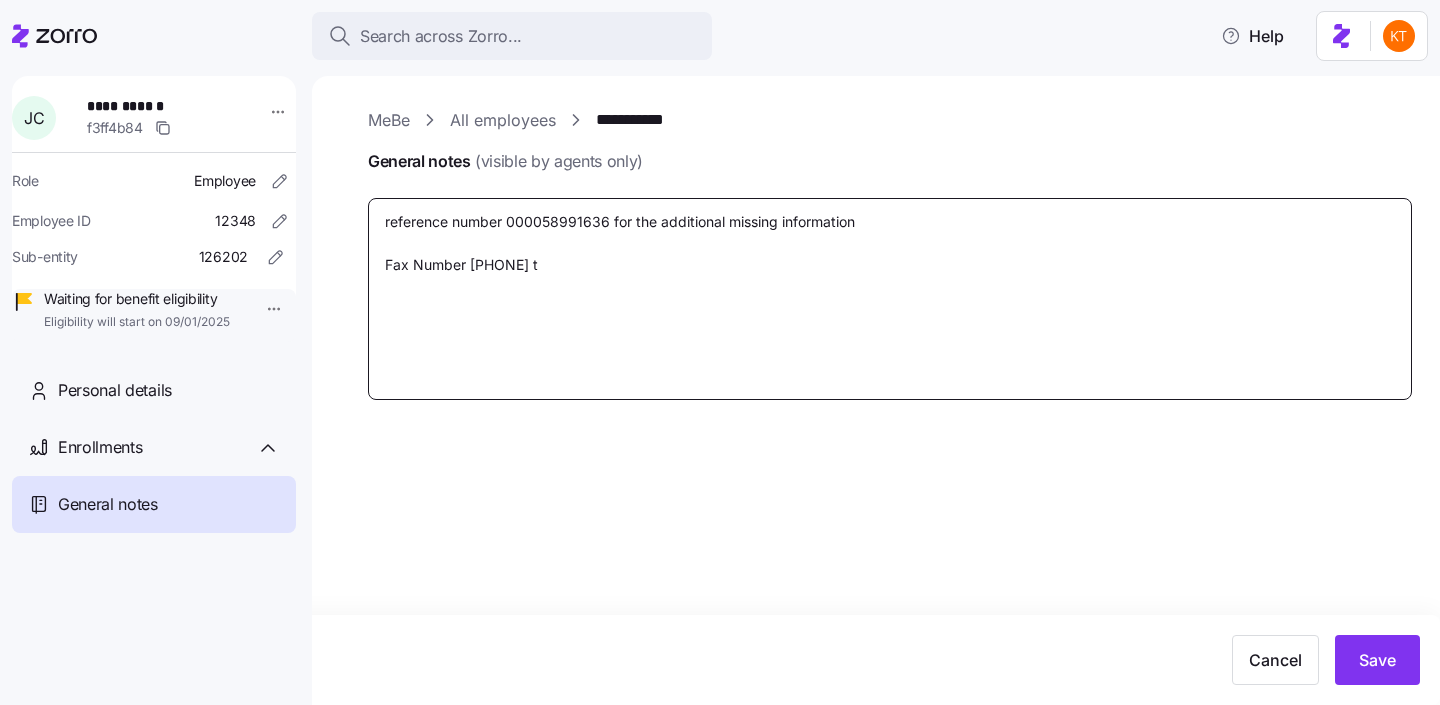 type on "x" 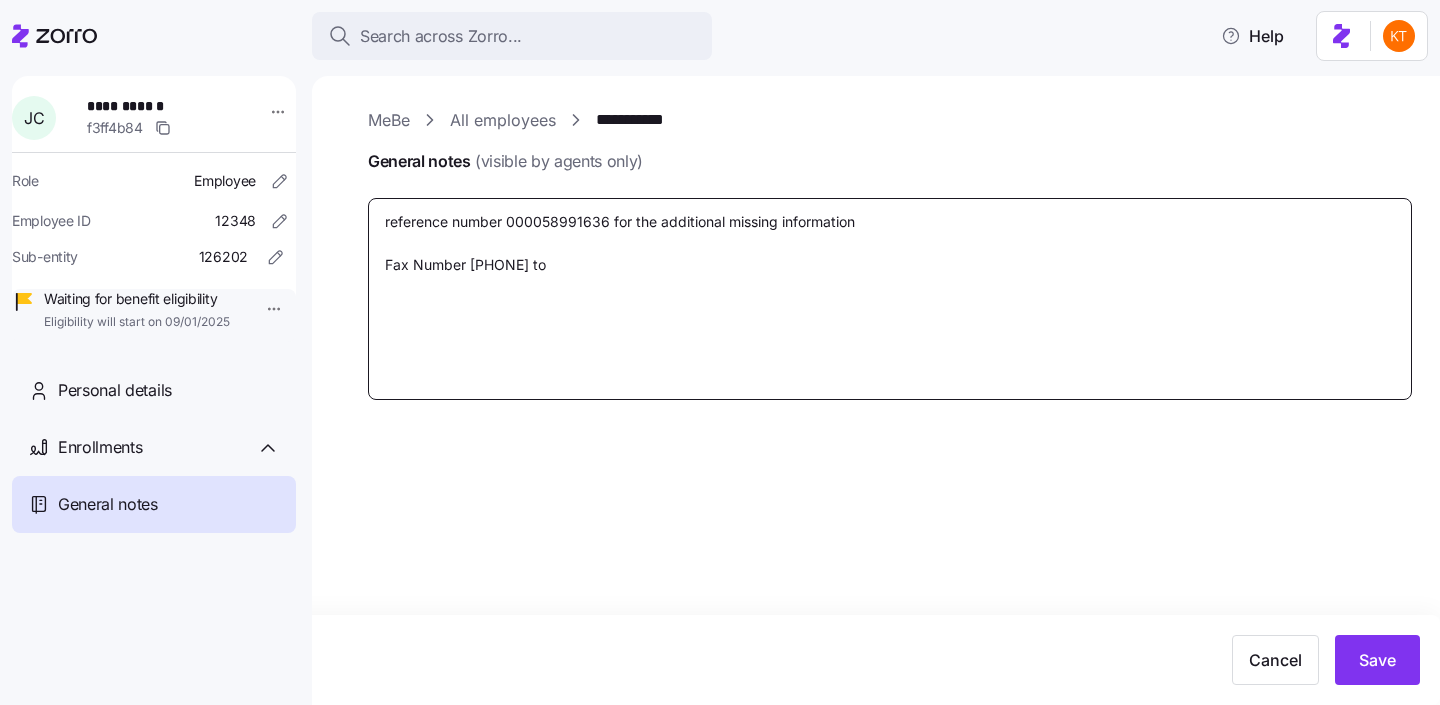 type on "reference number 000058991636 for the additional missing information
Fax Number 8442769917 to" 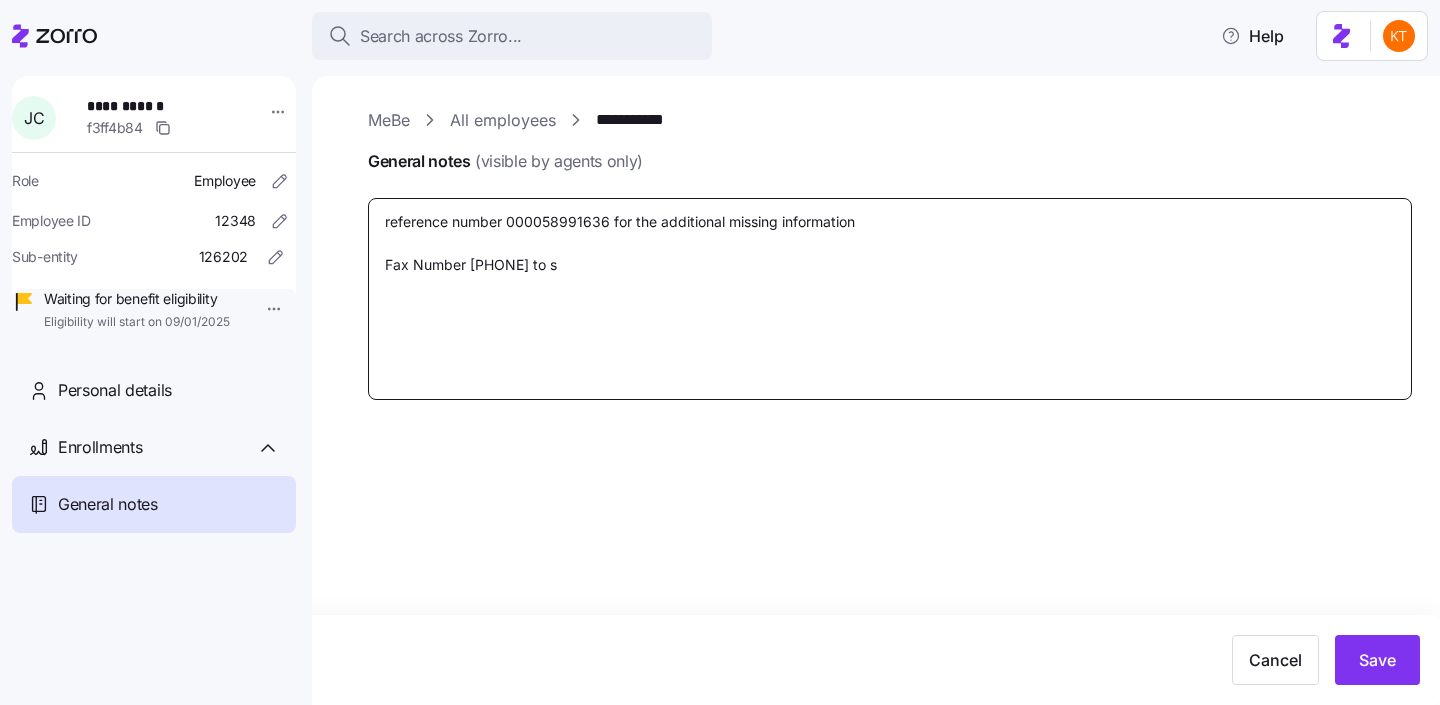type on "x" 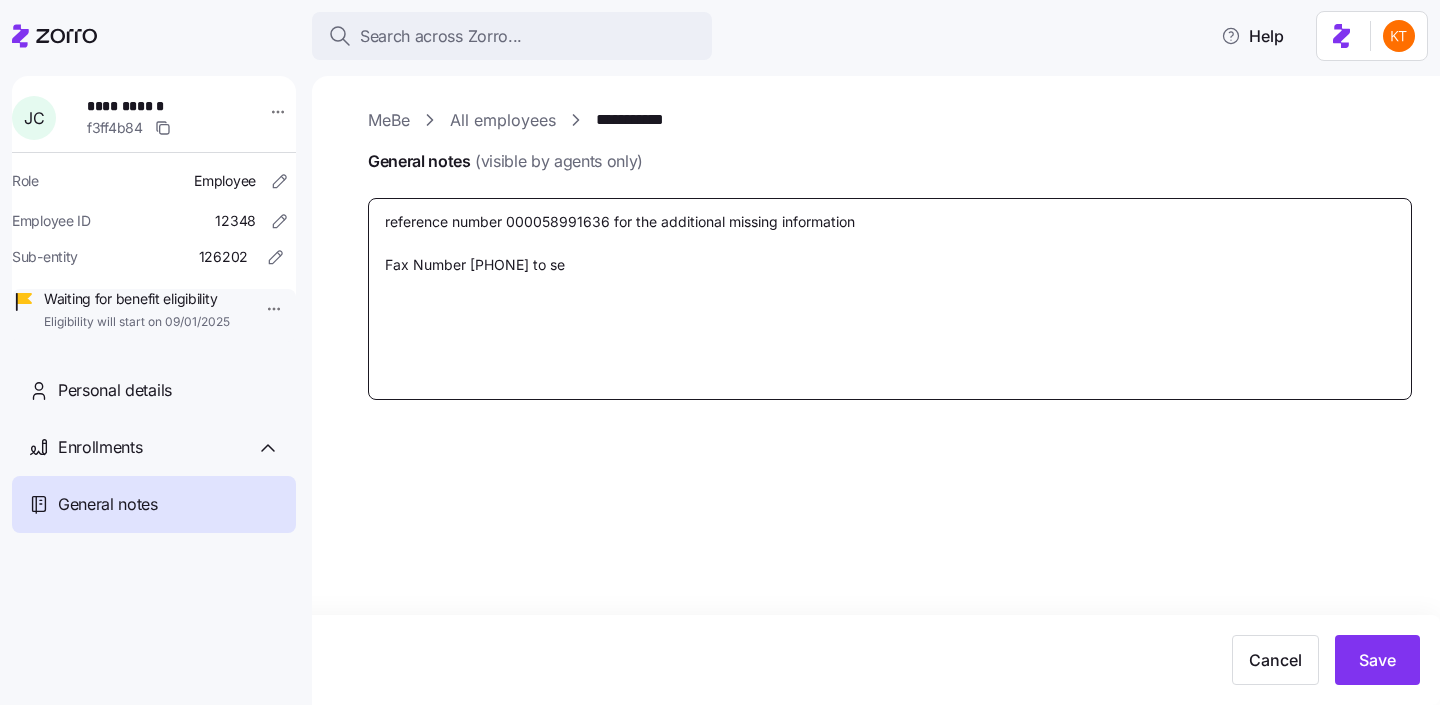 type on "x" 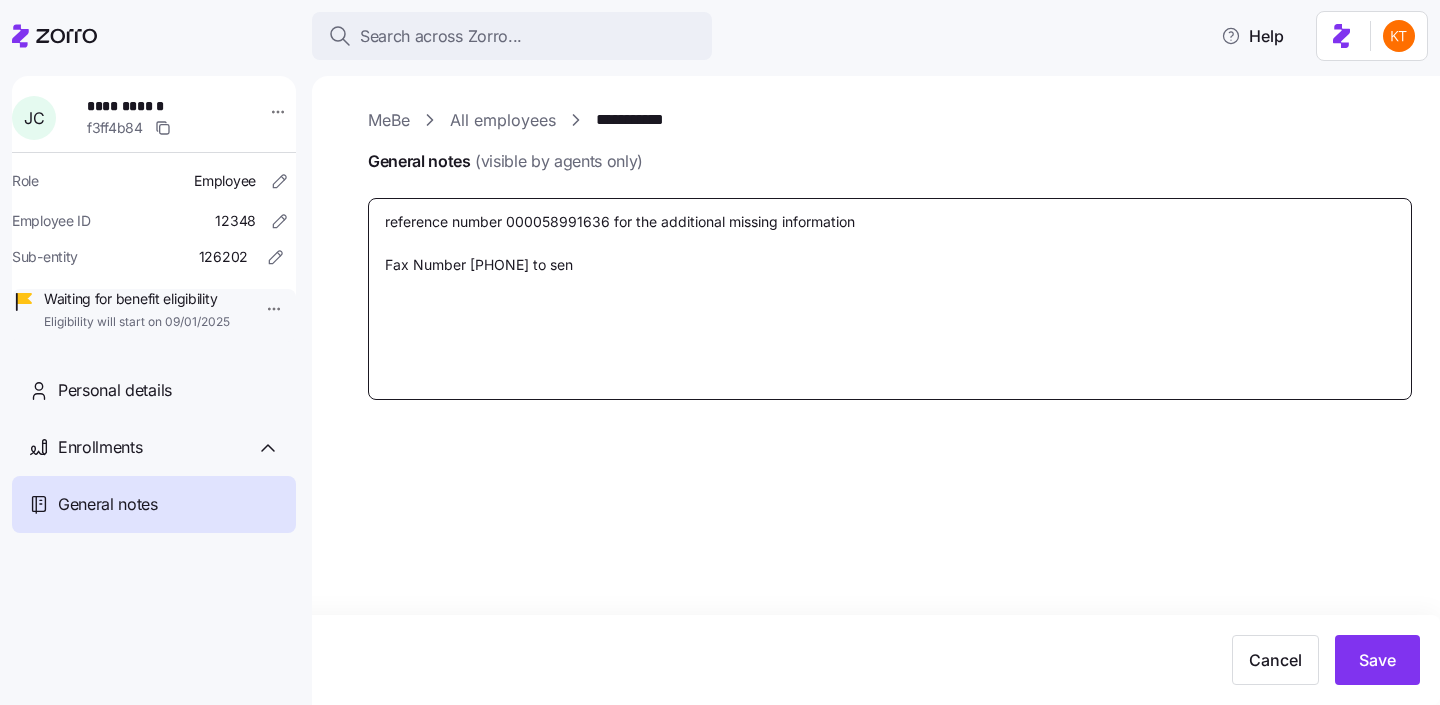 type on "x" 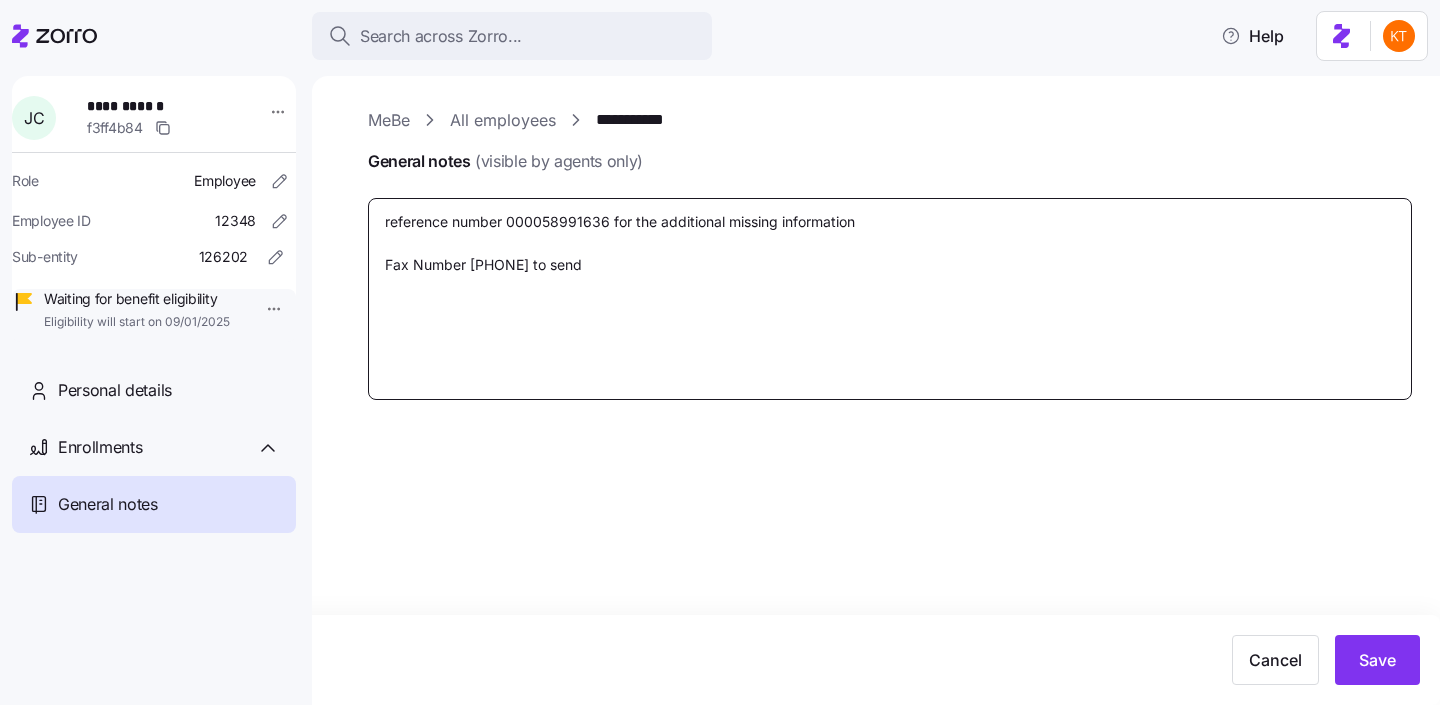 type on "x" 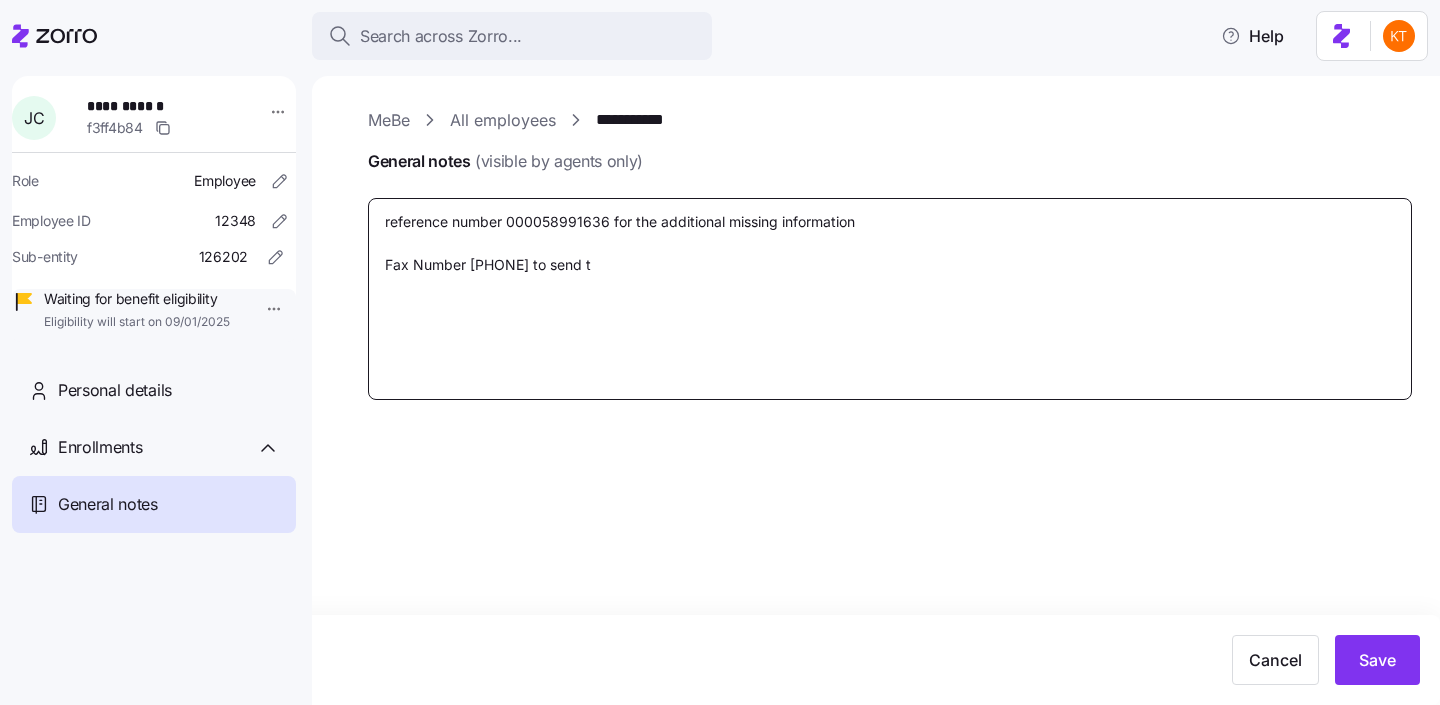 type on "x" 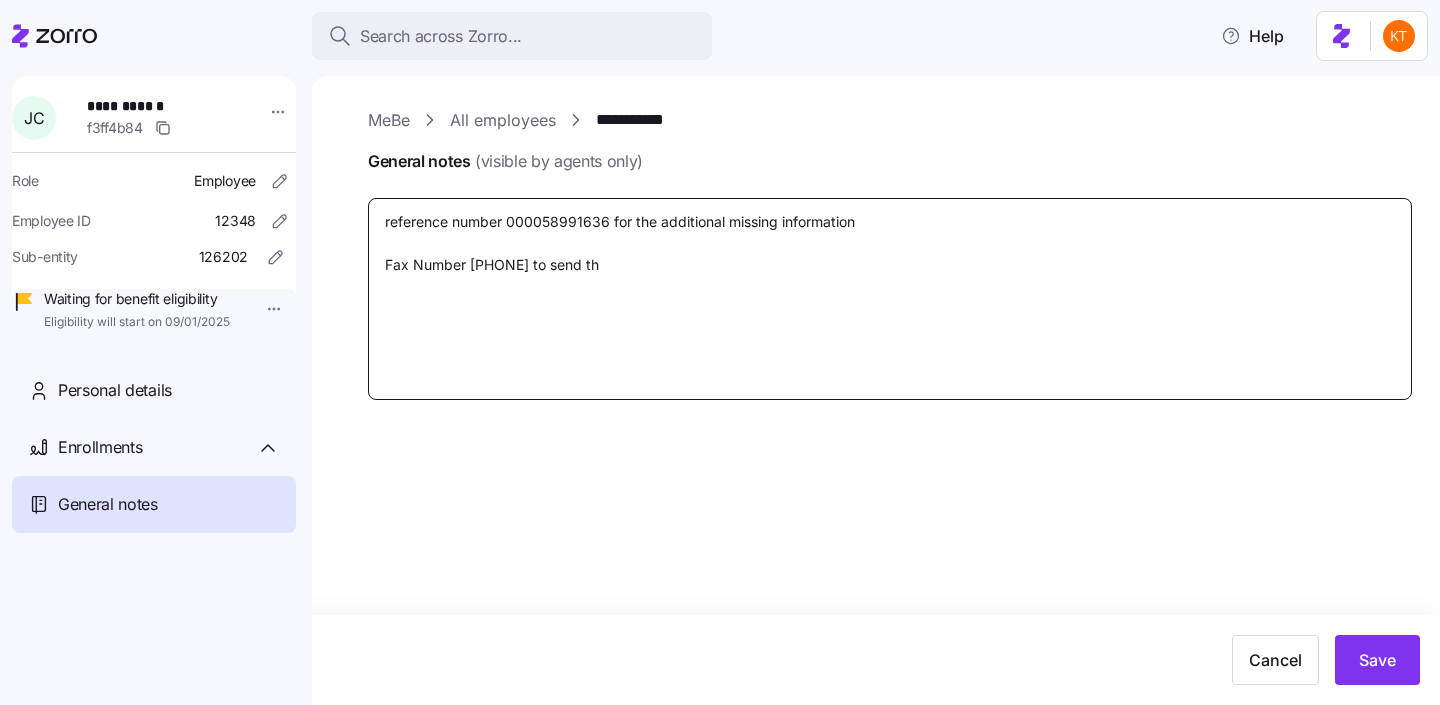type on "x" 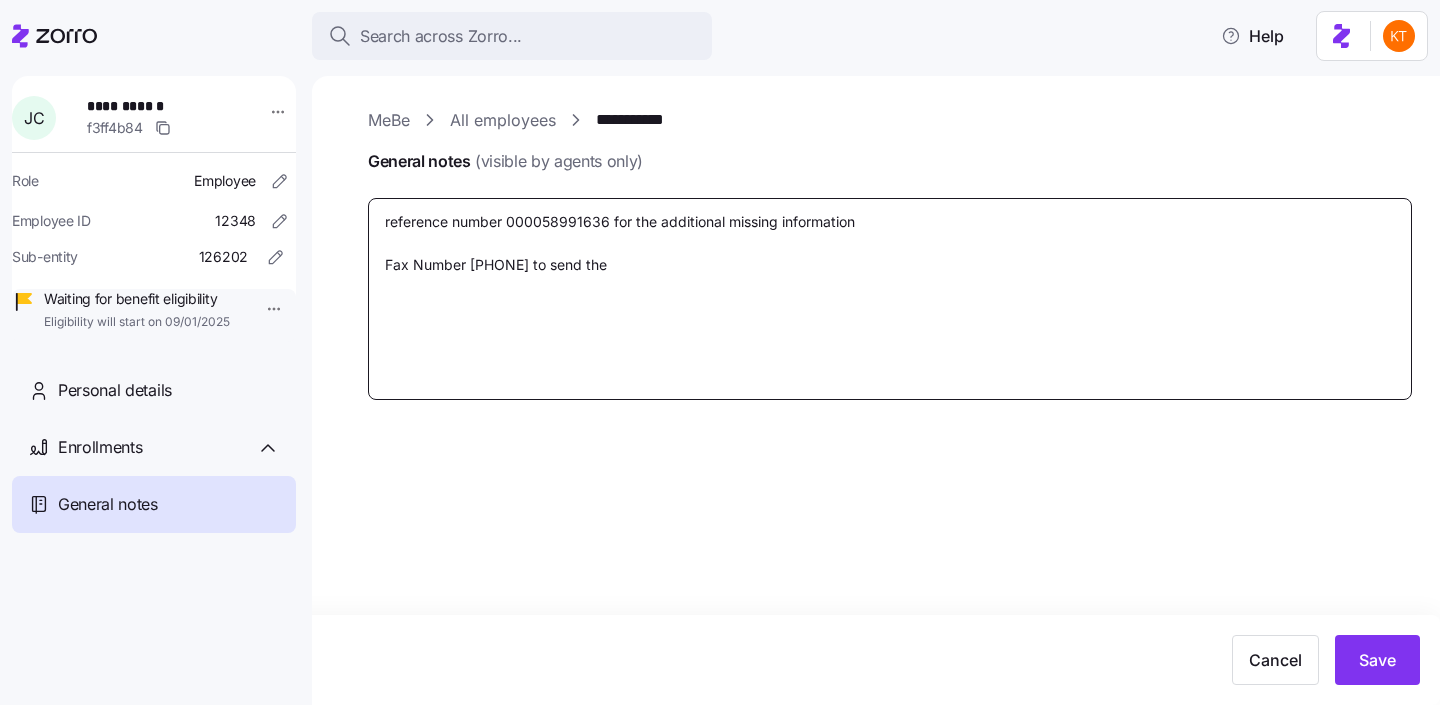 type on "x" 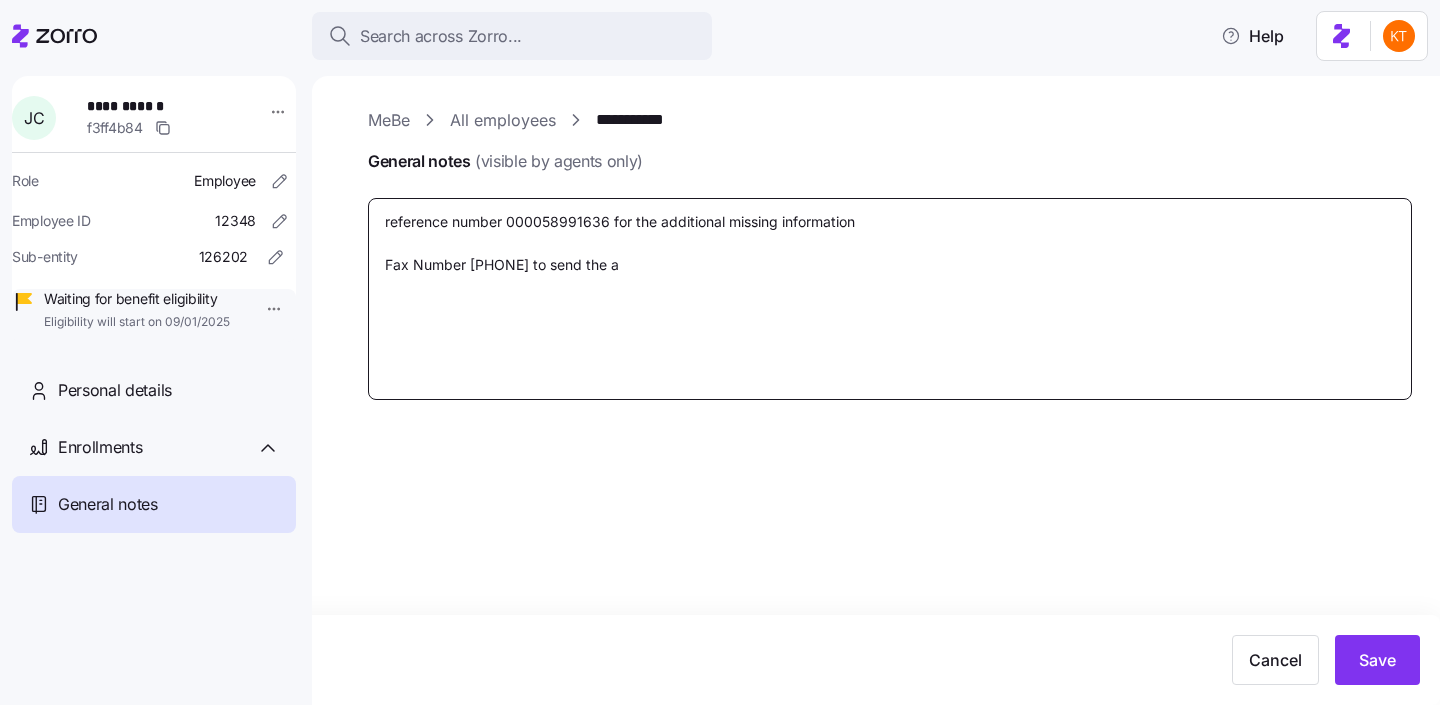 type on "x" 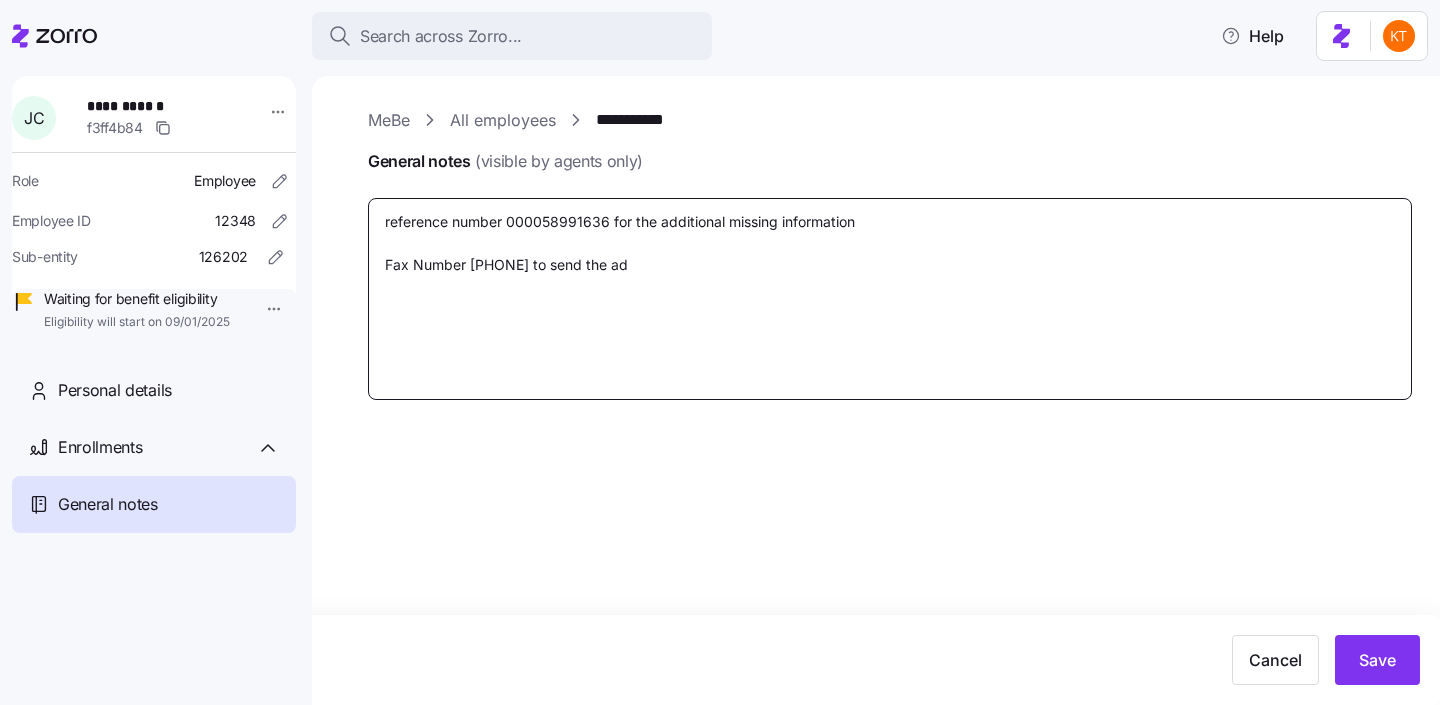 type on "x" 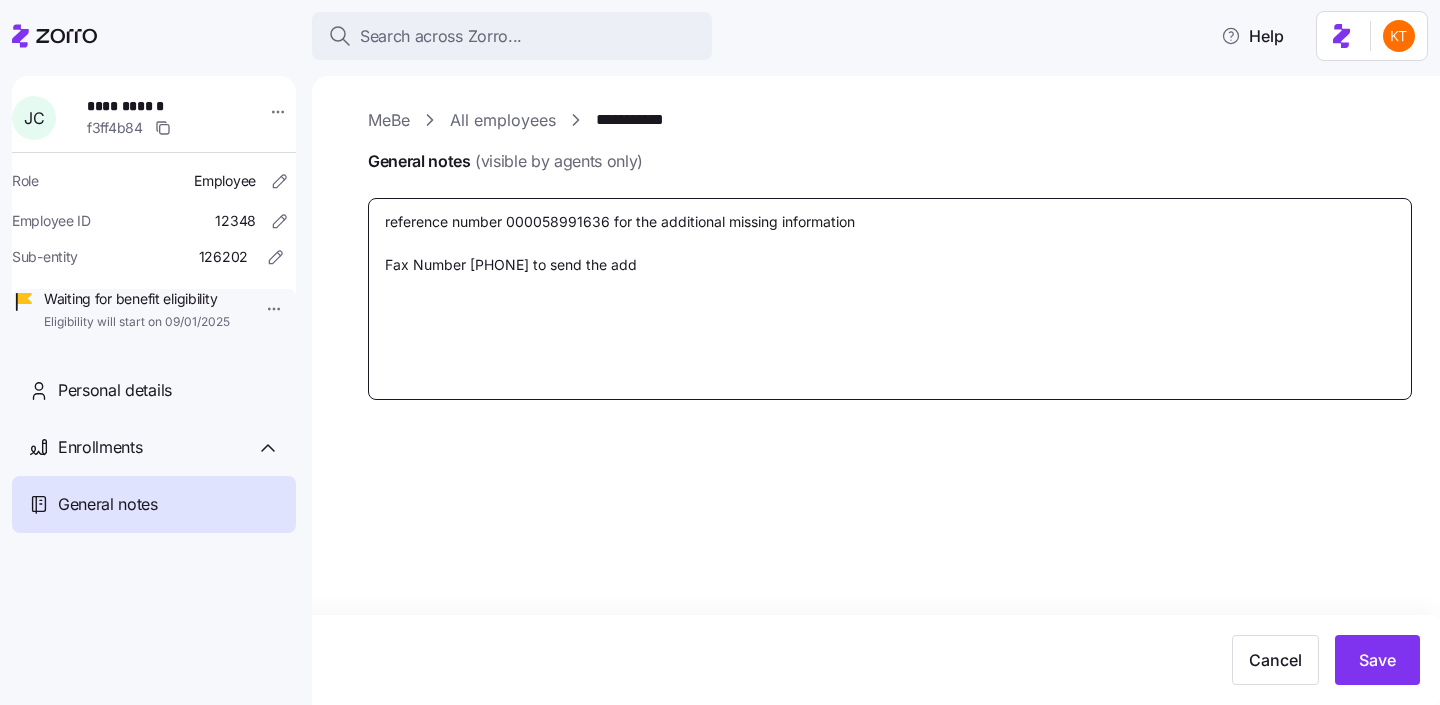 type on "x" 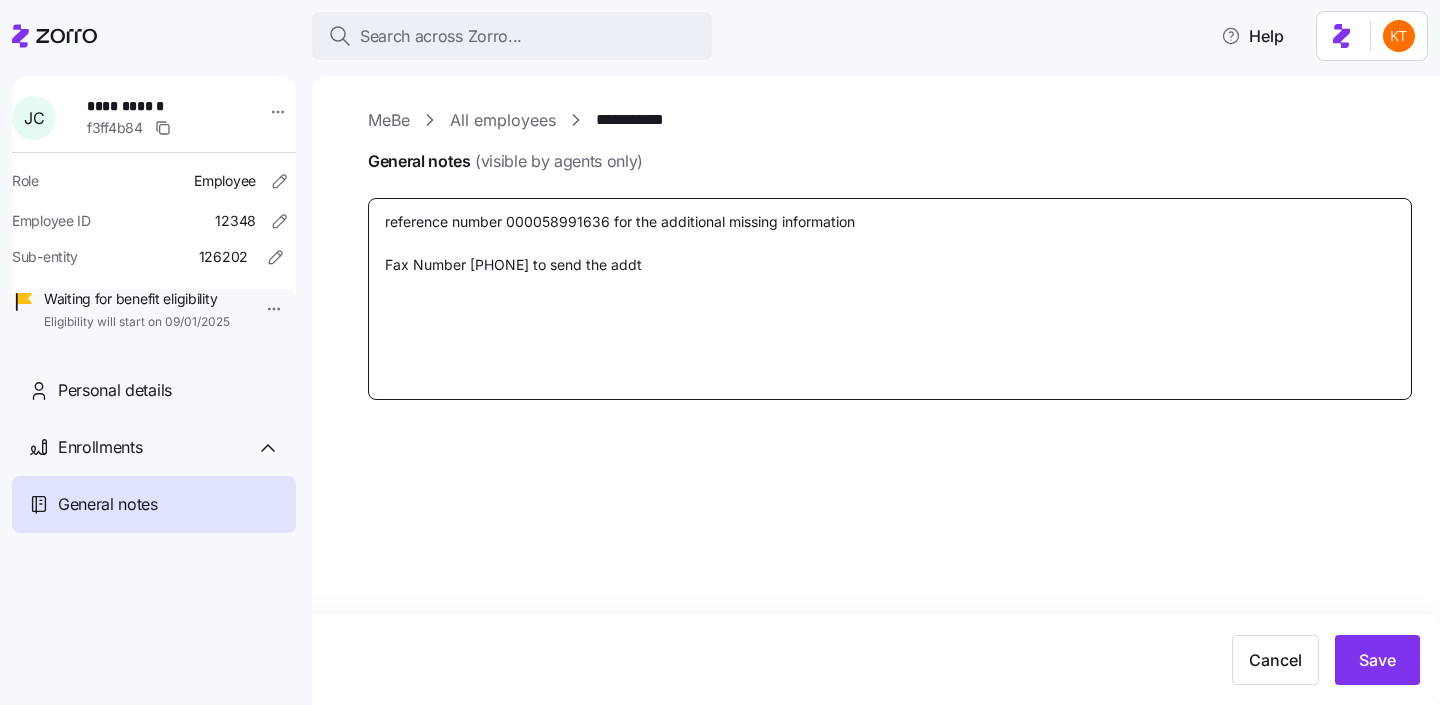type on "x" 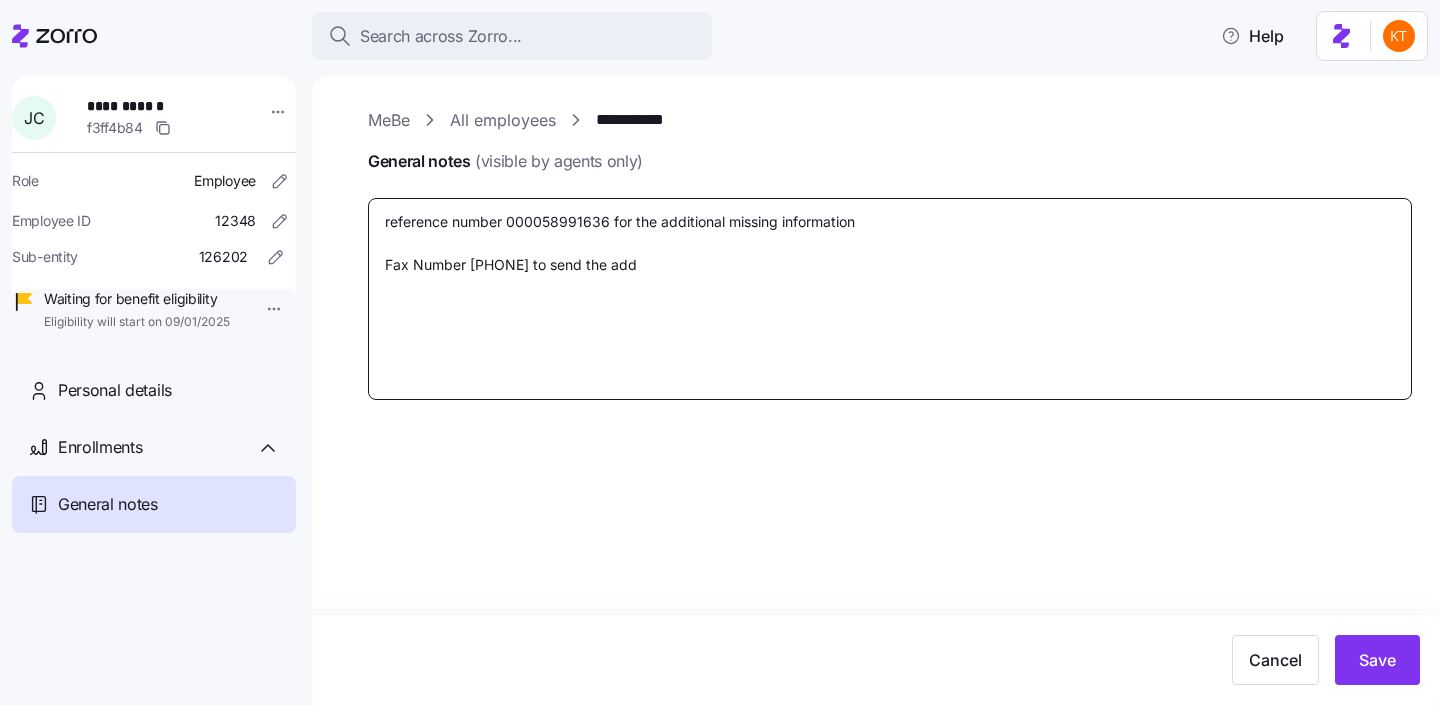 type on "x" 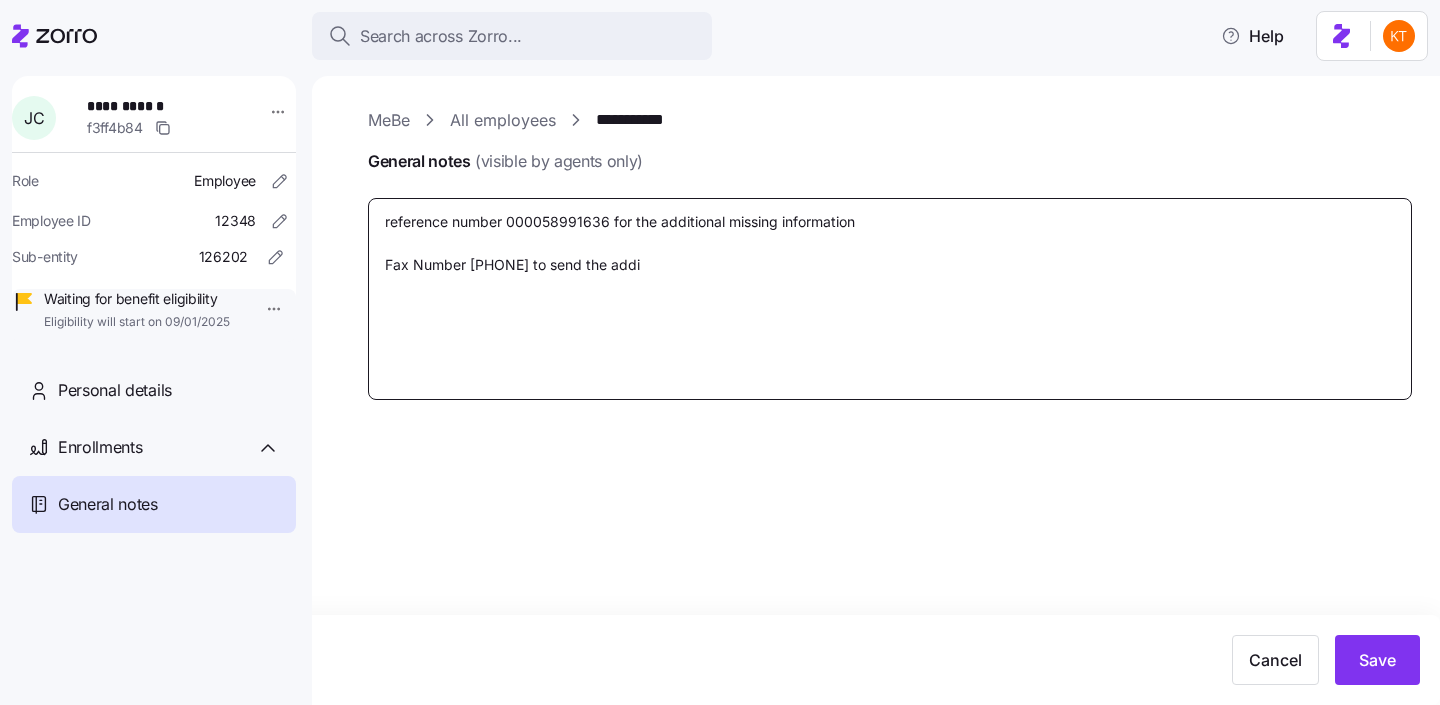 type on "x" 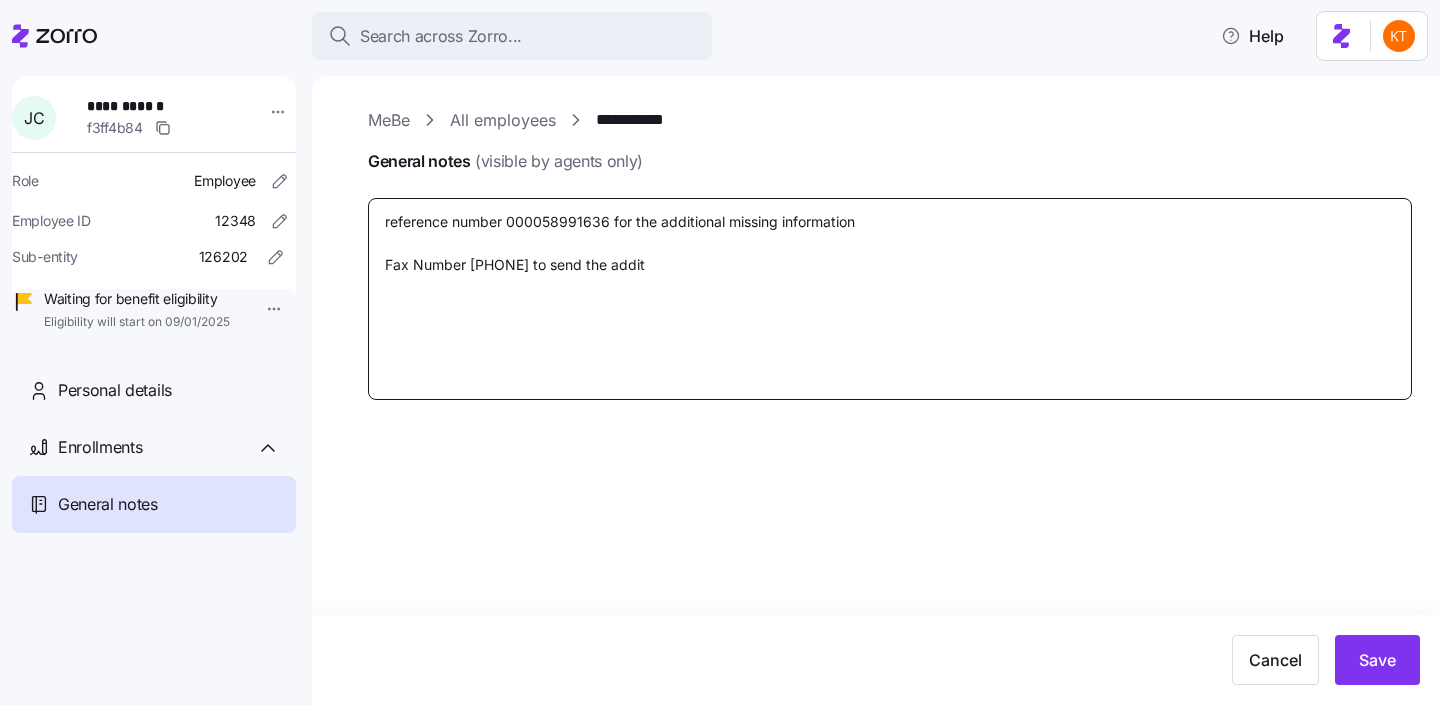 type on "x" 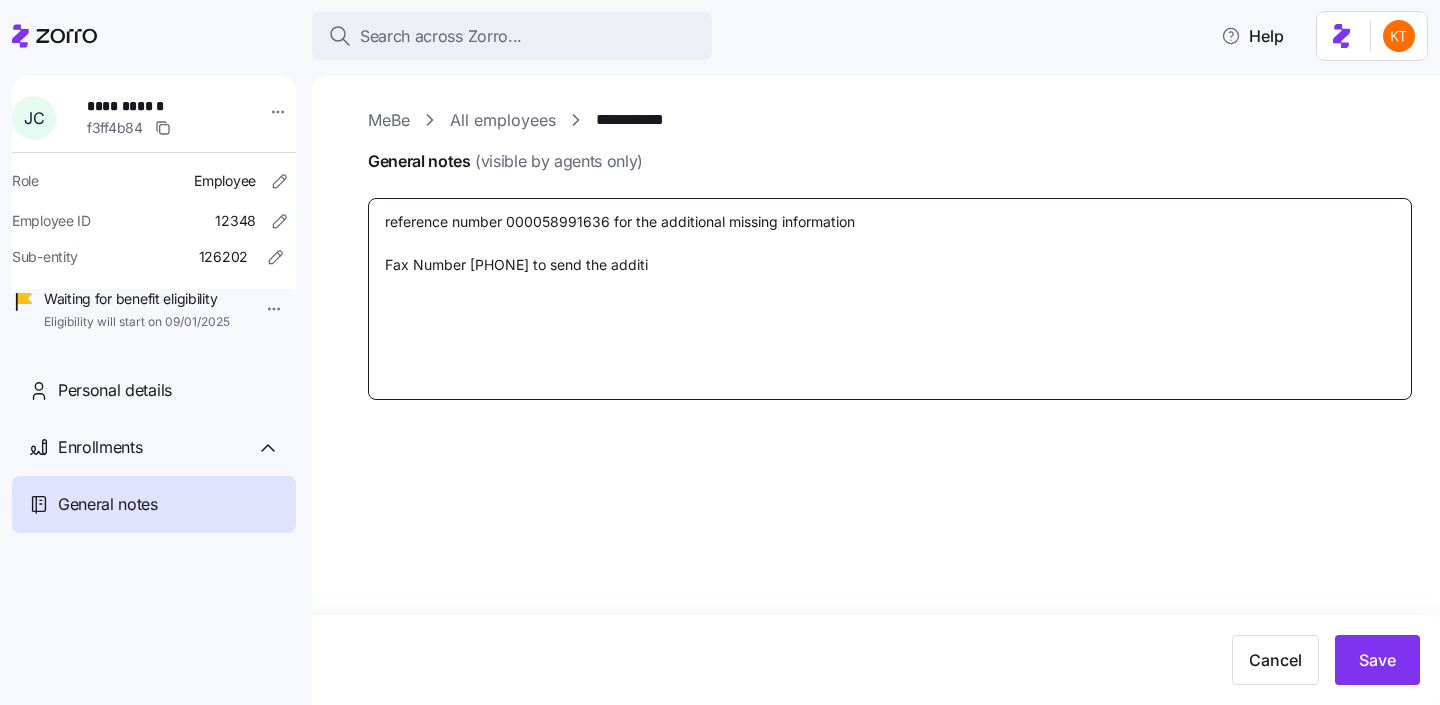 type on "x" 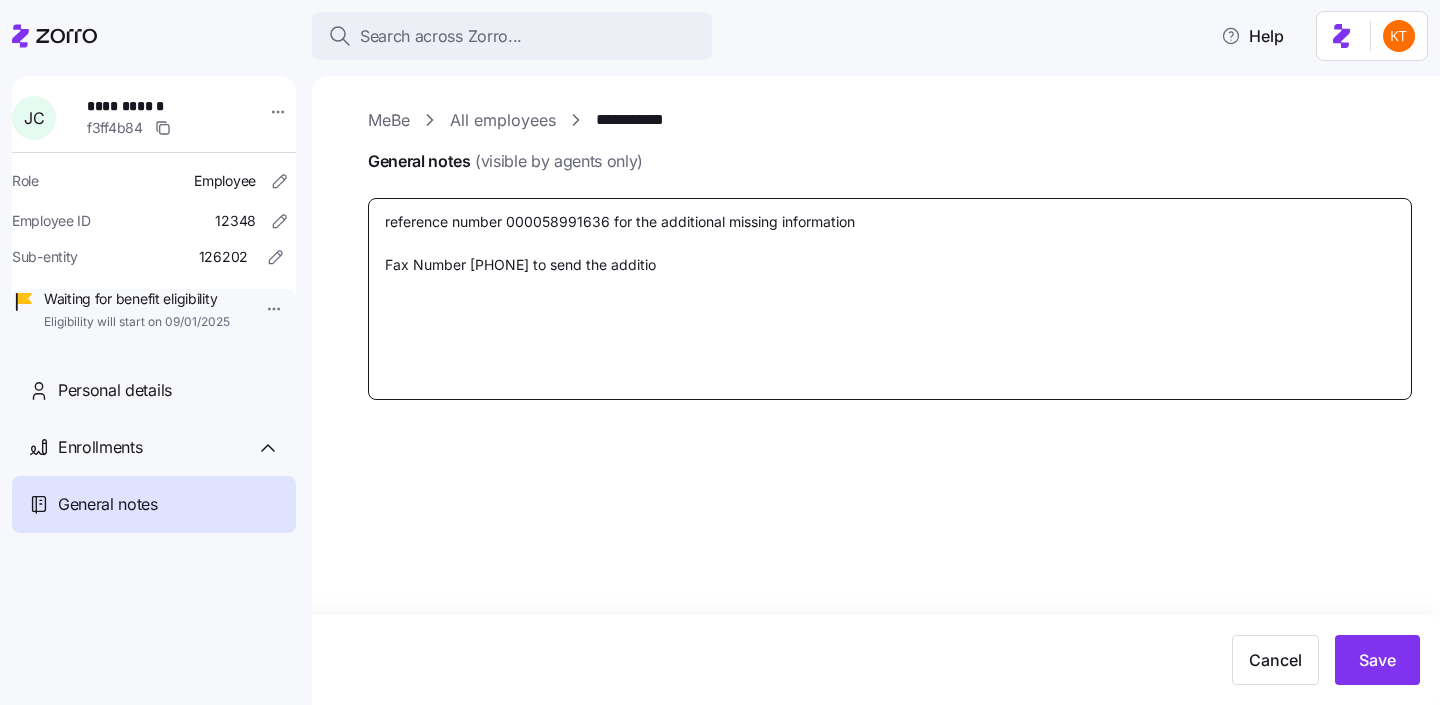 type on "x" 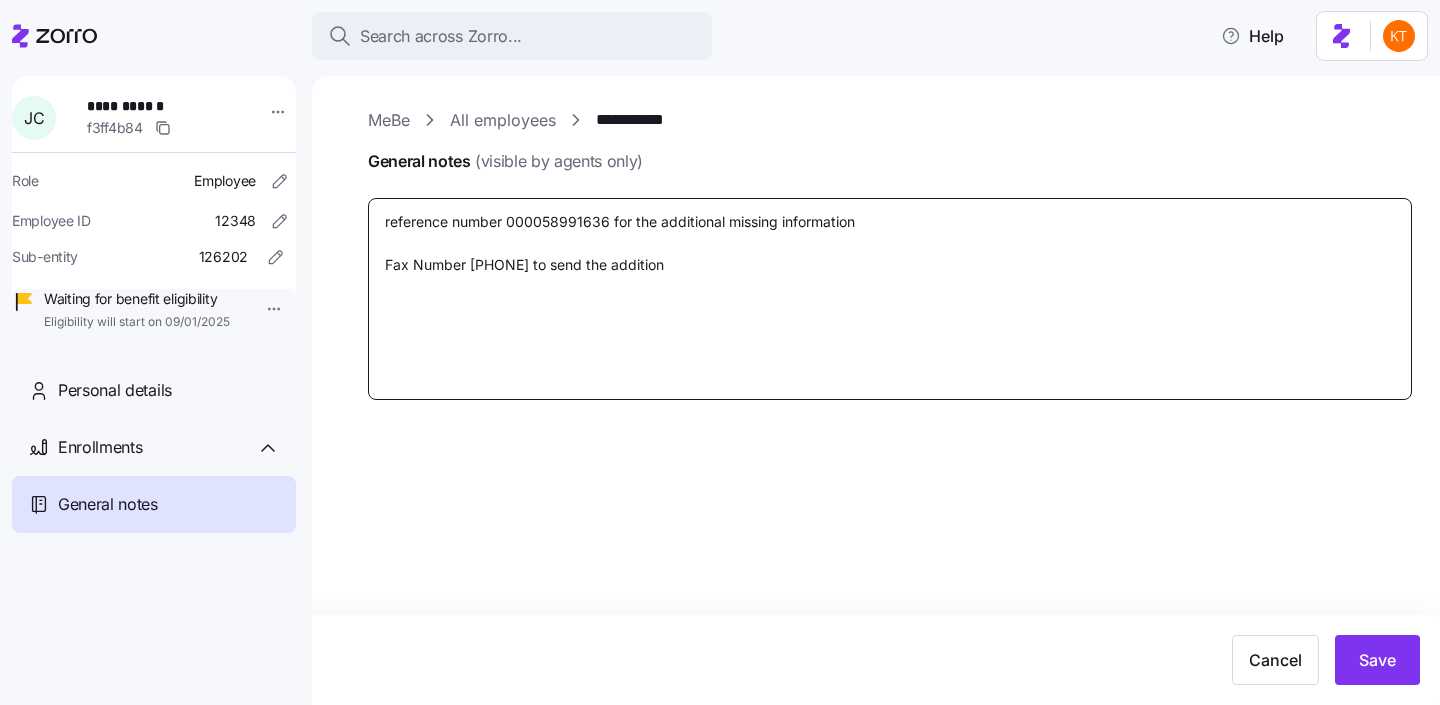 type on "x" 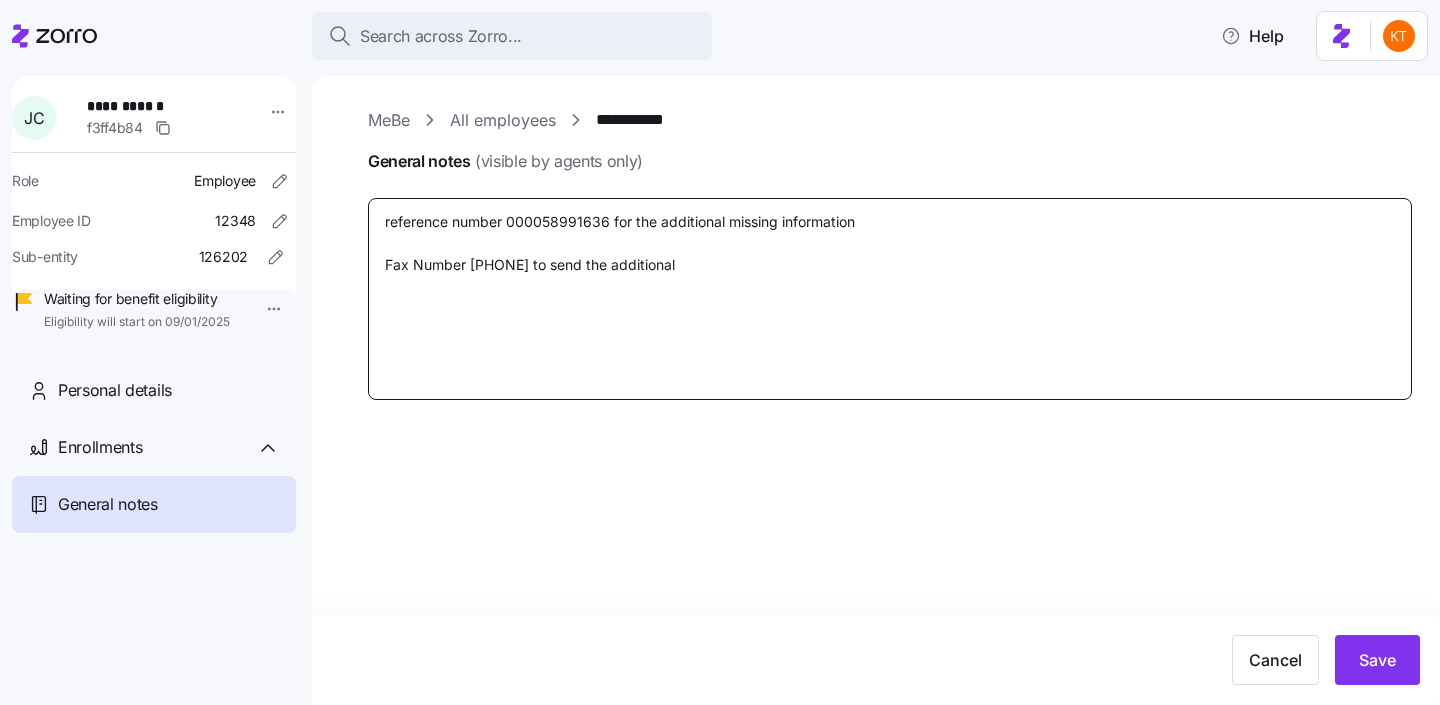 type on "x" 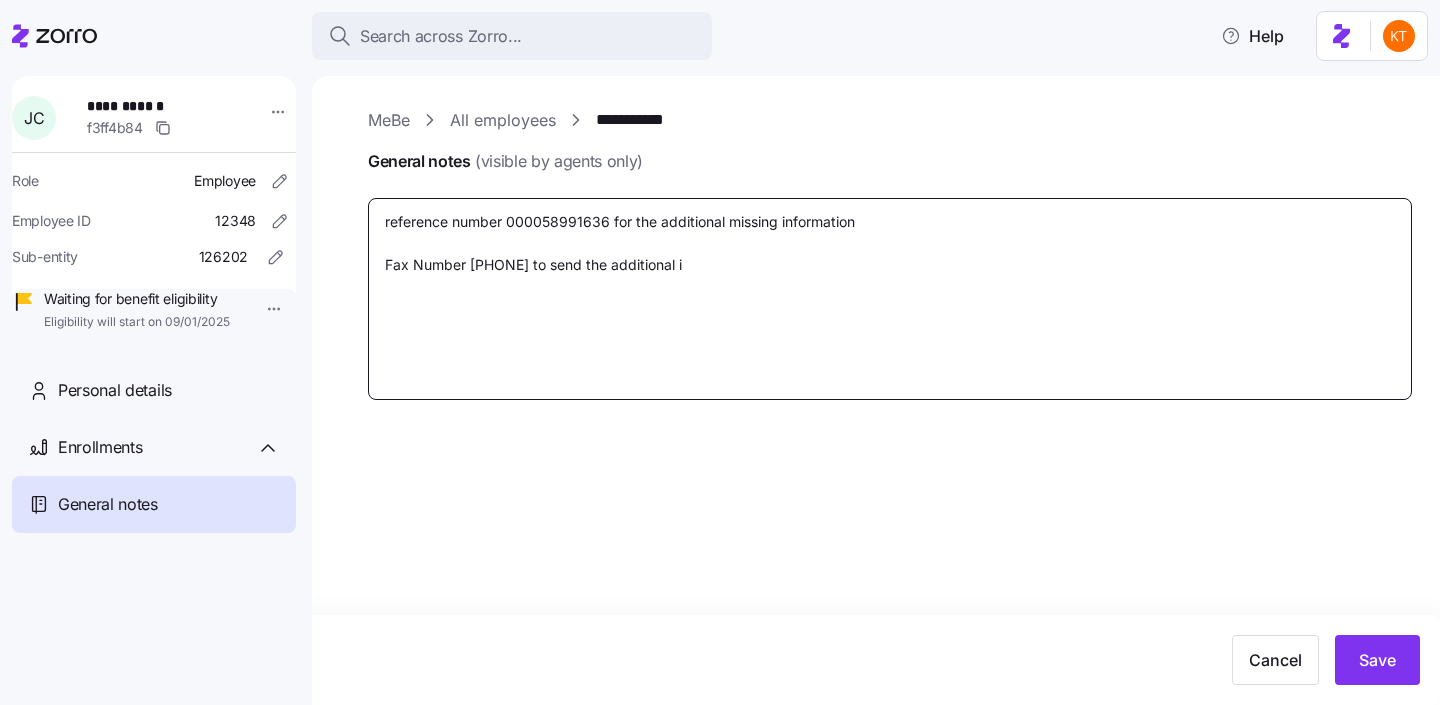 type on "x" 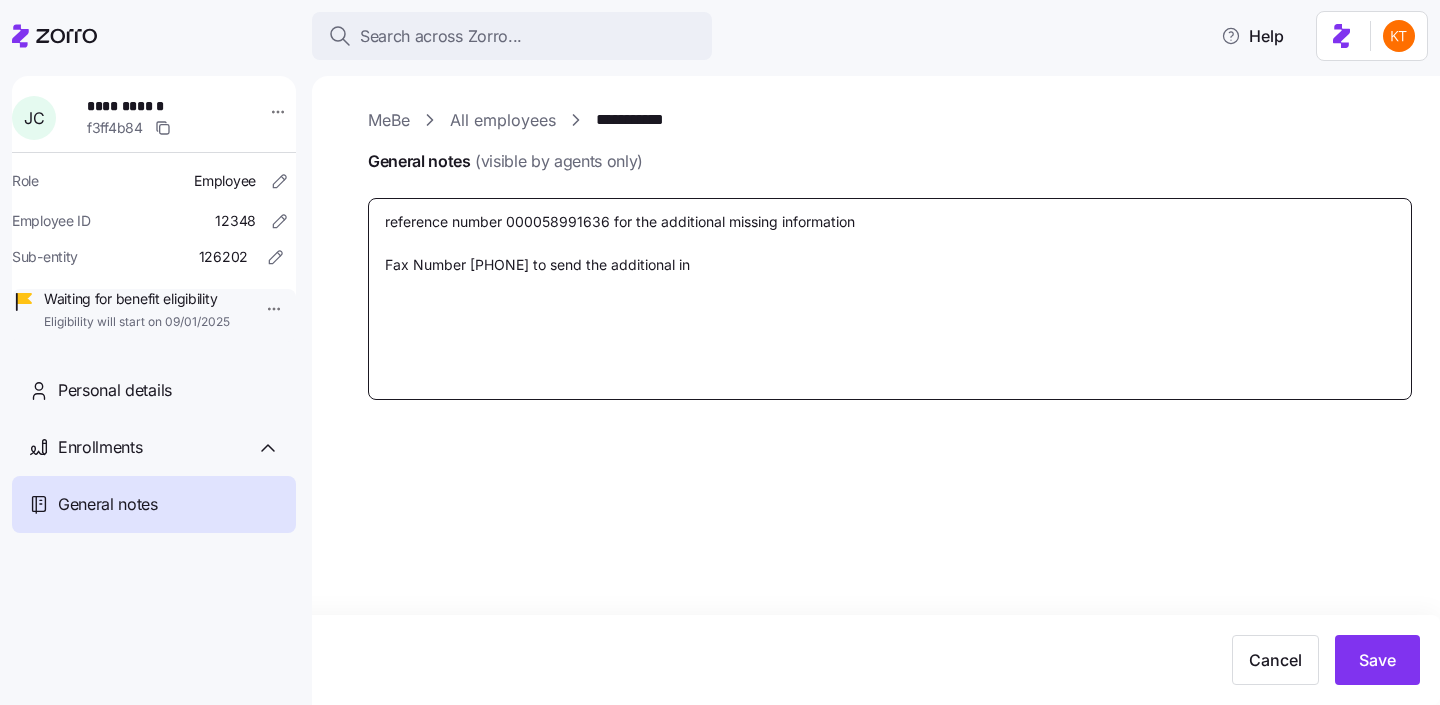 type on "x" 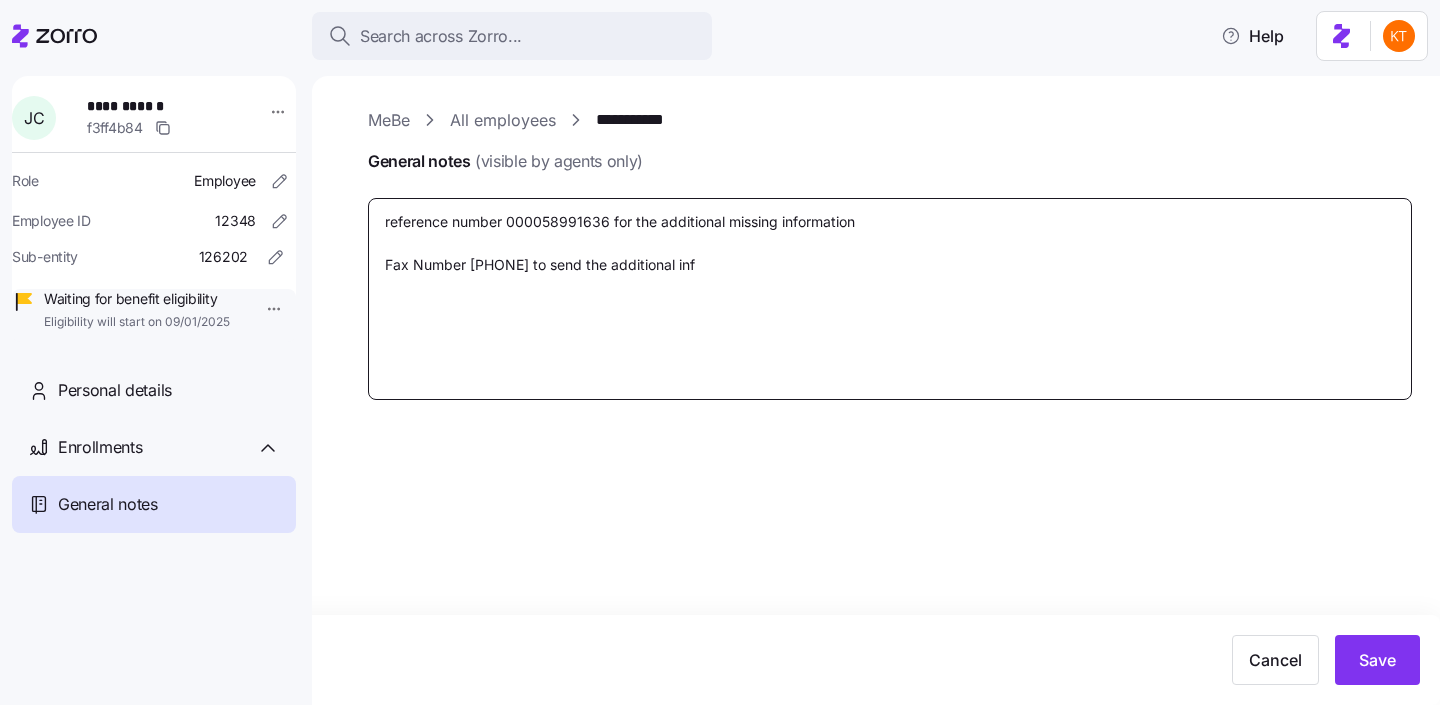 type on "x" 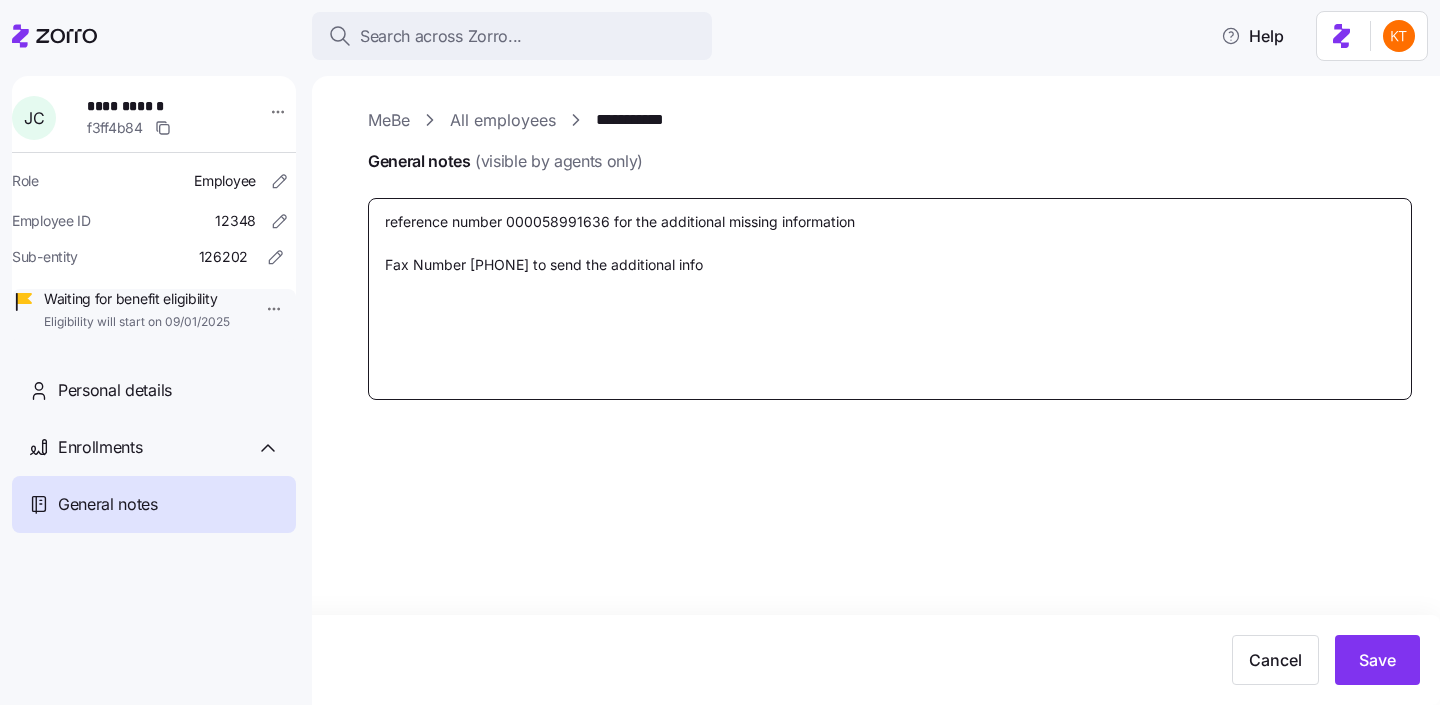 type on "x" 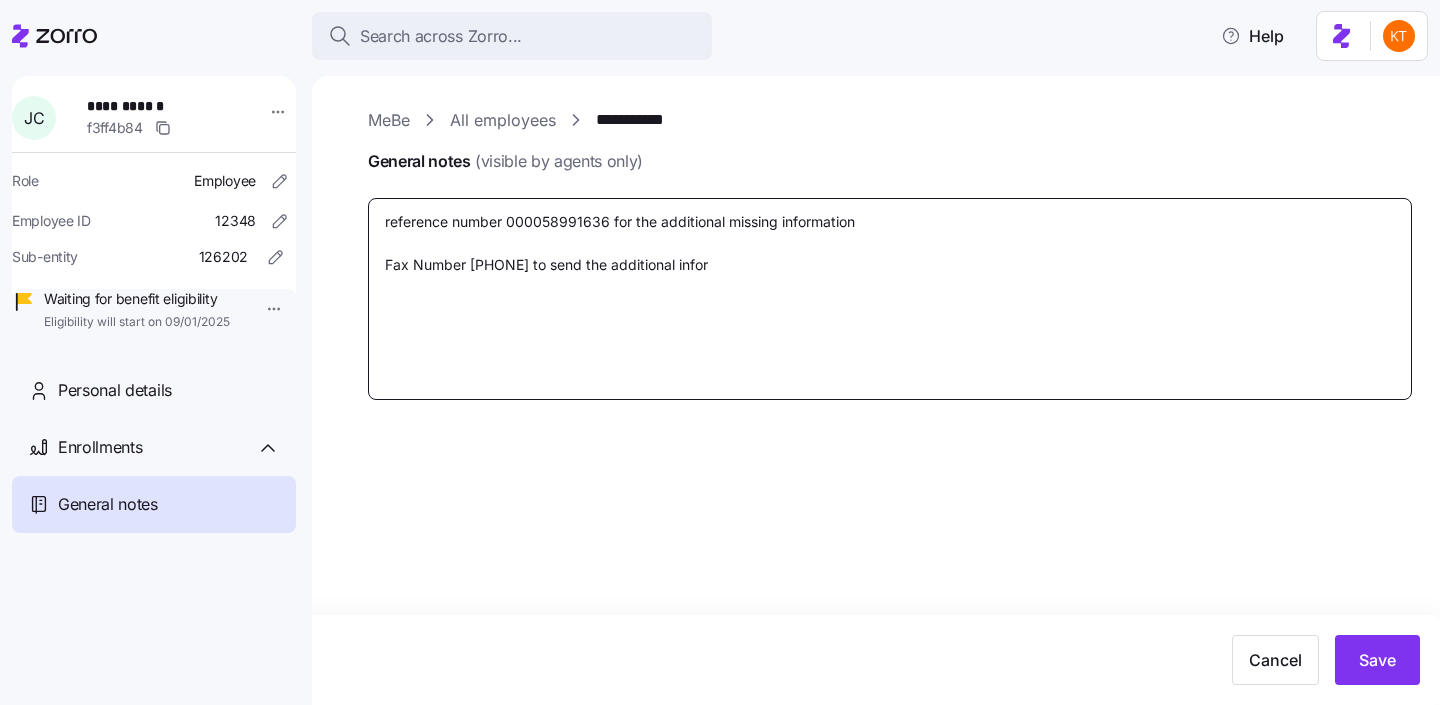 type on "x" 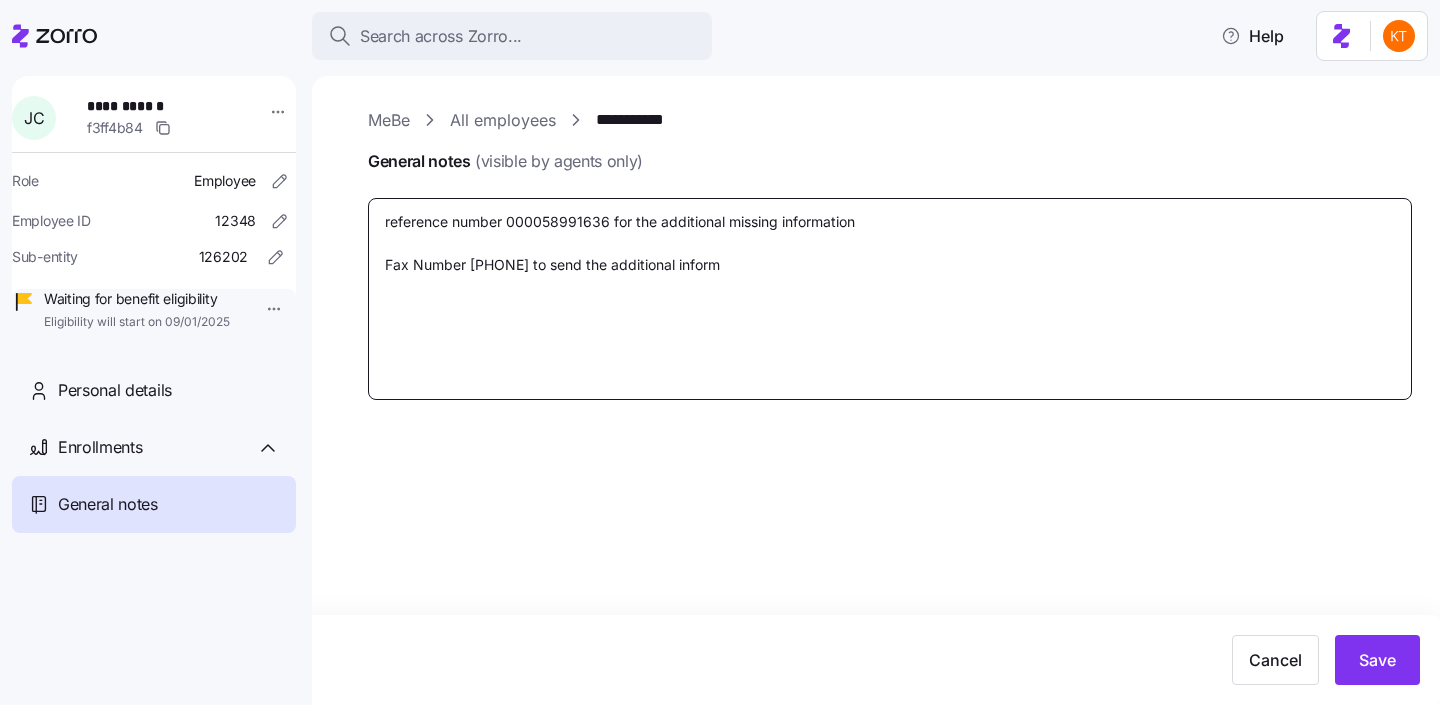 type on "x" 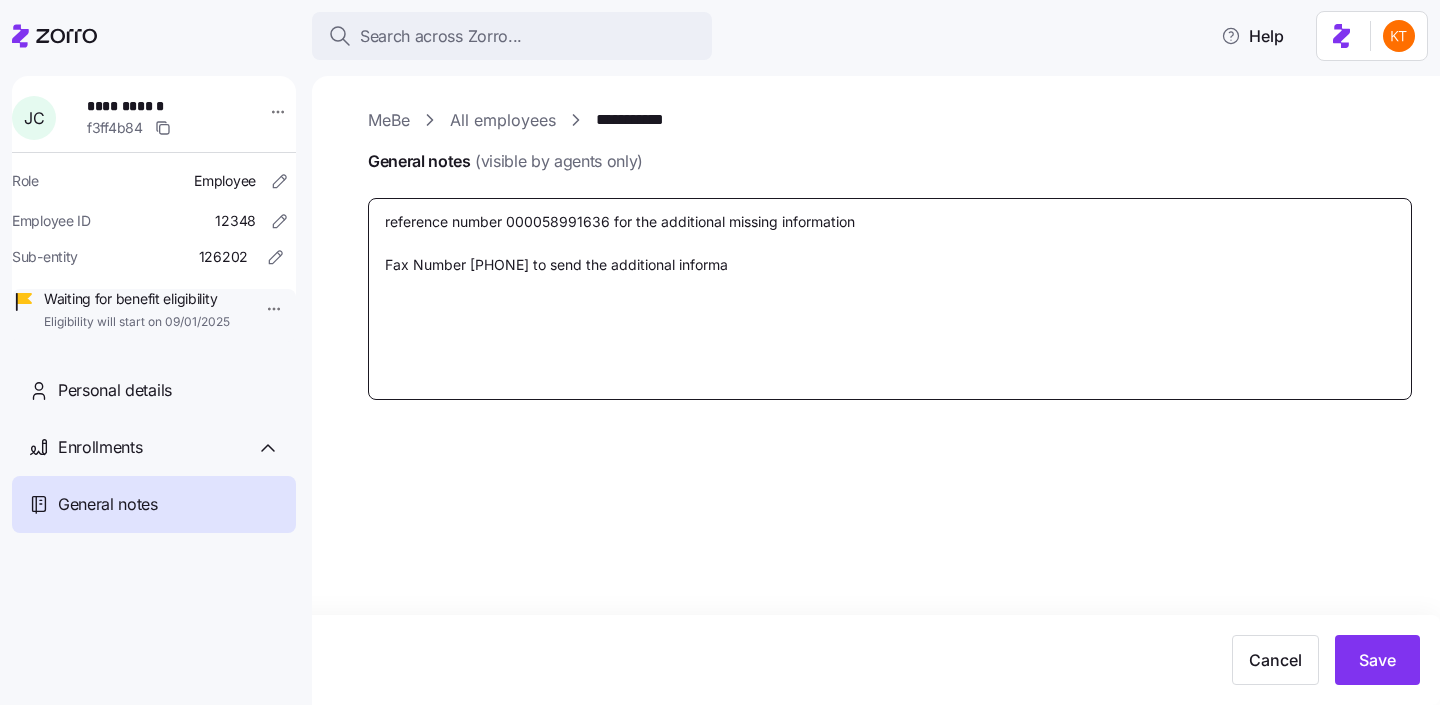 type on "reference number 000058991636 for the additional missing information
Fax Number 8442769917 to send the additional informai" 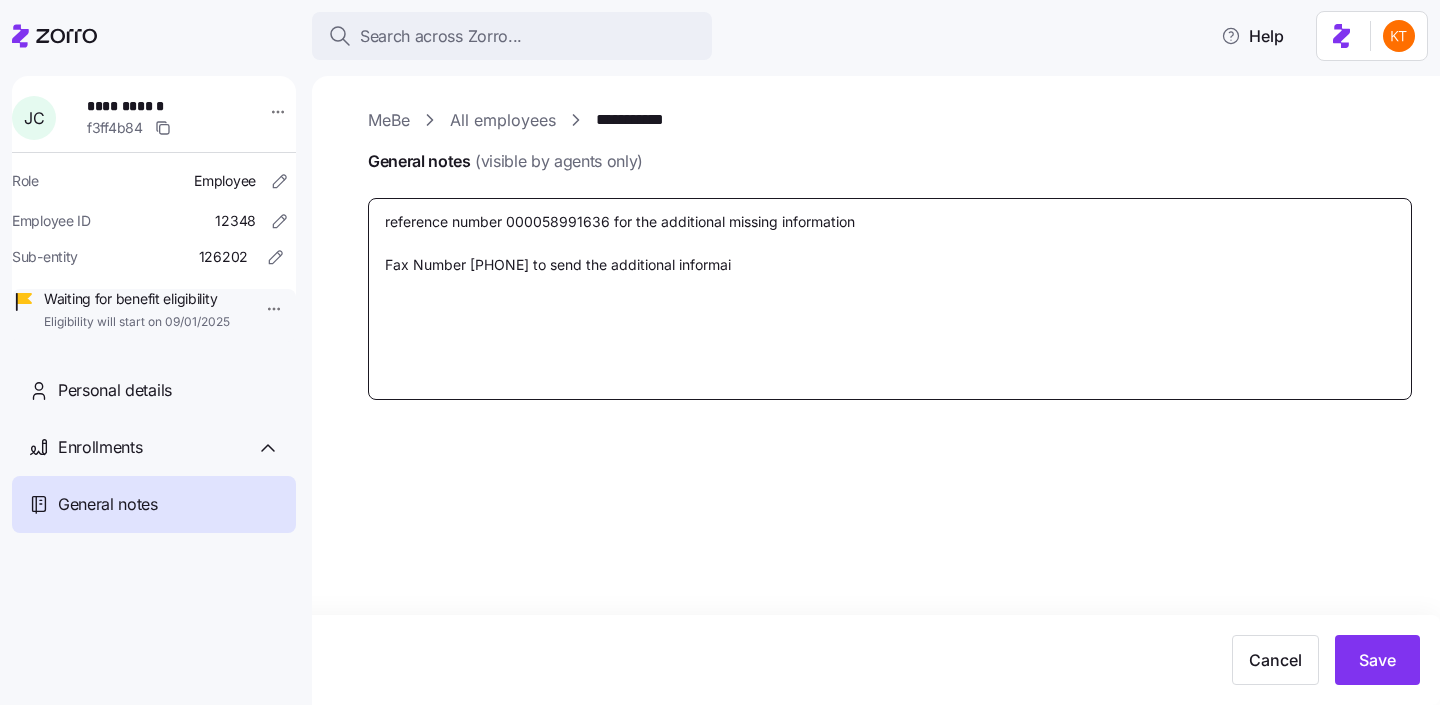 type on "x" 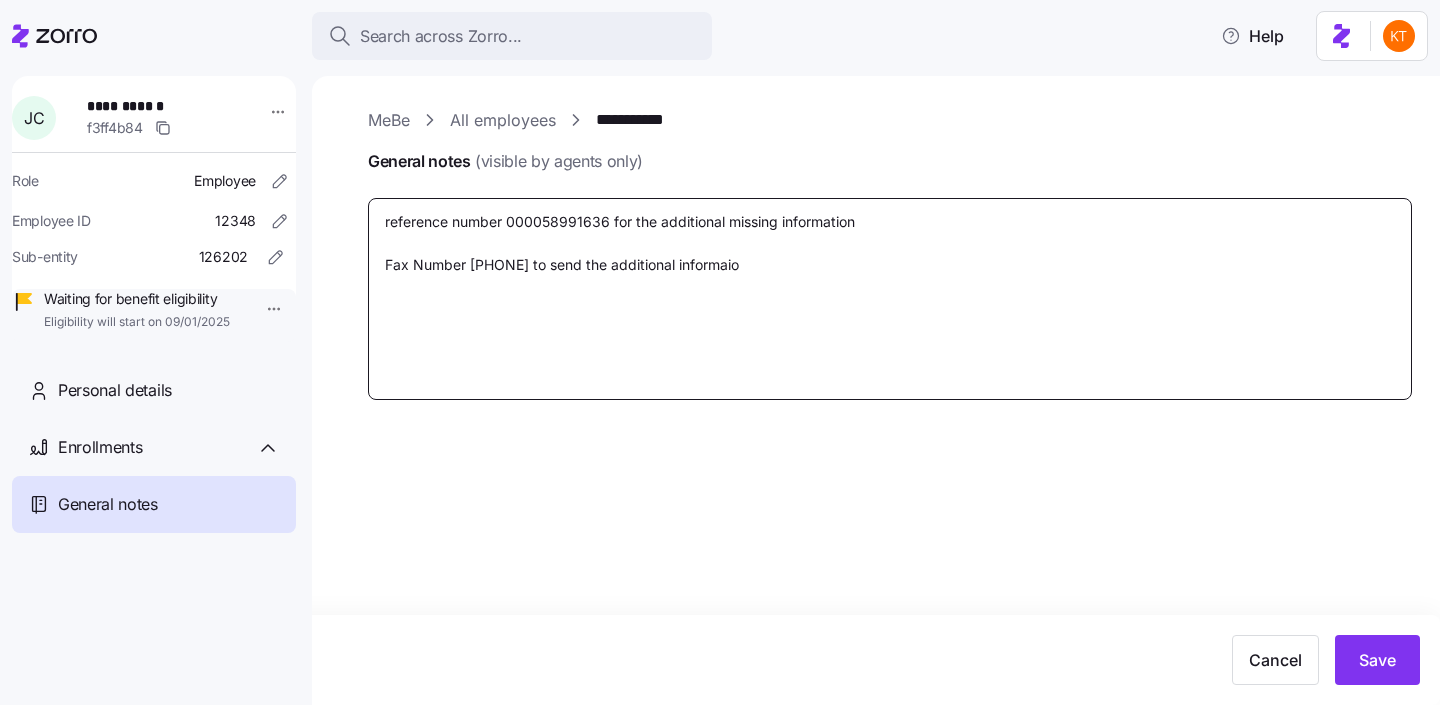 type on "x" 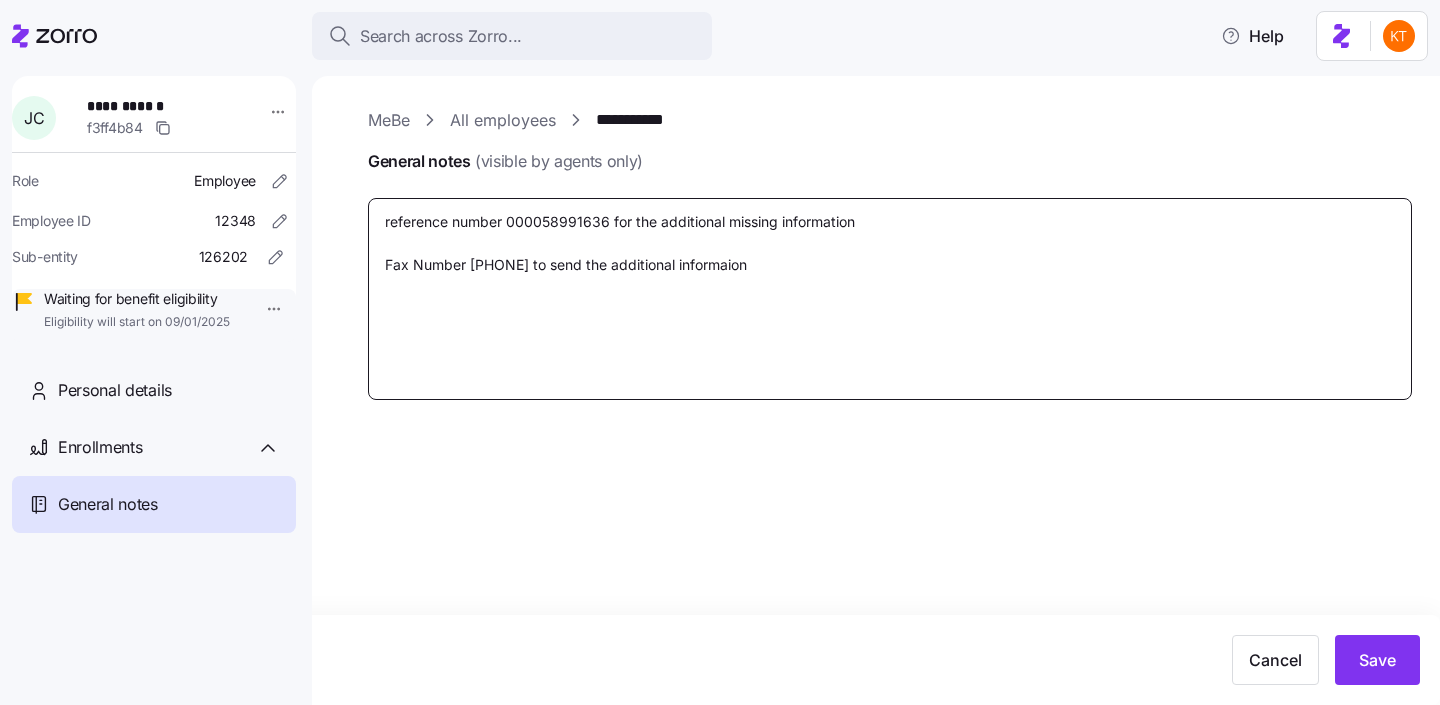 type on "x" 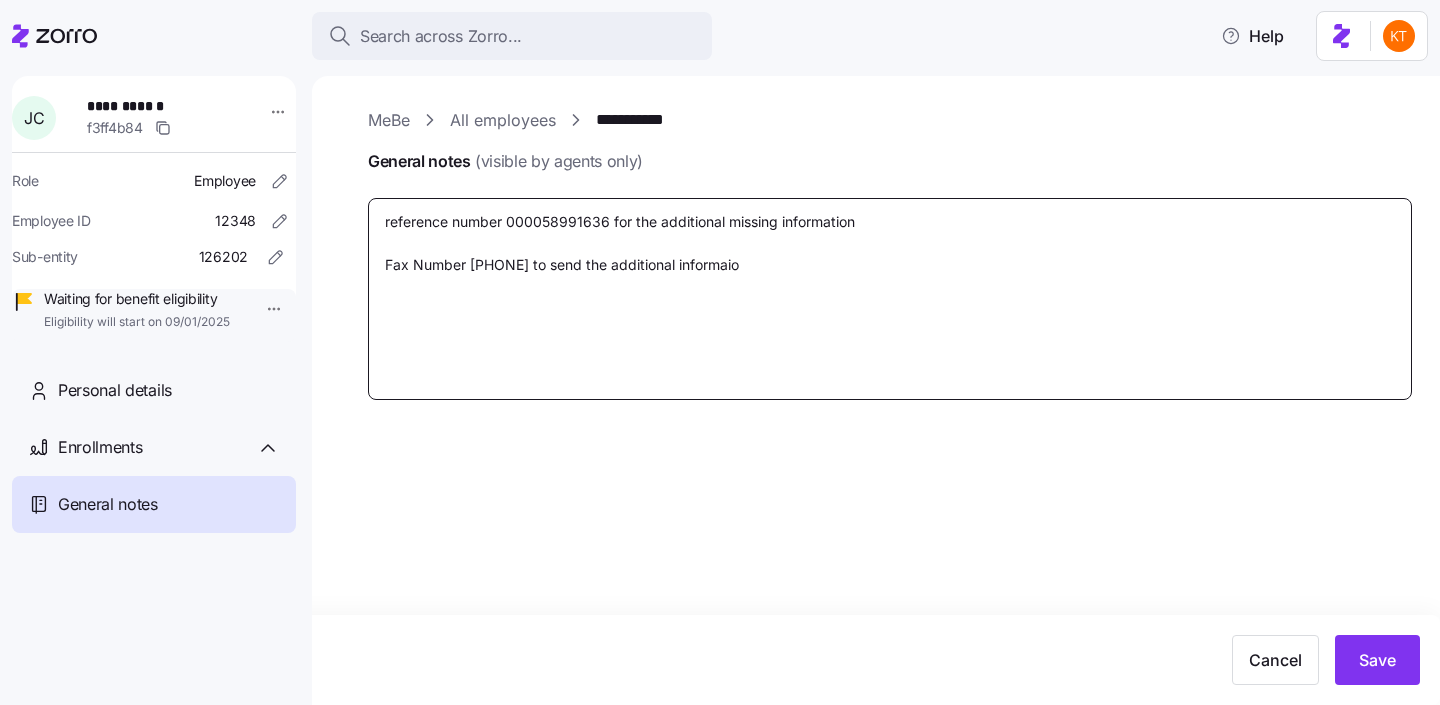 type on "x" 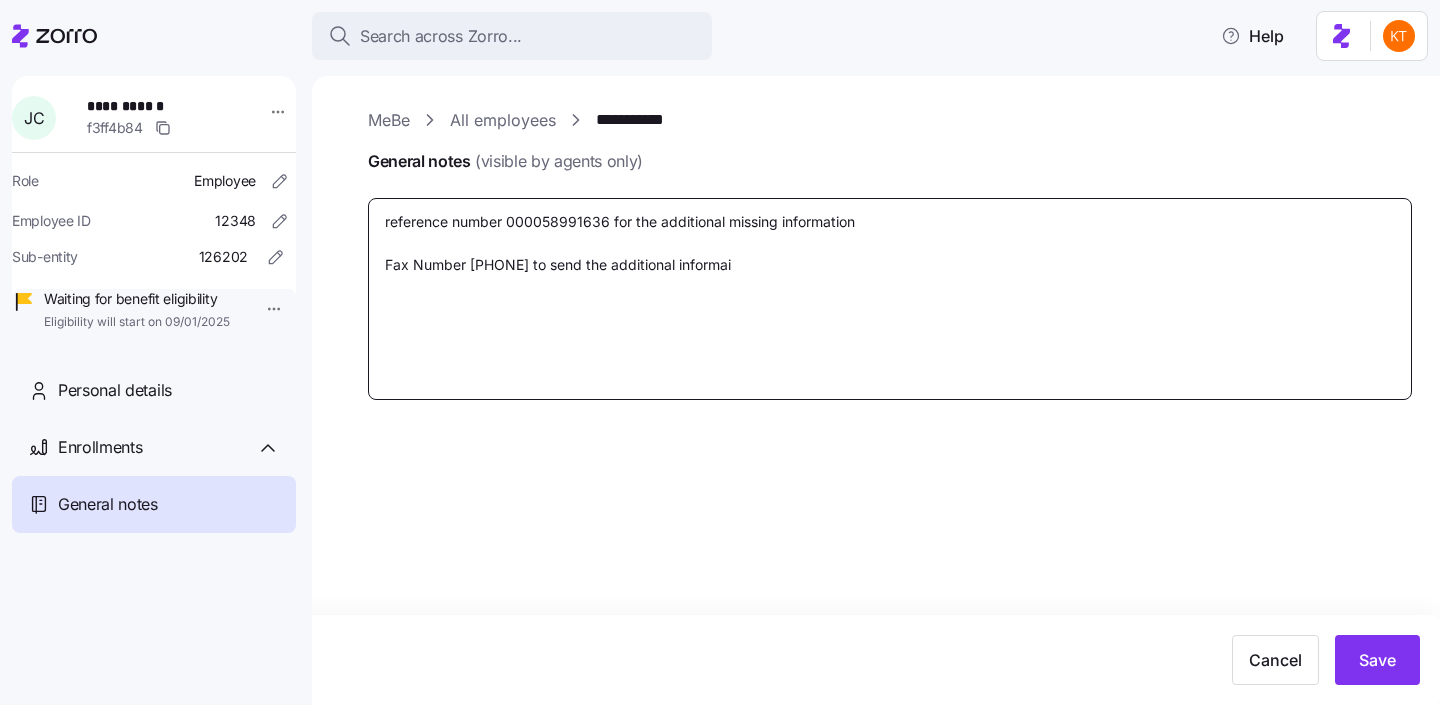 type on "x" 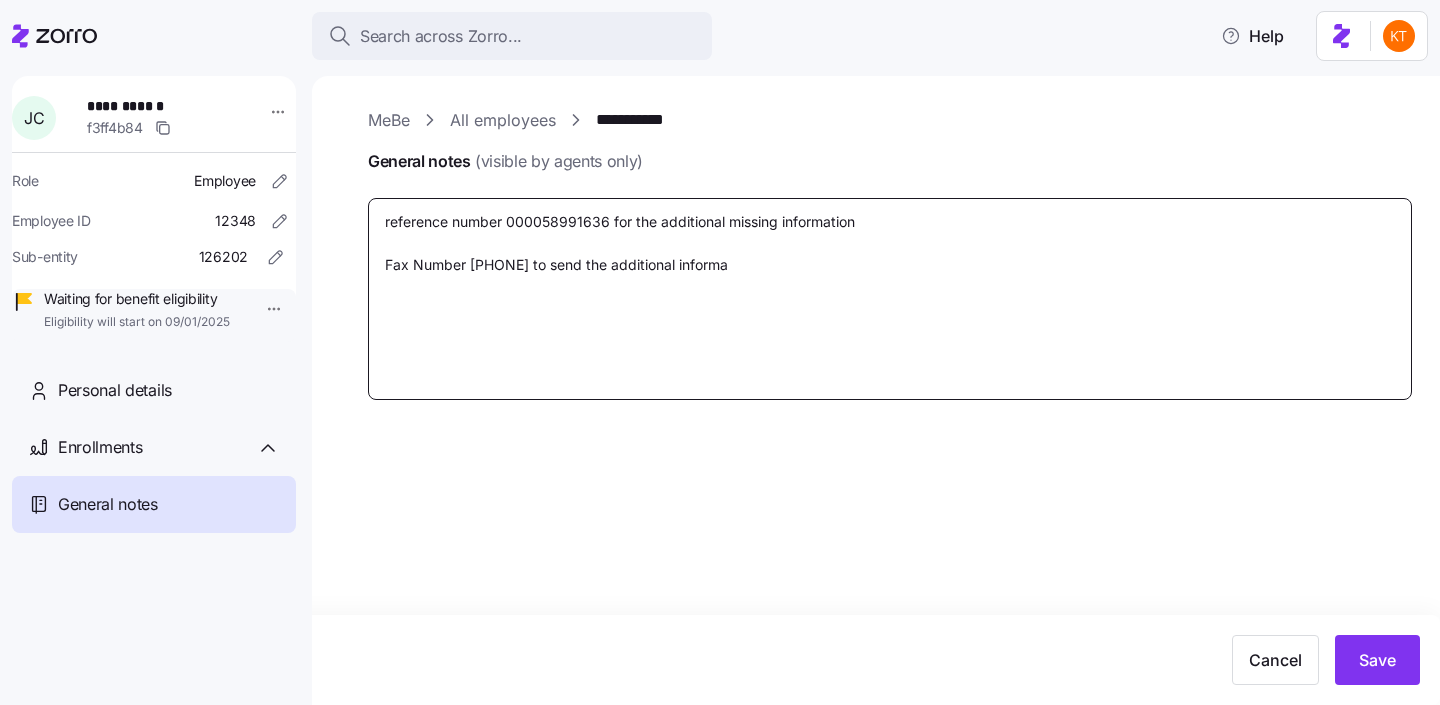 type on "x" 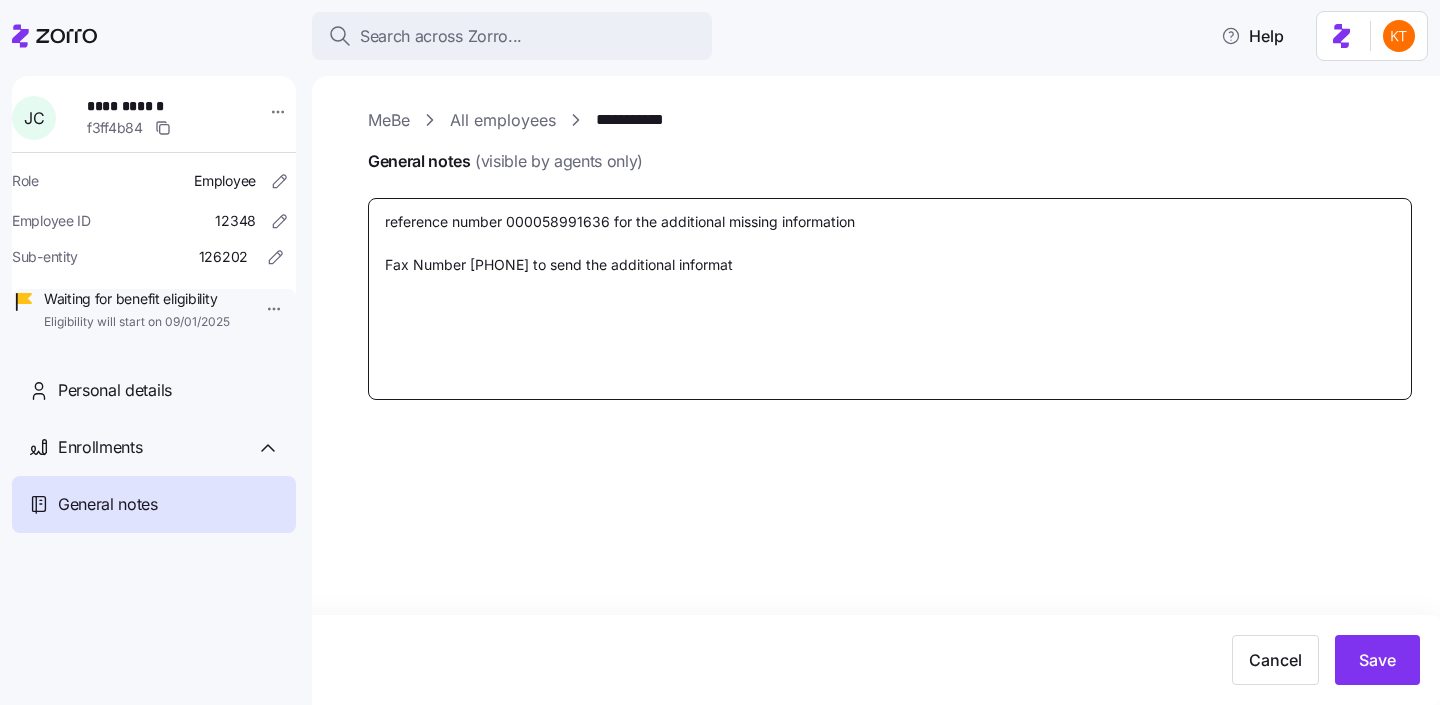 type on "x" 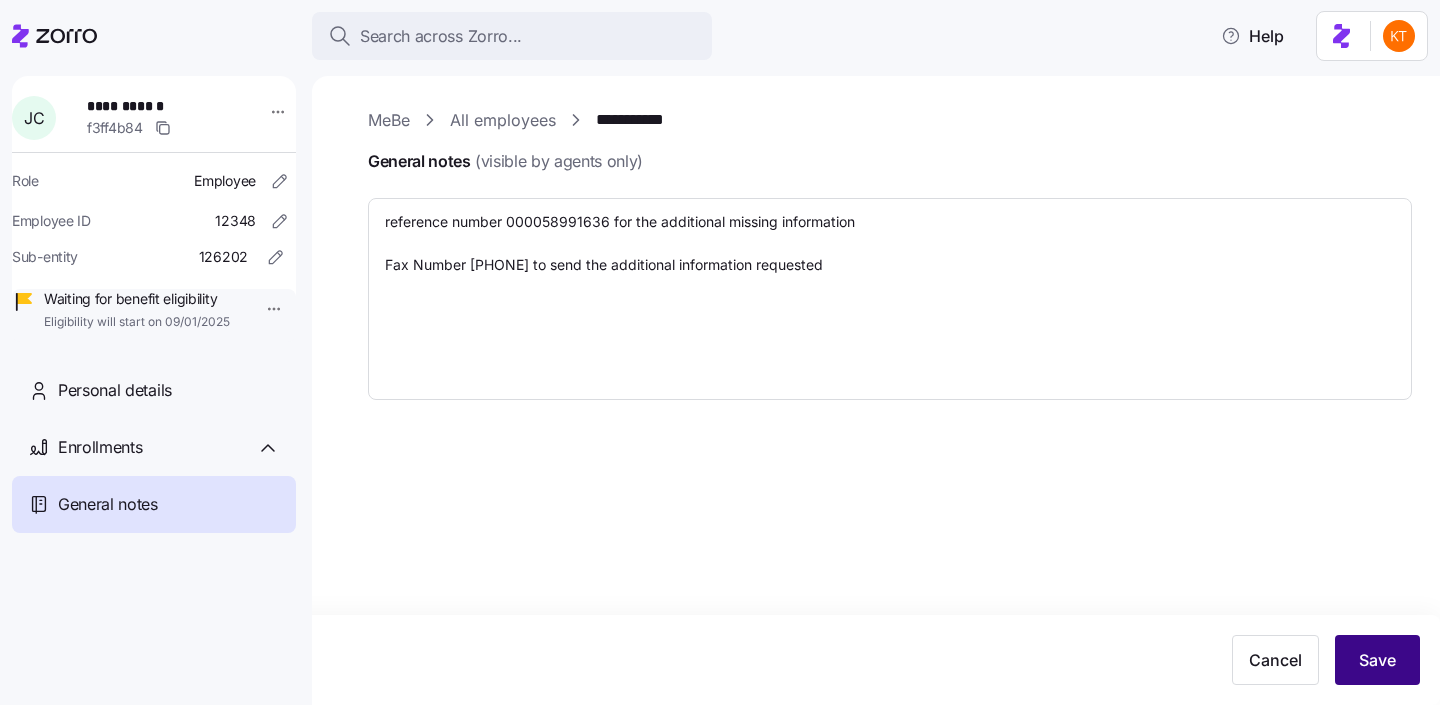 click on "Save" at bounding box center (1377, 660) 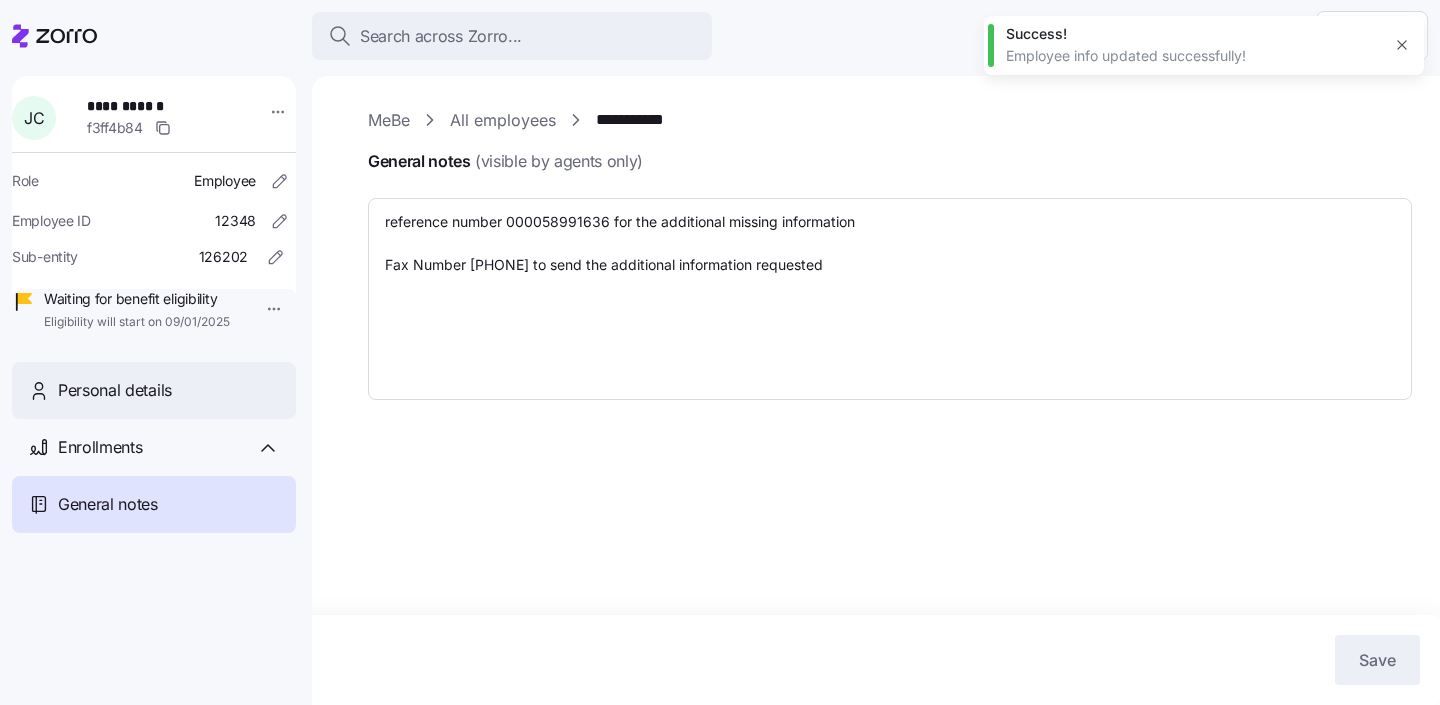 click on "Personal details" at bounding box center (115, 390) 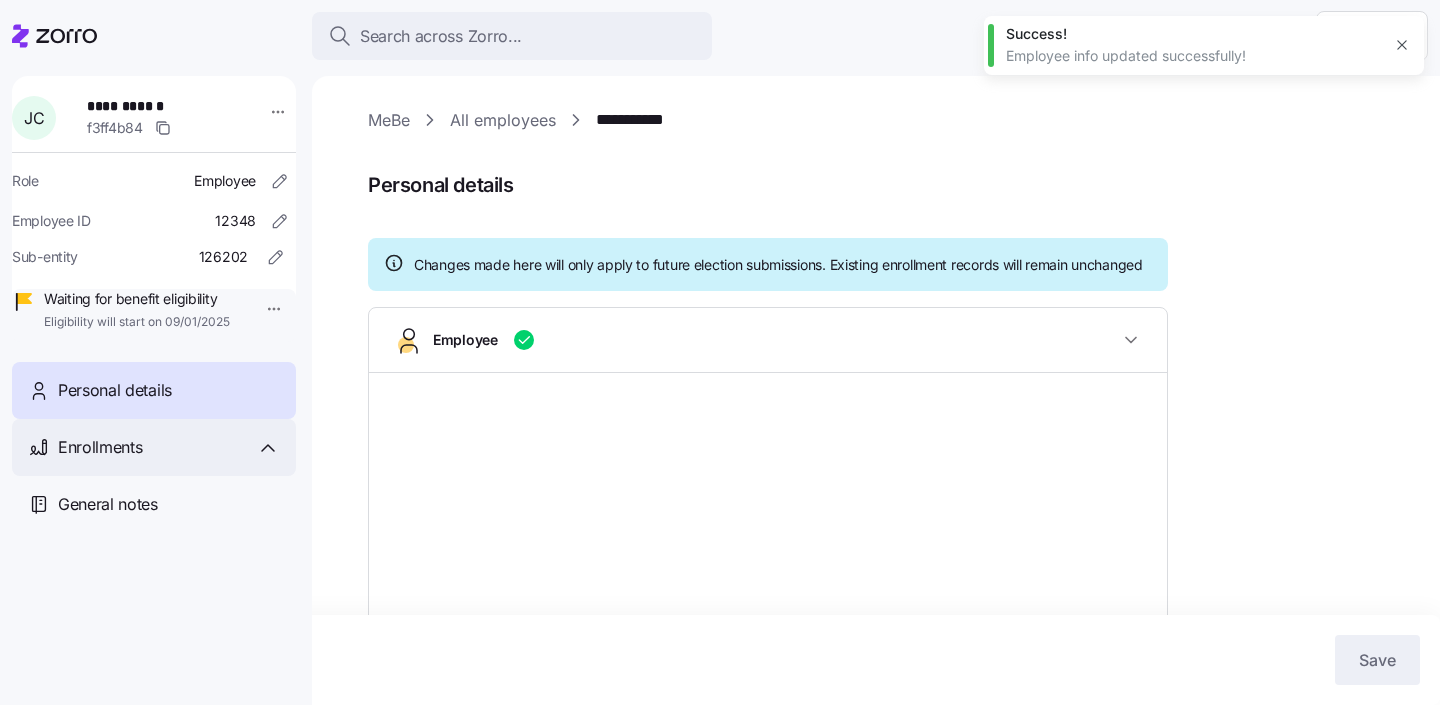 click on "Enrollments" at bounding box center (154, 447) 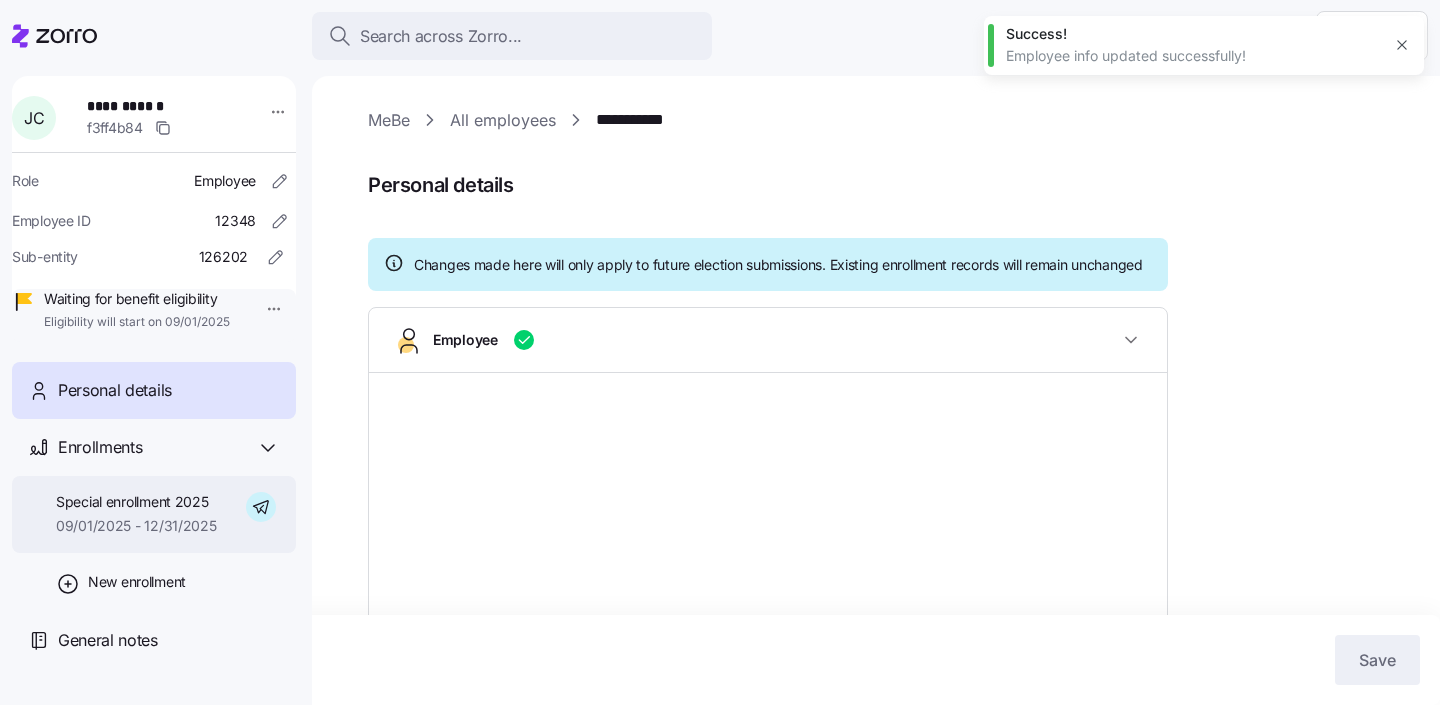 click on "Special enrollment 2025" at bounding box center (136, 502) 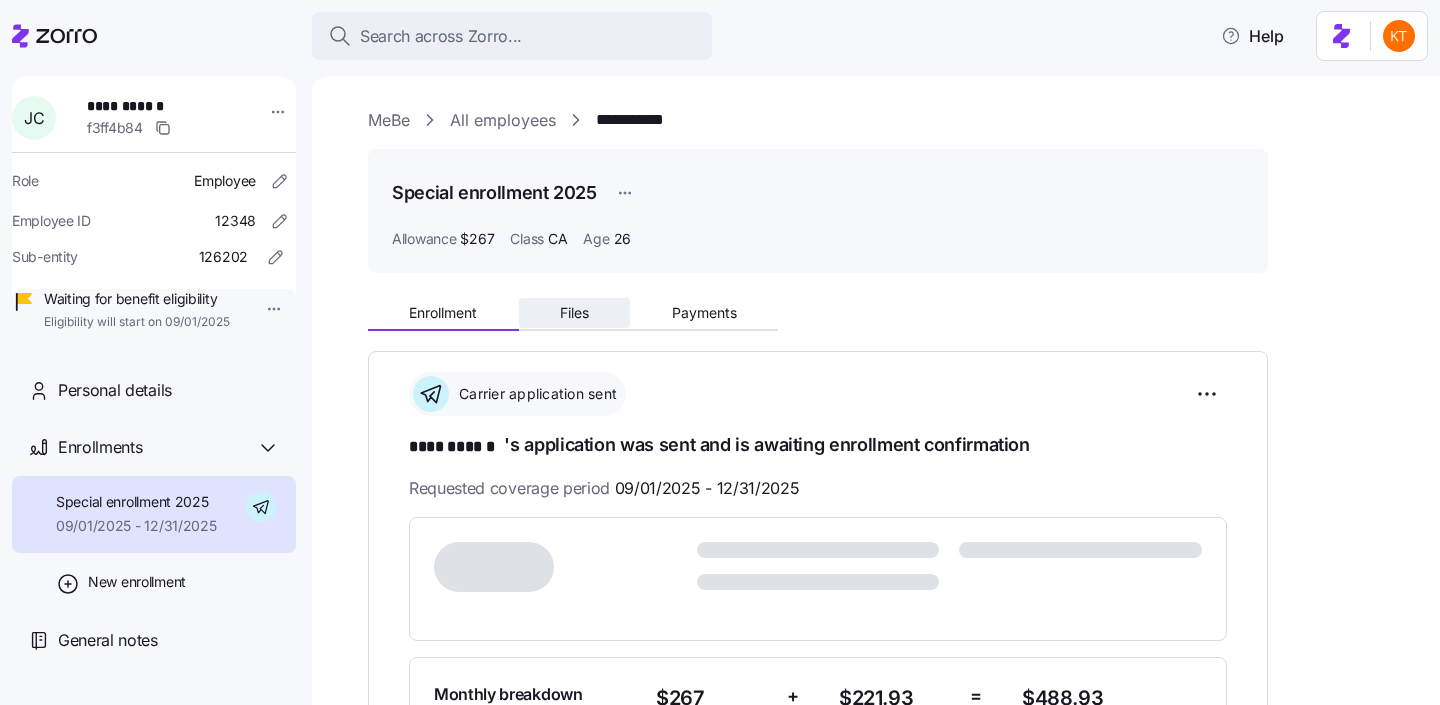 click on "Files" at bounding box center [574, 313] 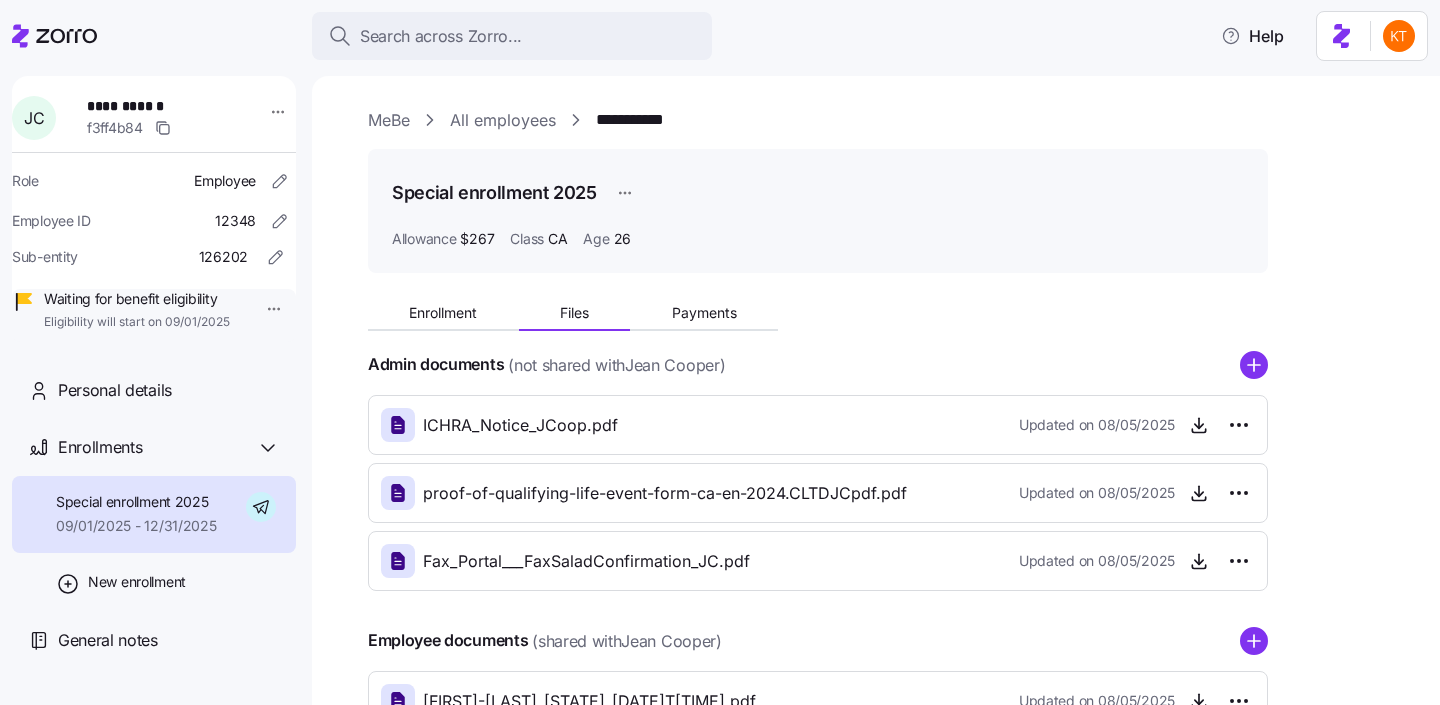 click 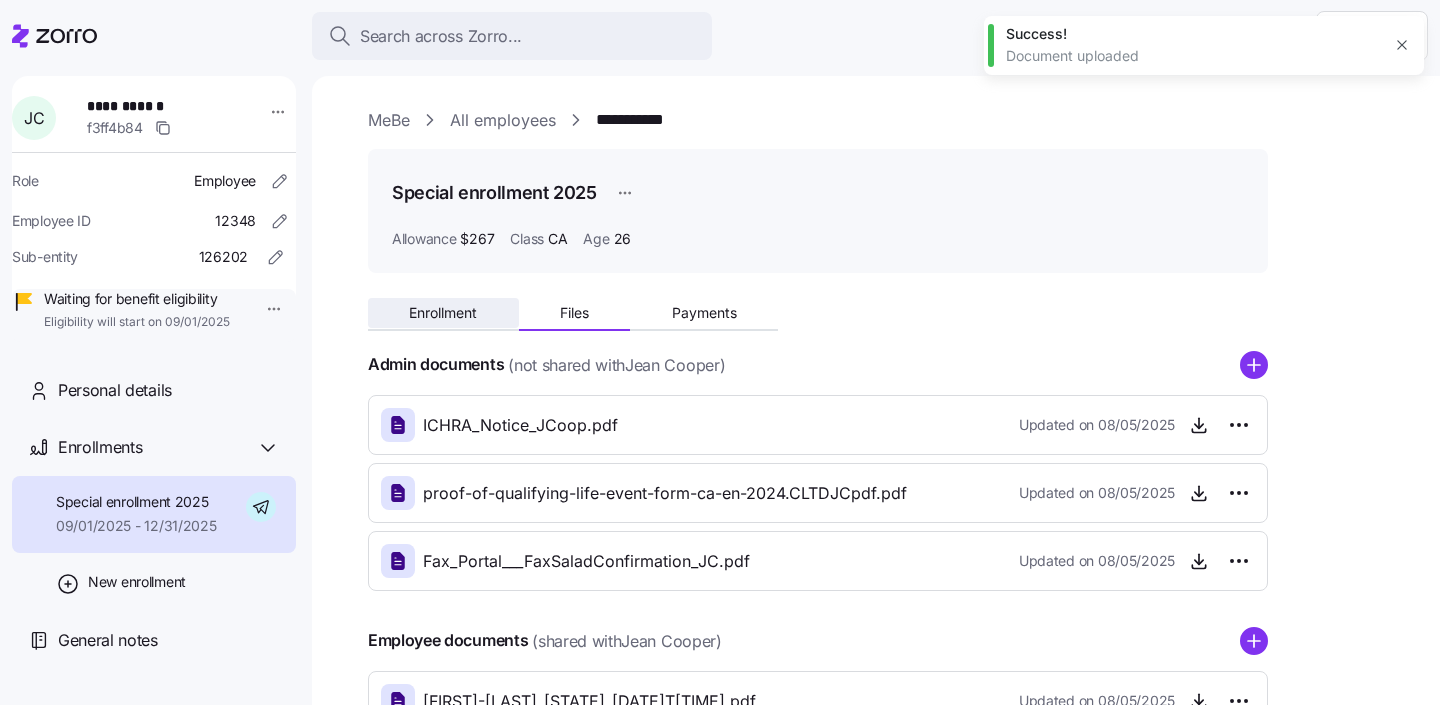 click on "Enrollment" at bounding box center [443, 313] 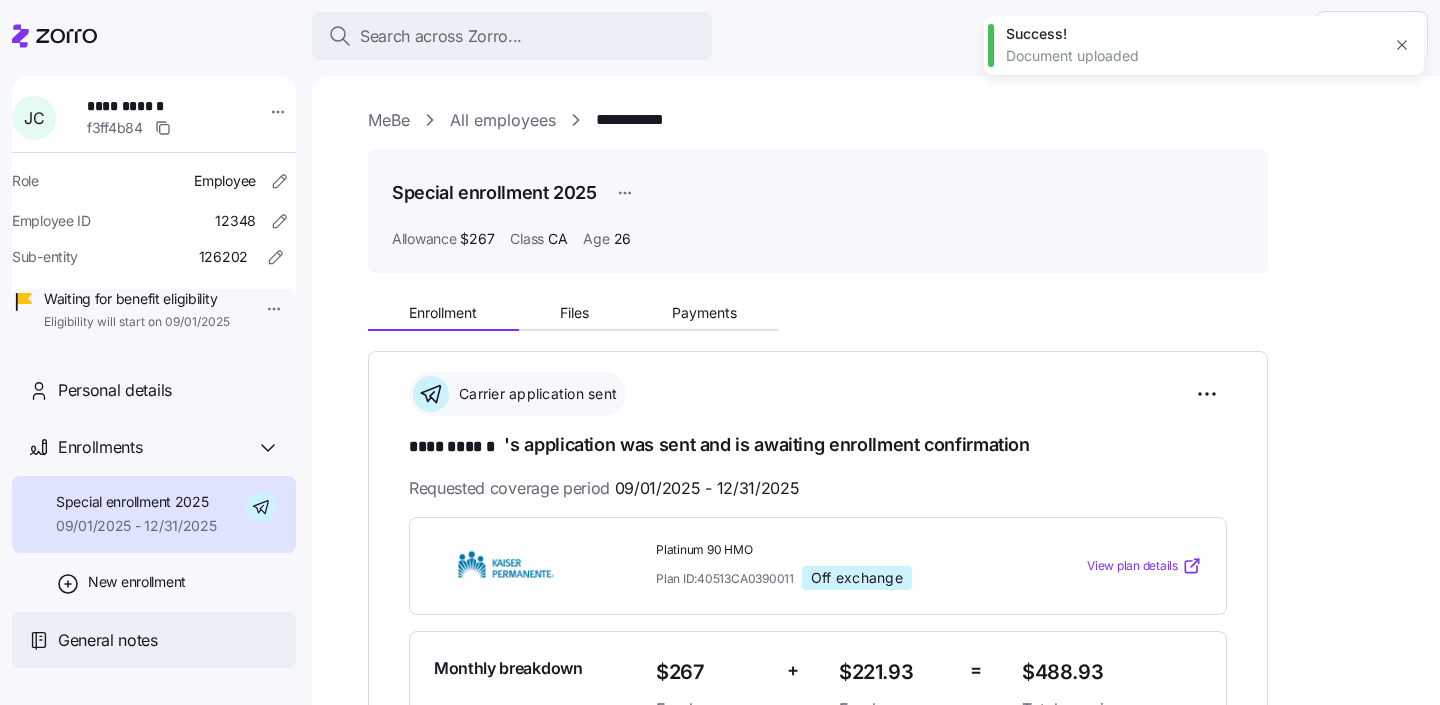 click on "General notes" at bounding box center (169, 640) 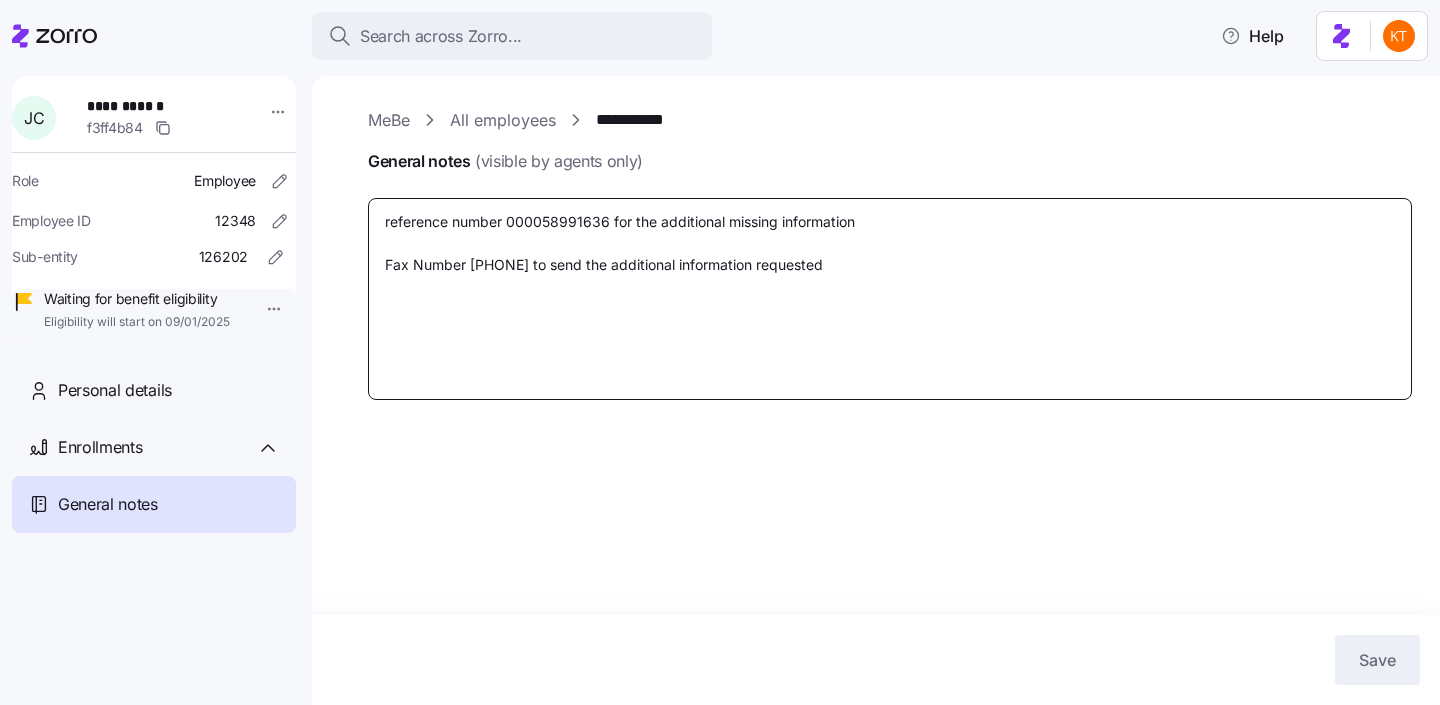 click on "reference number 000058991636 for the additional missing information
Fax Number 8442769917 to send the additional information requested" at bounding box center [890, 299] 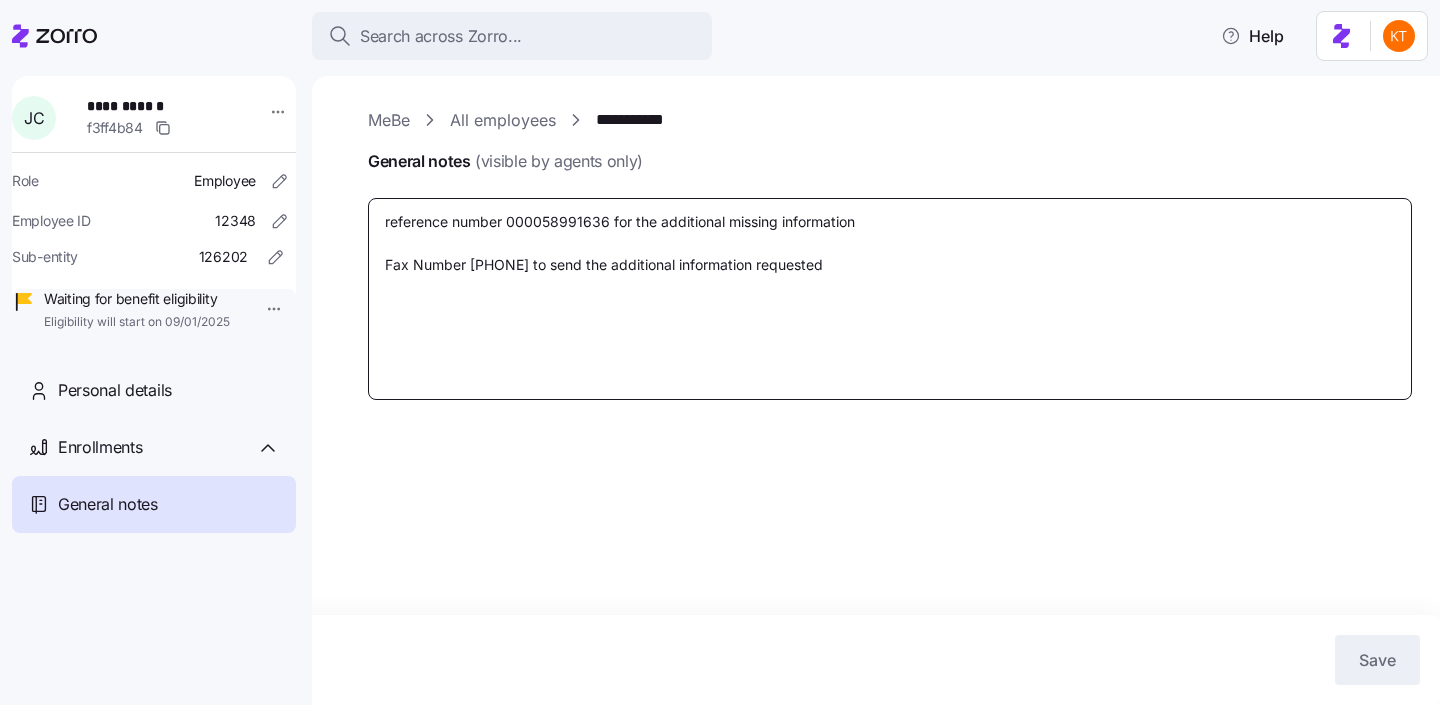 click on "reference number 000058991636 for the additional missing information
Fax Number 8442769917 to send the additional information requested" at bounding box center (890, 299) 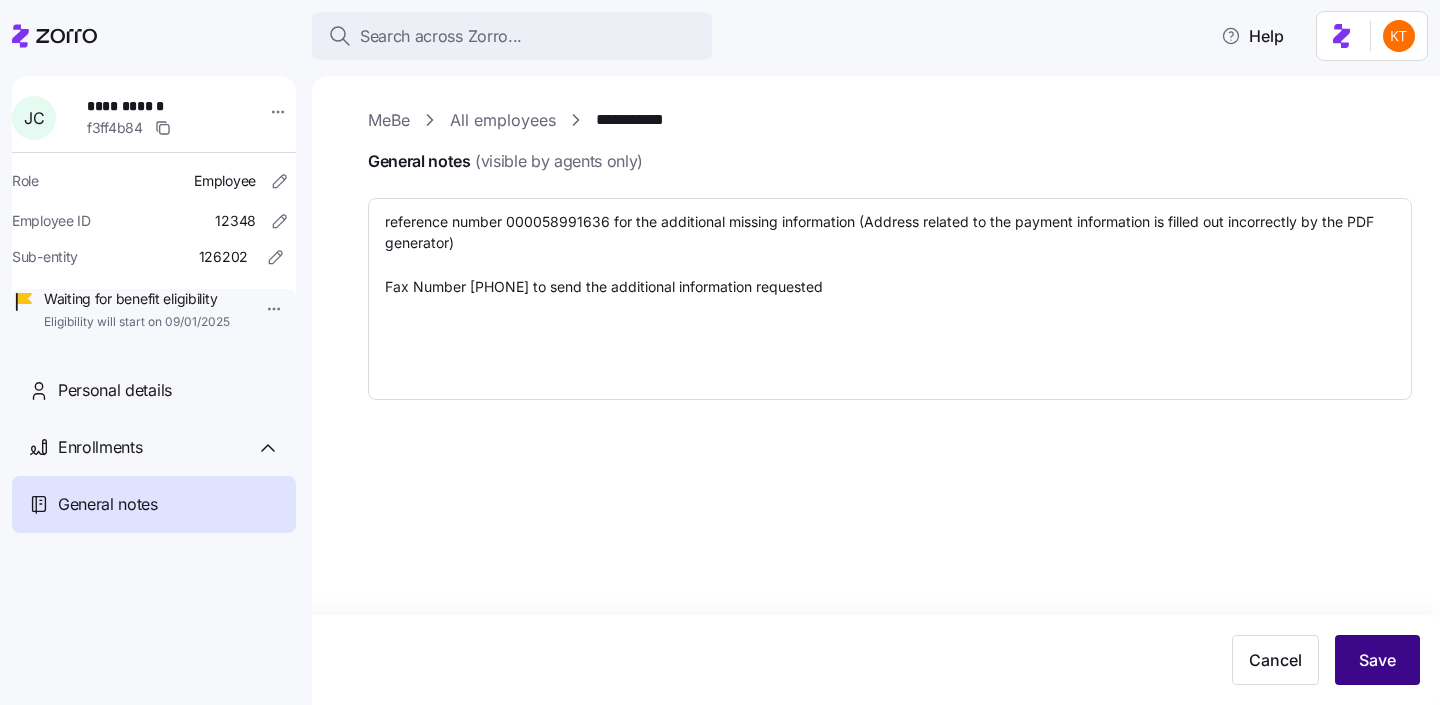 click on "Save" at bounding box center (1377, 660) 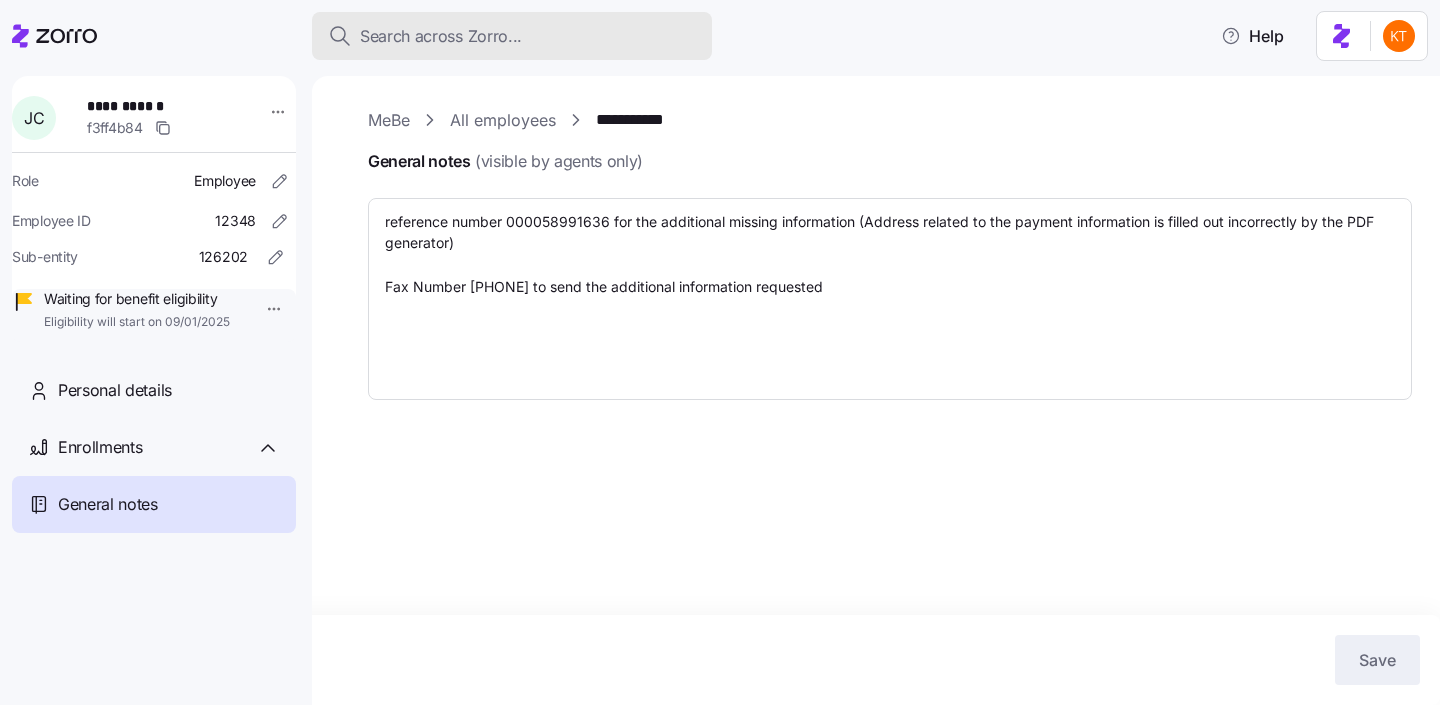 click on "Search across Zorro..." at bounding box center [441, 36] 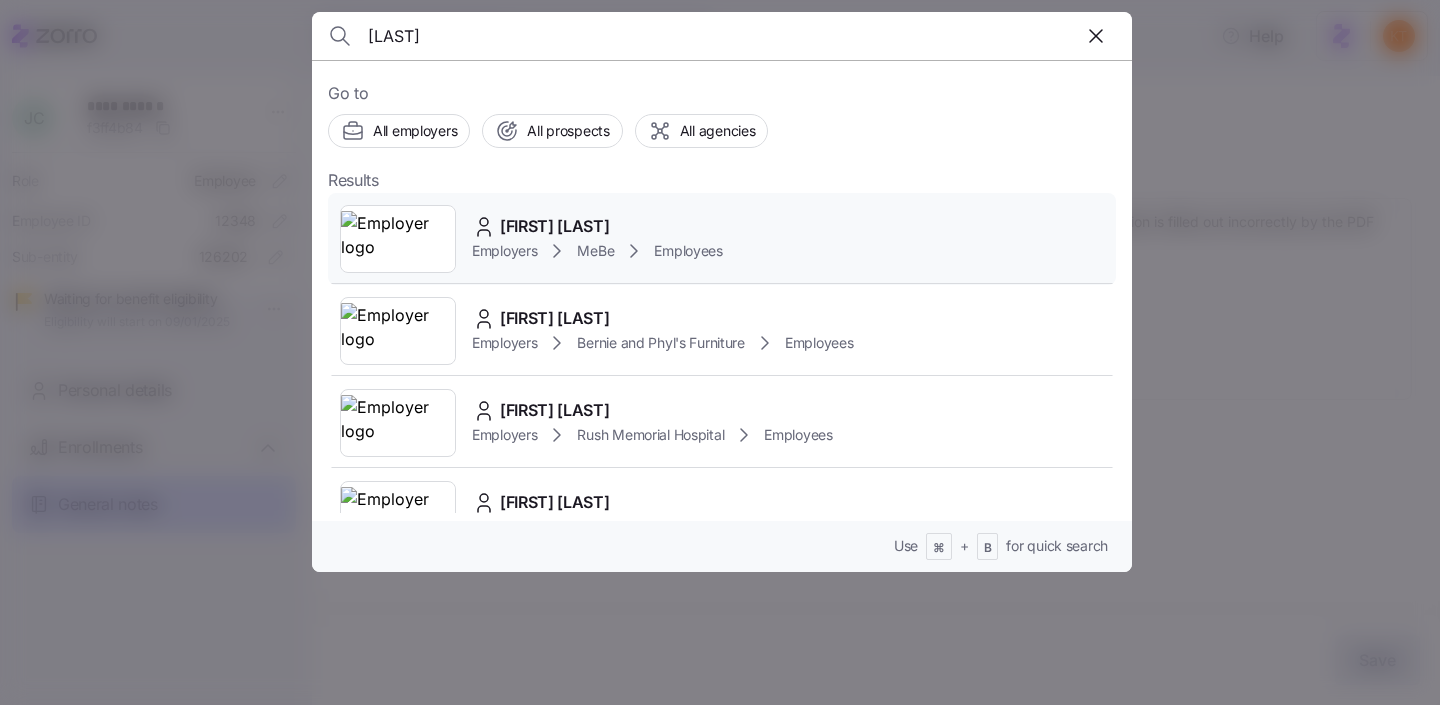click 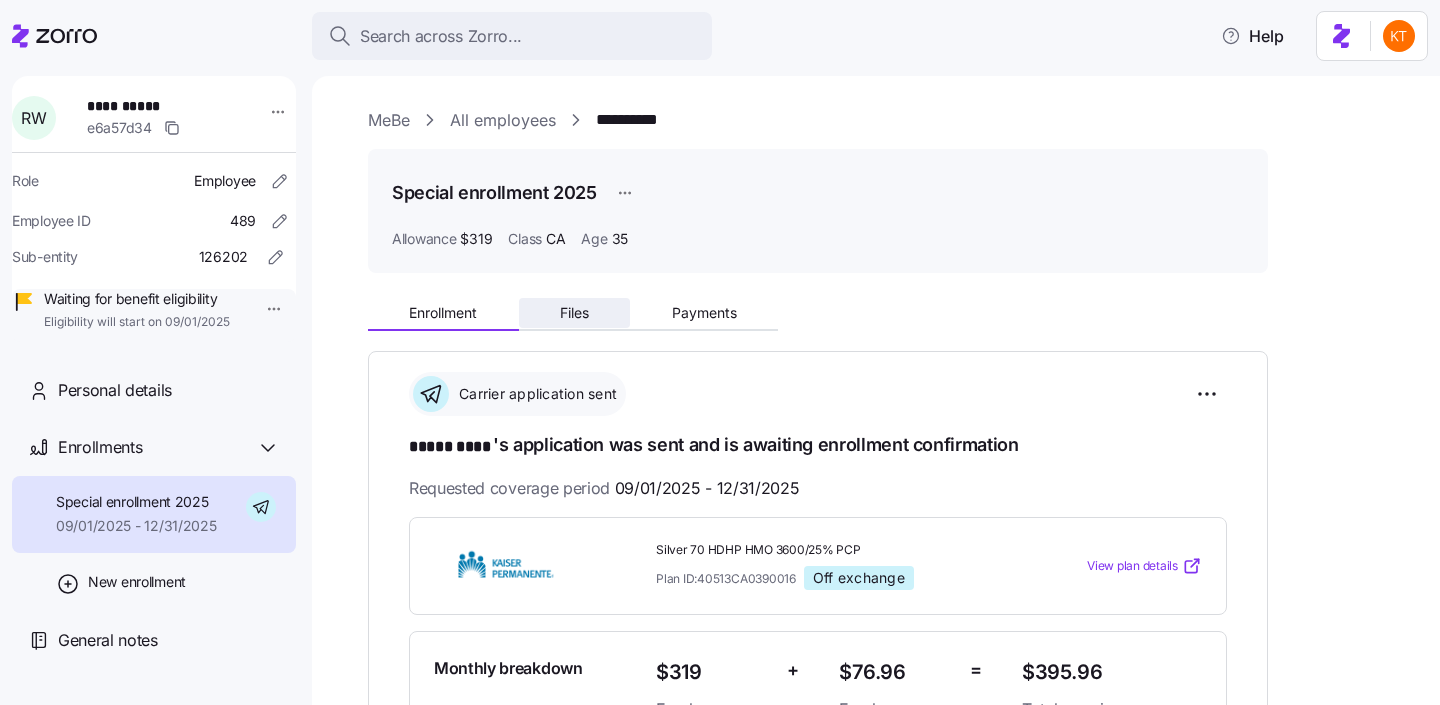 click on "Files" at bounding box center (575, 313) 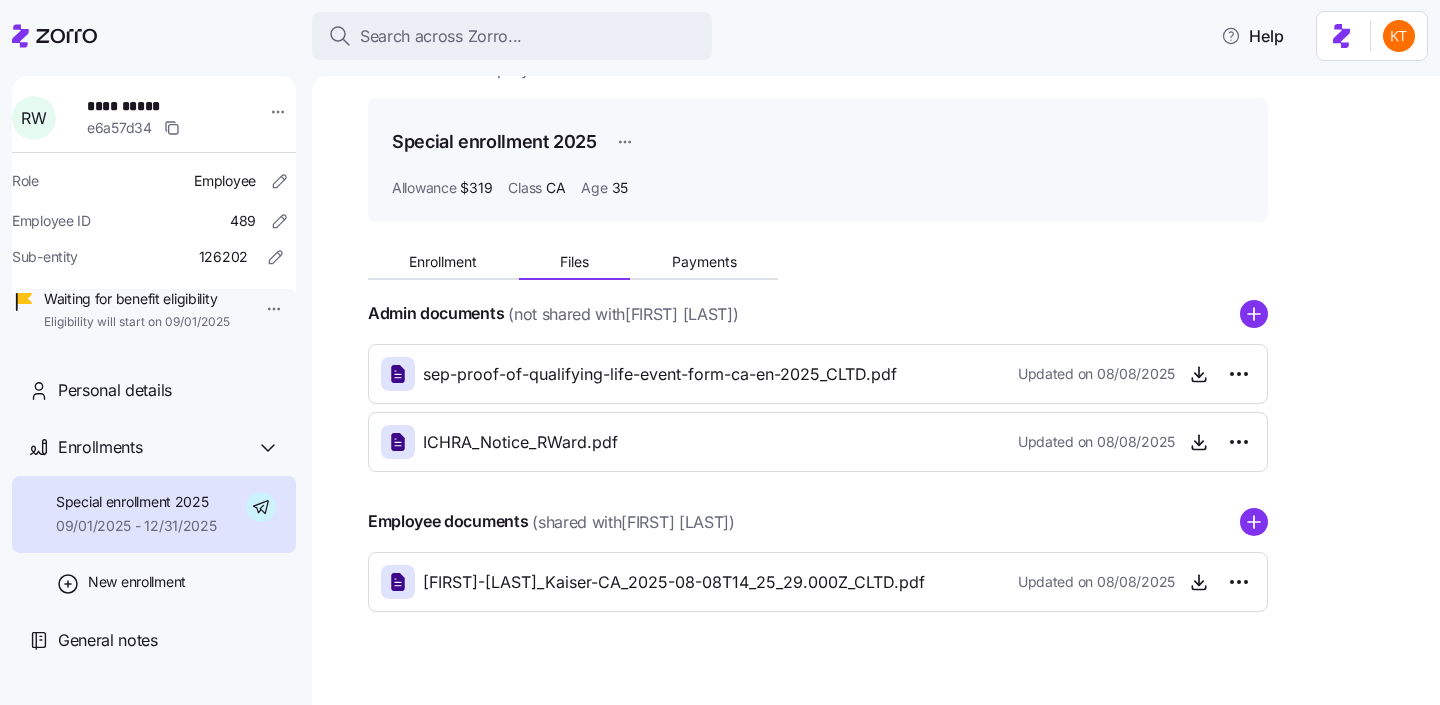 scroll, scrollTop: 43, scrollLeft: 0, axis: vertical 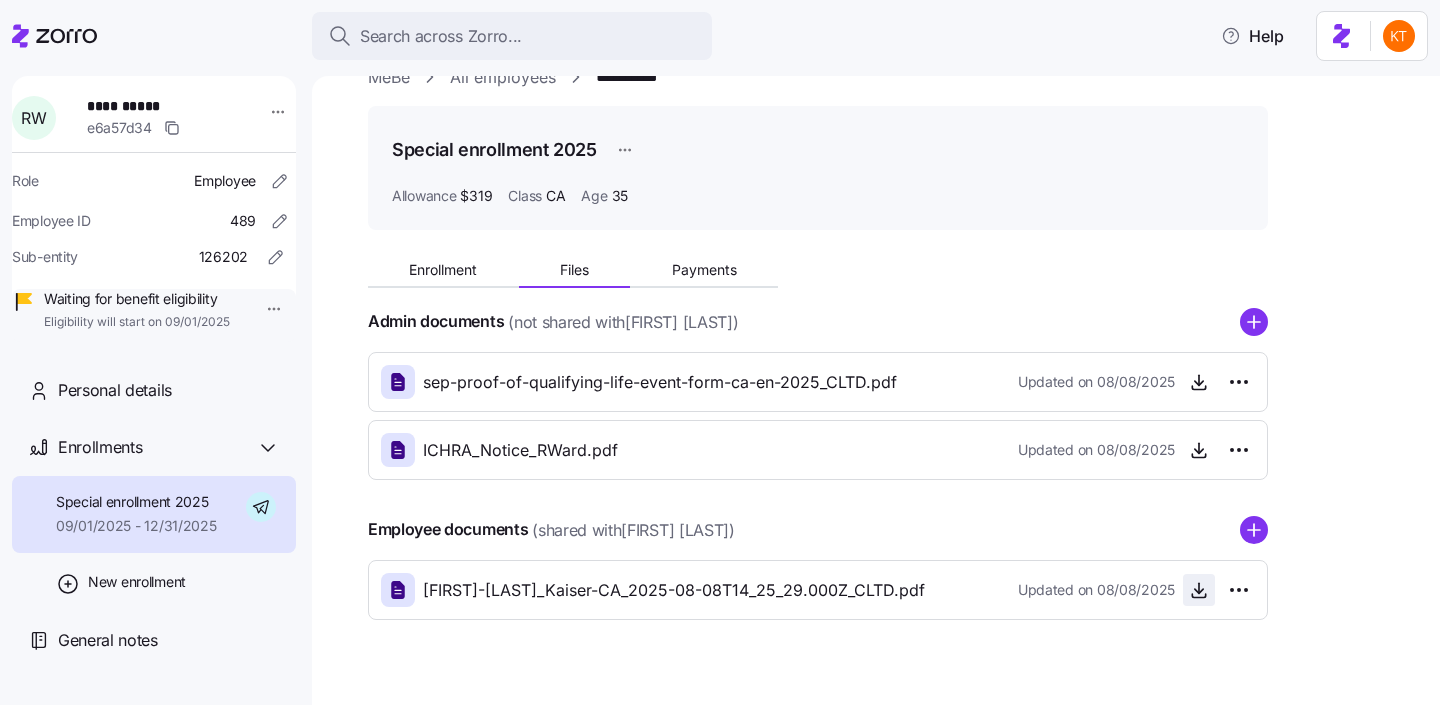 click 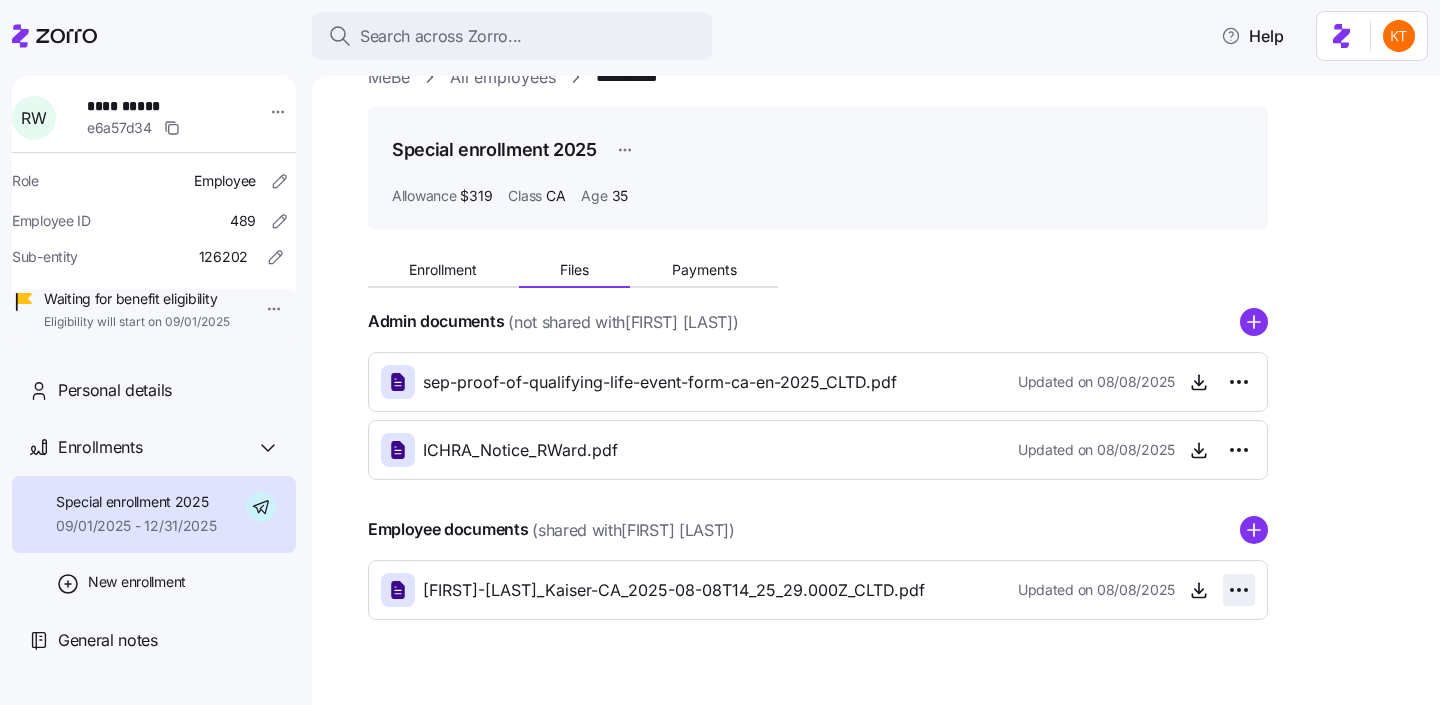 click on "**********" at bounding box center [720, 346] 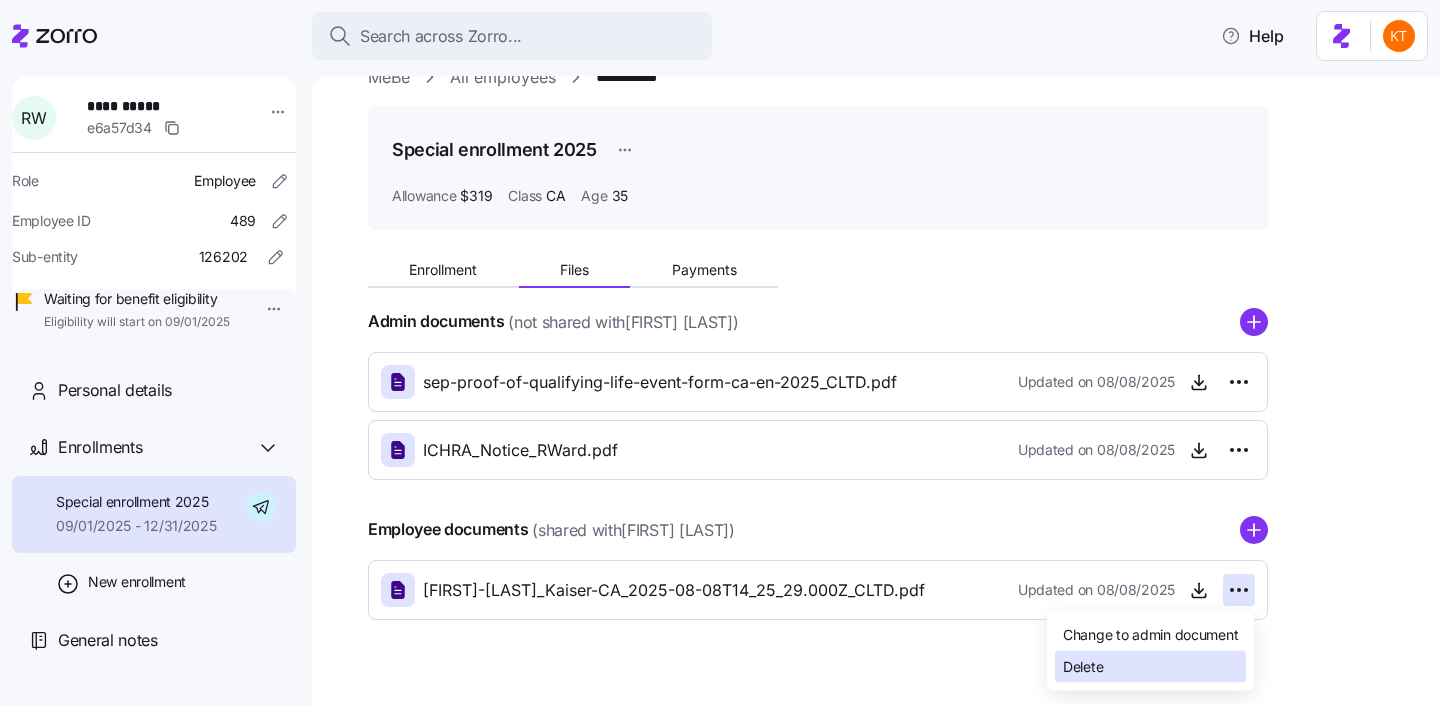click on "Delete" at bounding box center [1150, 667] 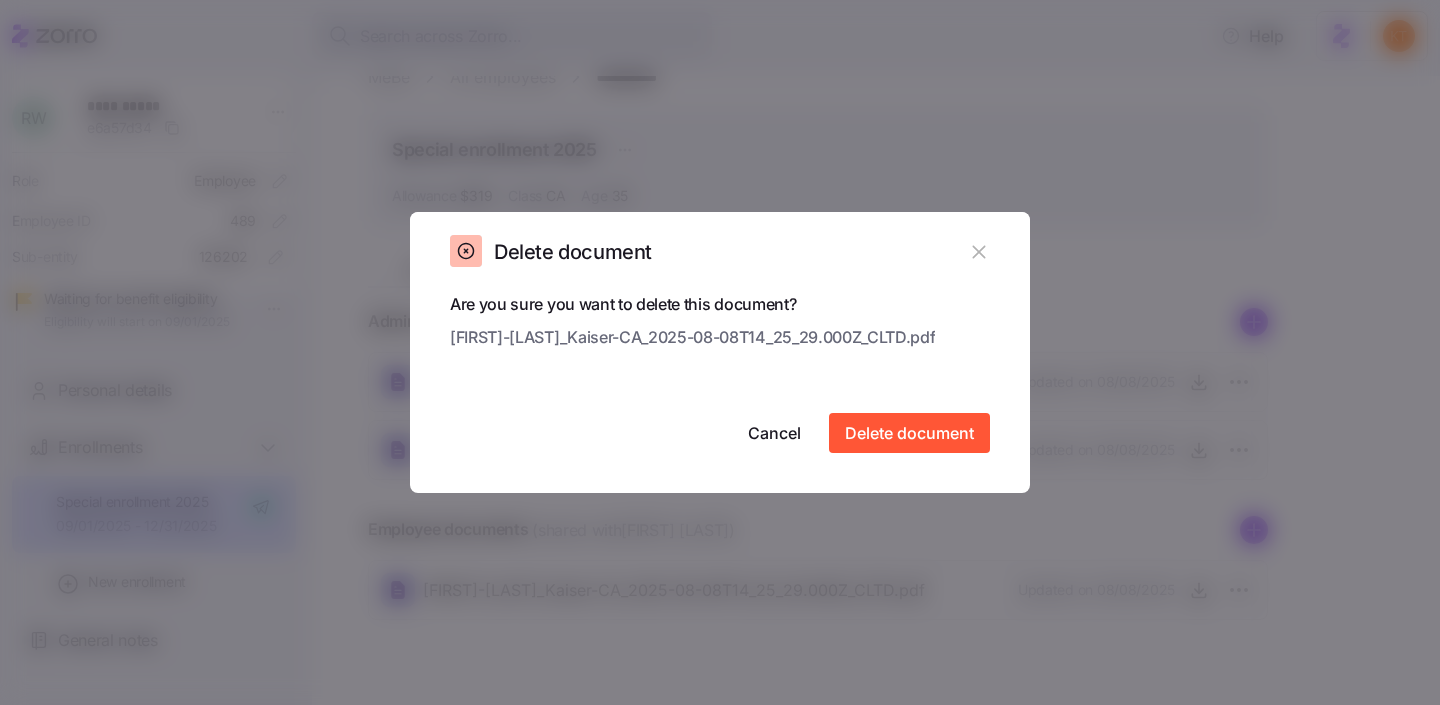 click on "Are you sure you want to delete this document? Raina-Ward_Kaiser-CA_2025-08-08T14_25_29.000Z_CLTD.pdf Cancel Delete document" at bounding box center (720, 372) 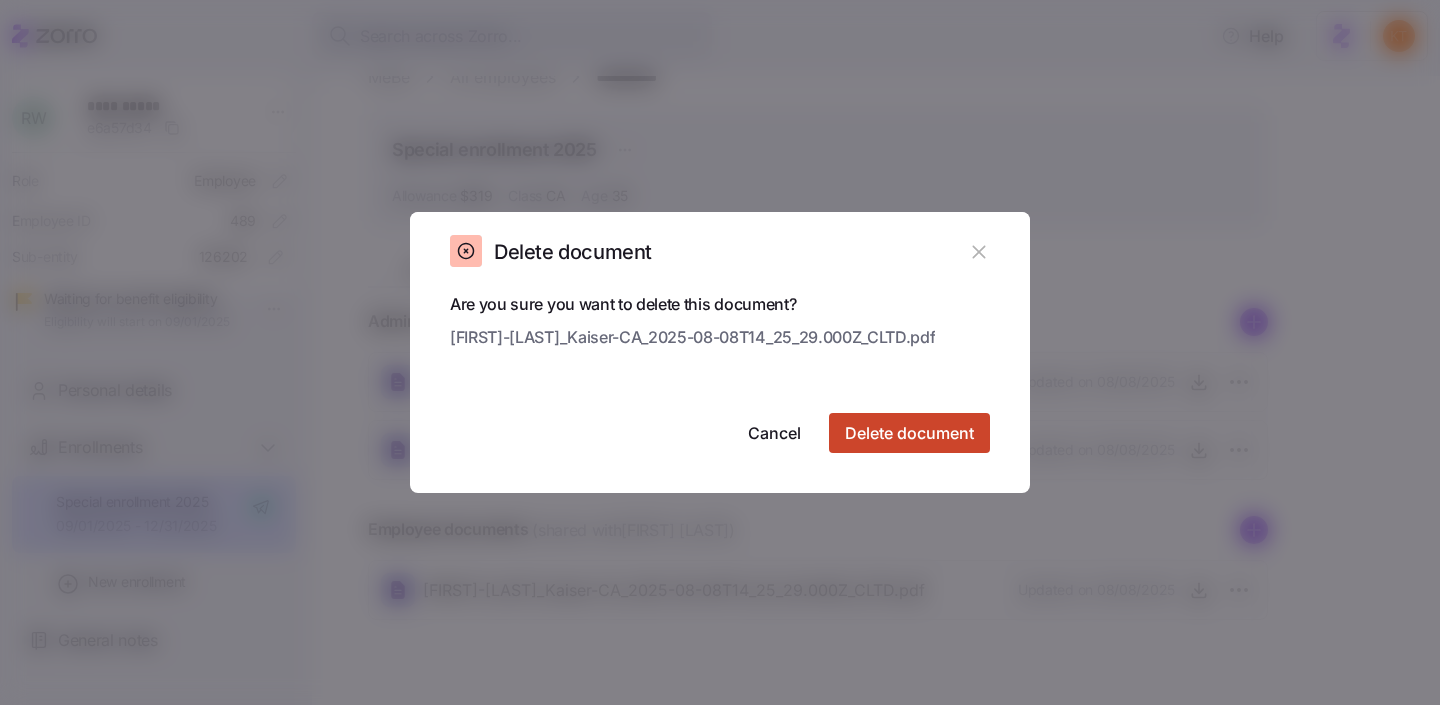 click on "Delete document" at bounding box center (909, 433) 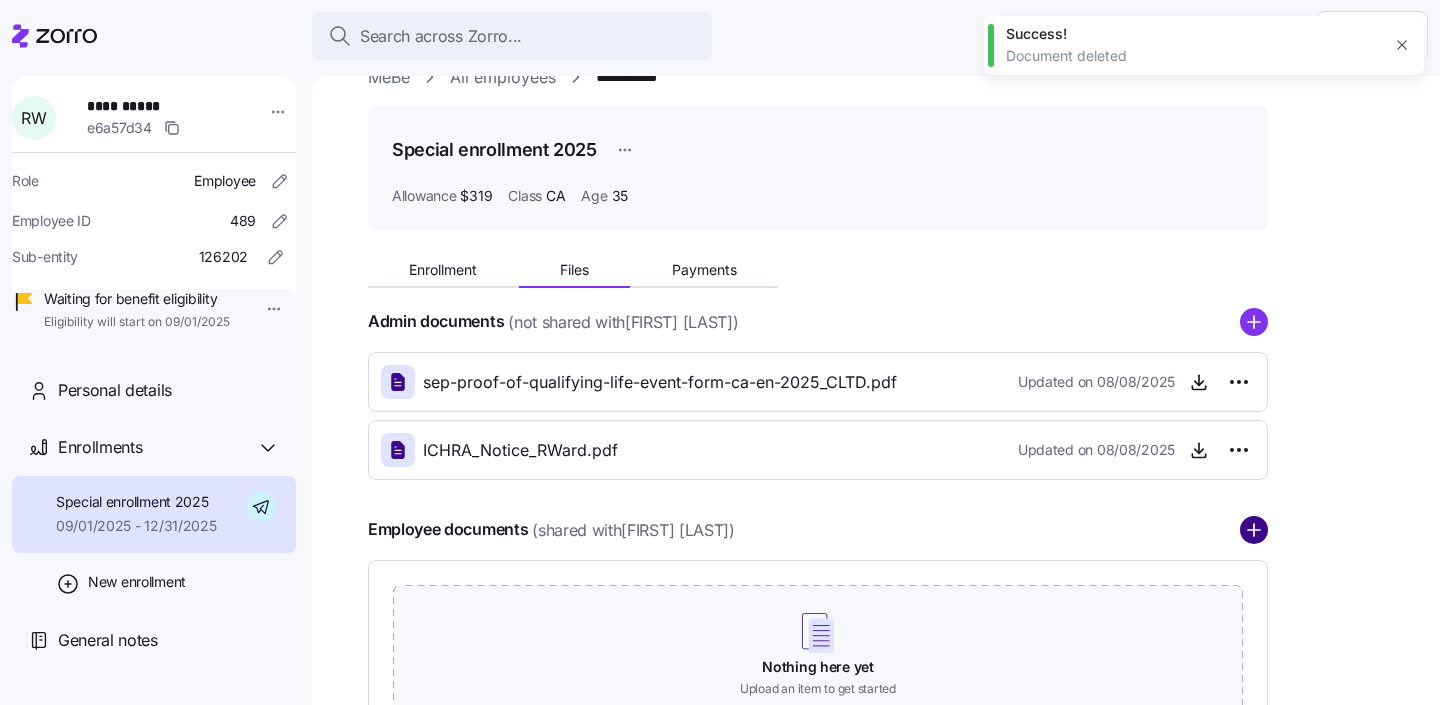 click 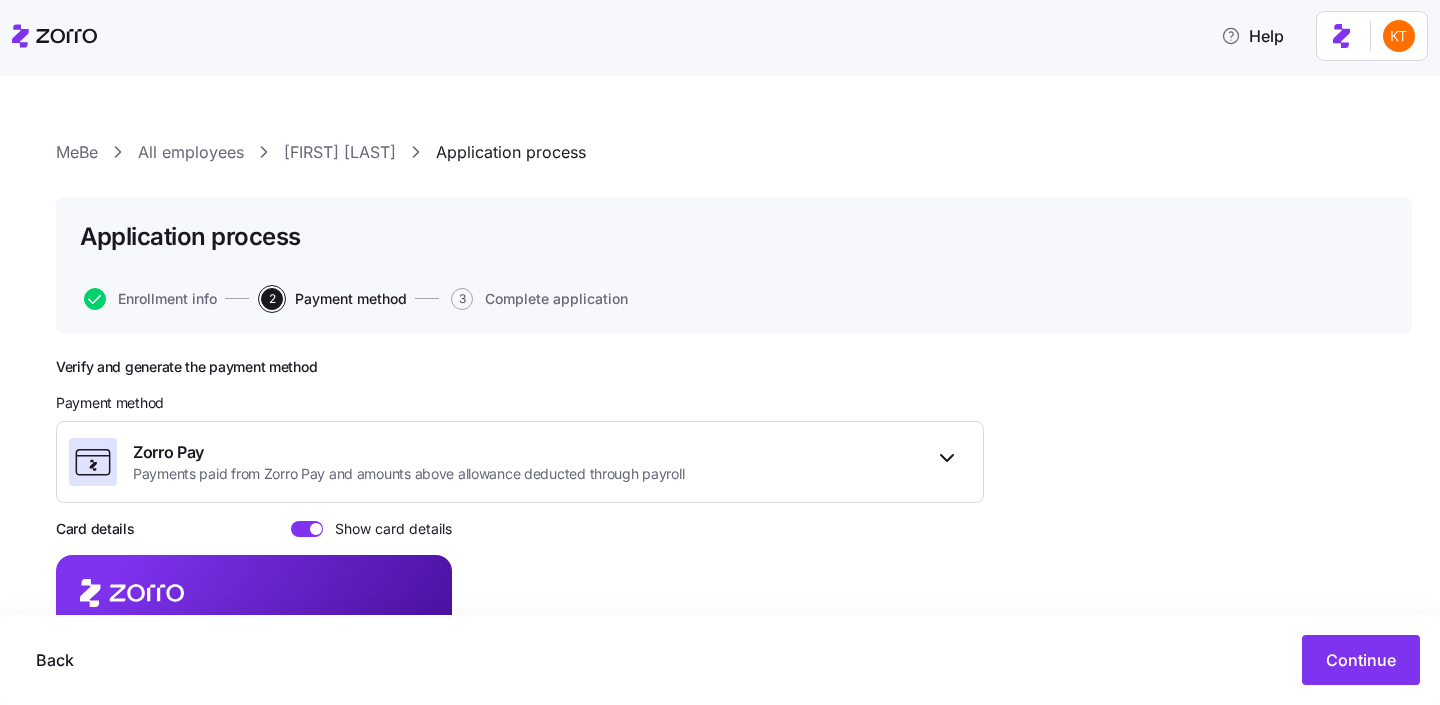 scroll, scrollTop: 0, scrollLeft: 0, axis: both 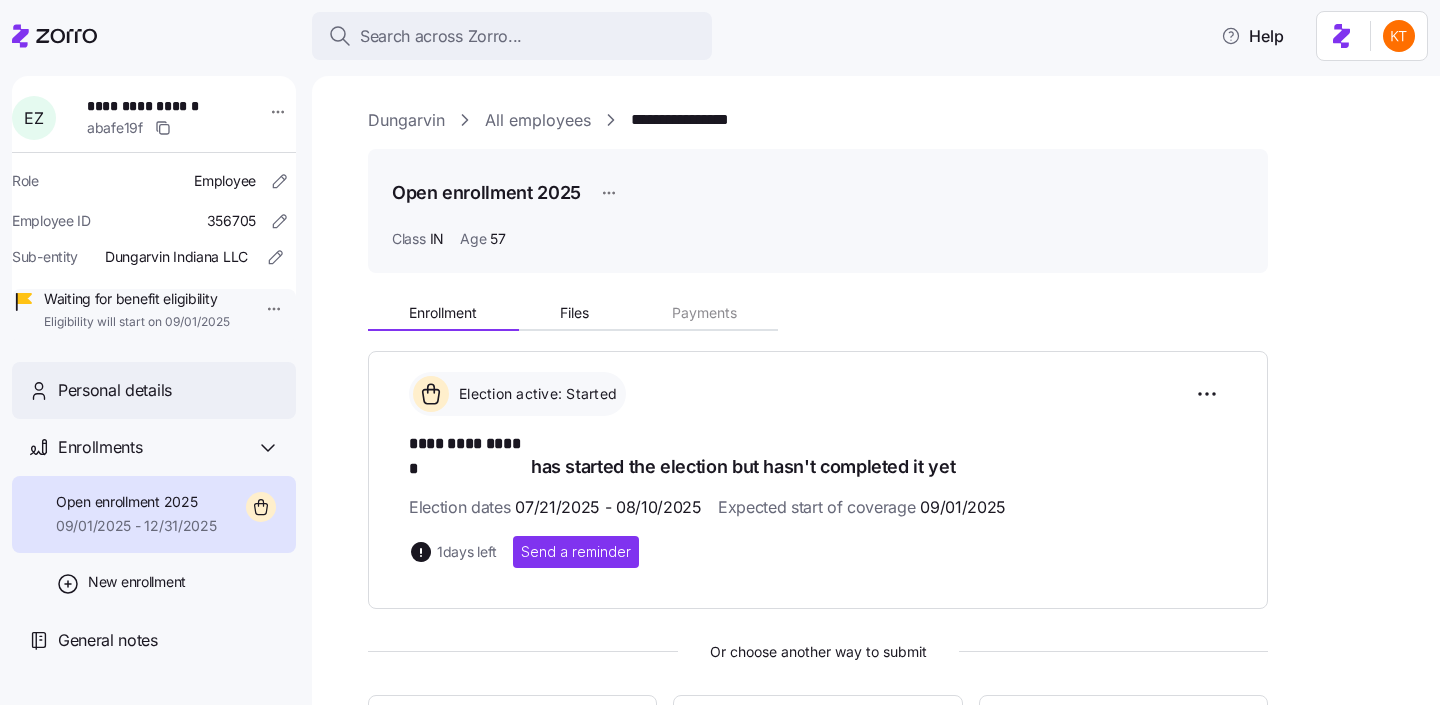 click on "Personal details" at bounding box center (154, 390) 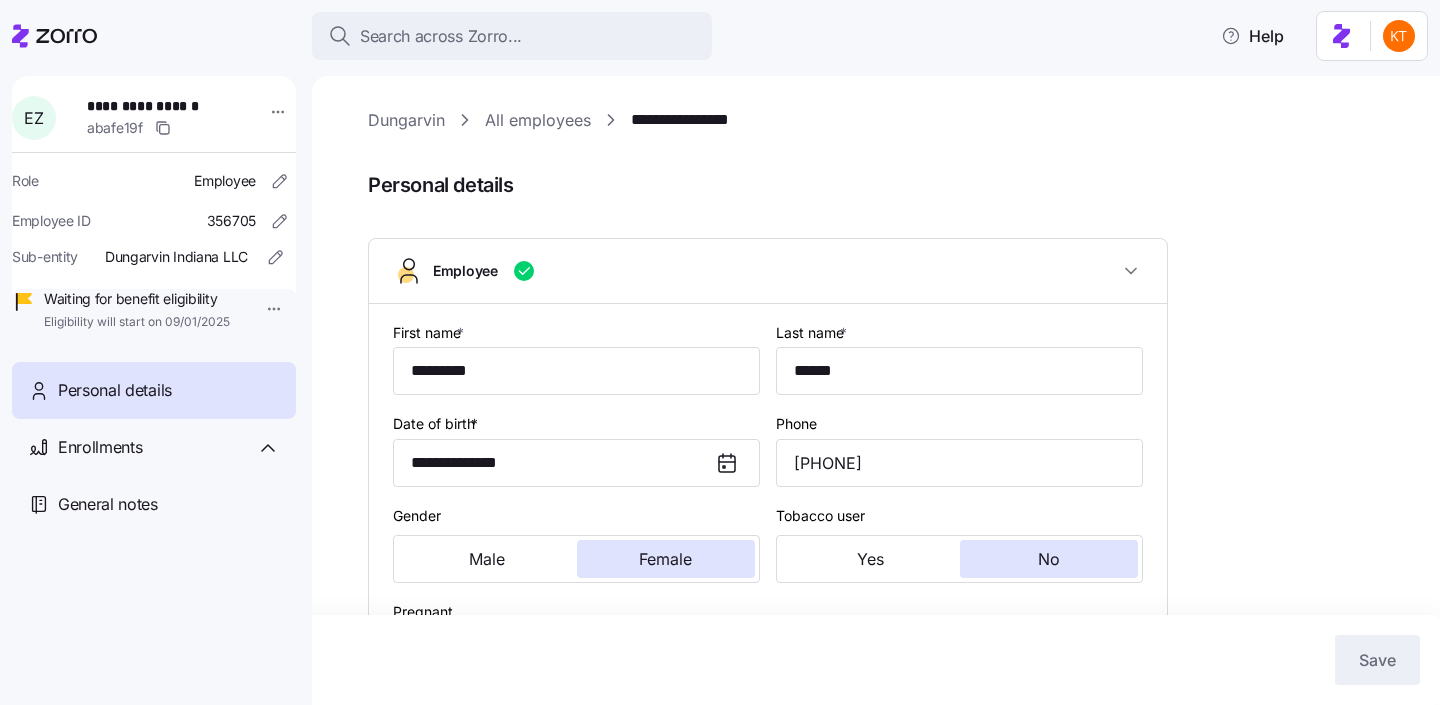 scroll, scrollTop: 483, scrollLeft: 0, axis: vertical 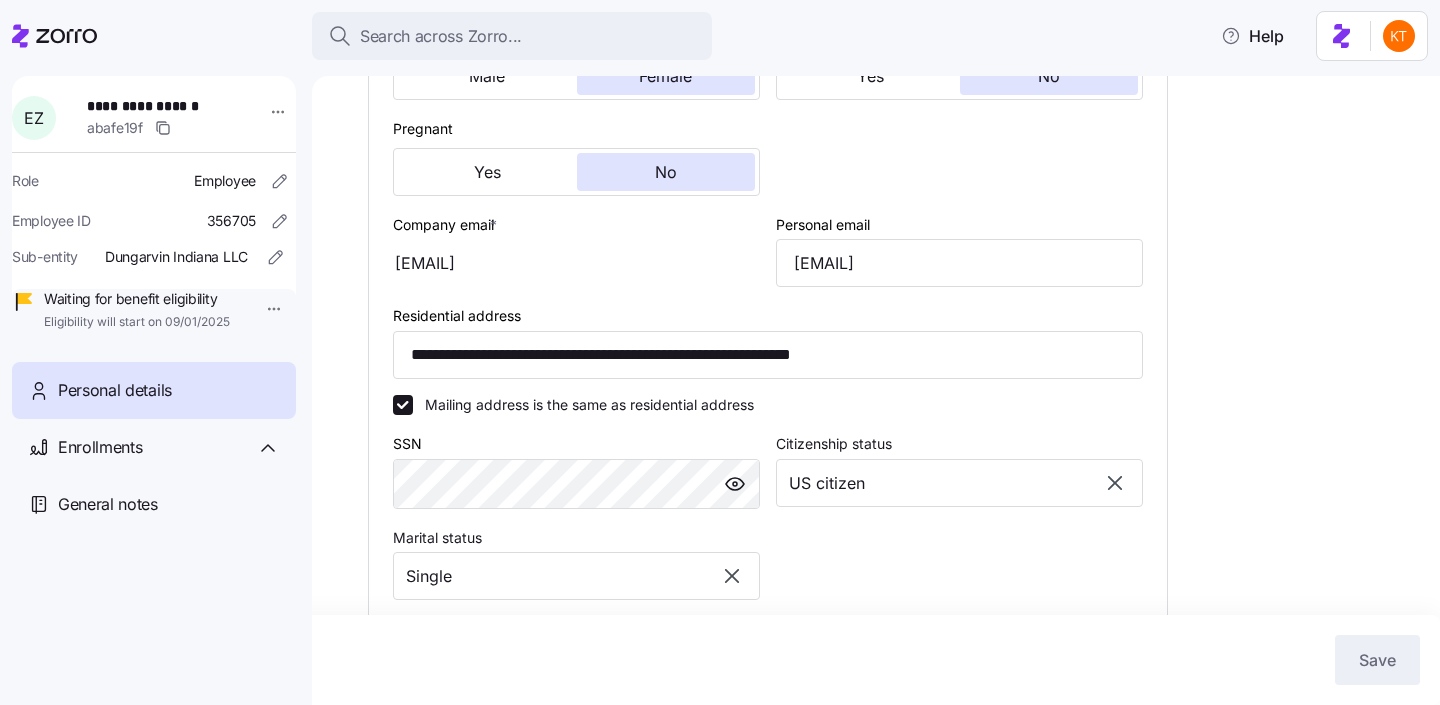 type on "IN" 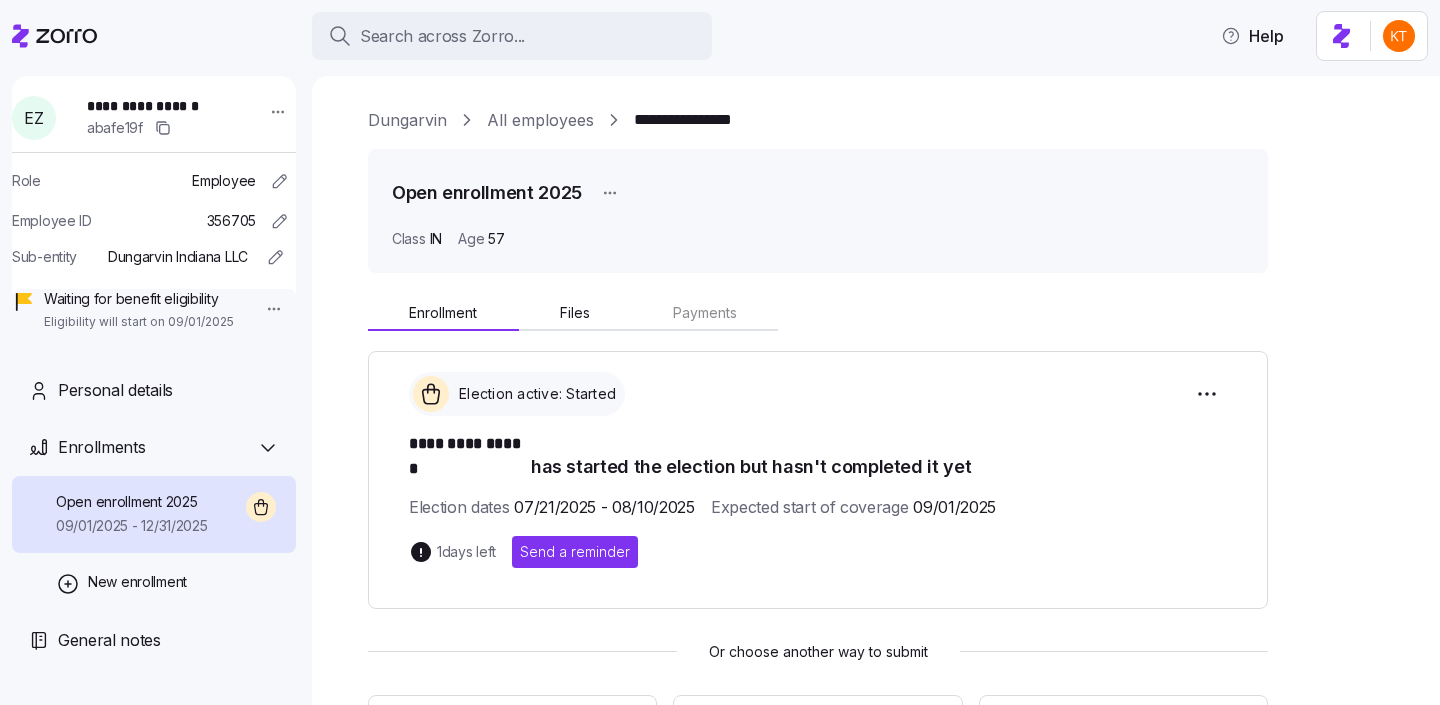 scroll, scrollTop: 0, scrollLeft: 0, axis: both 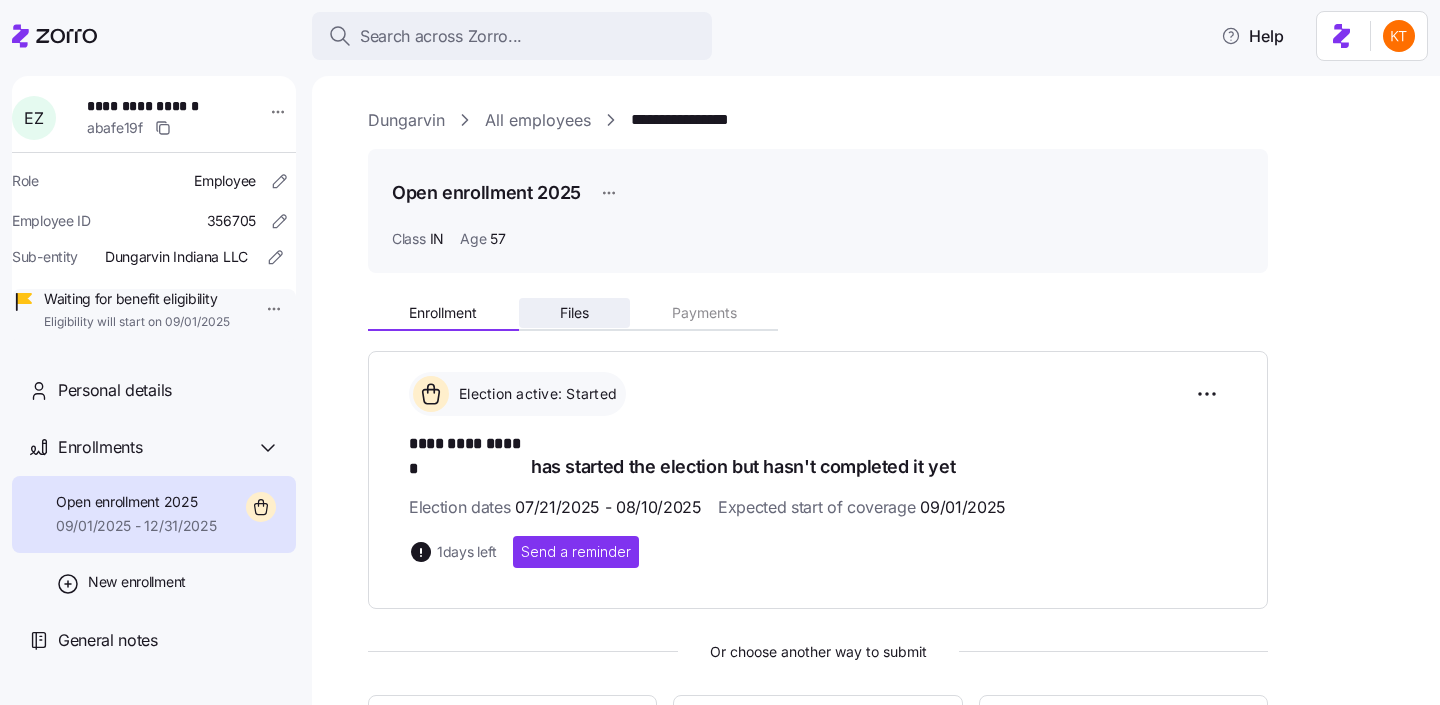 click on "Files" at bounding box center [575, 313] 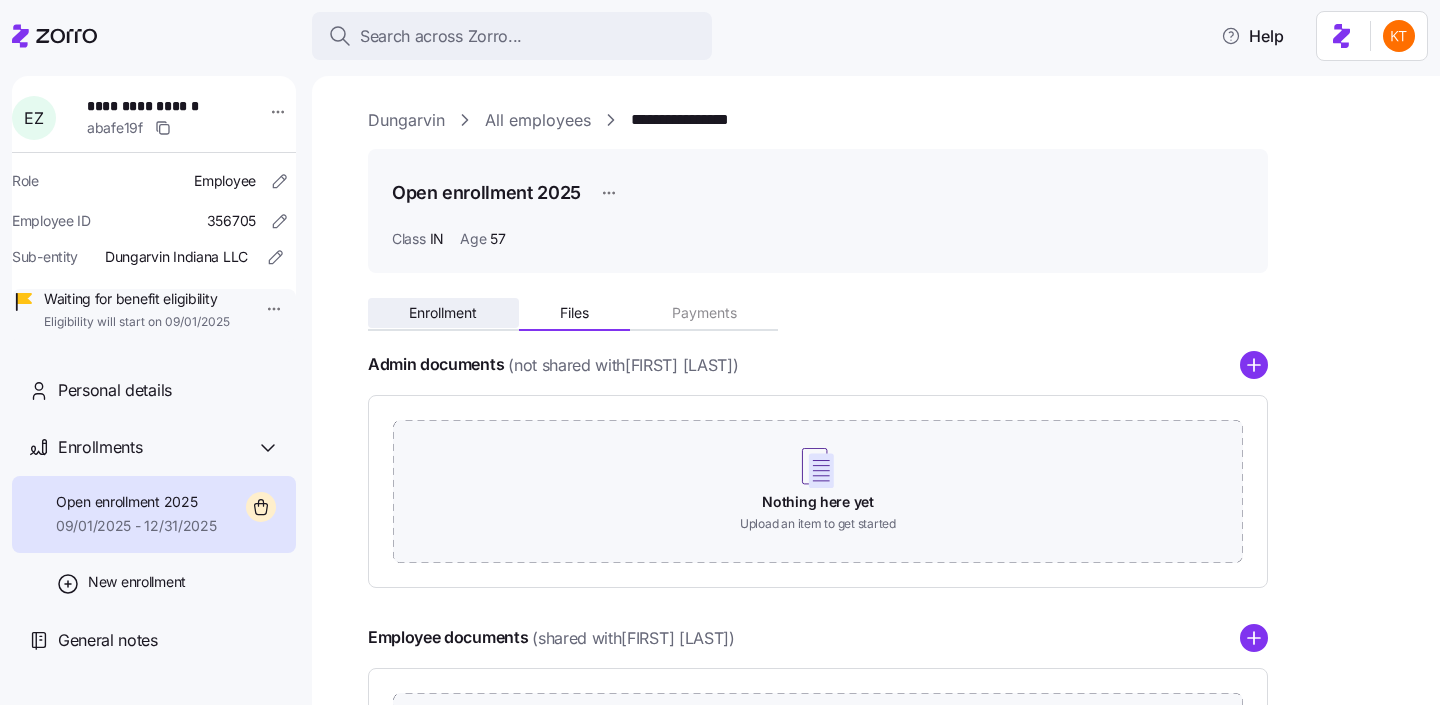 click on "Enrollment" at bounding box center (443, 313) 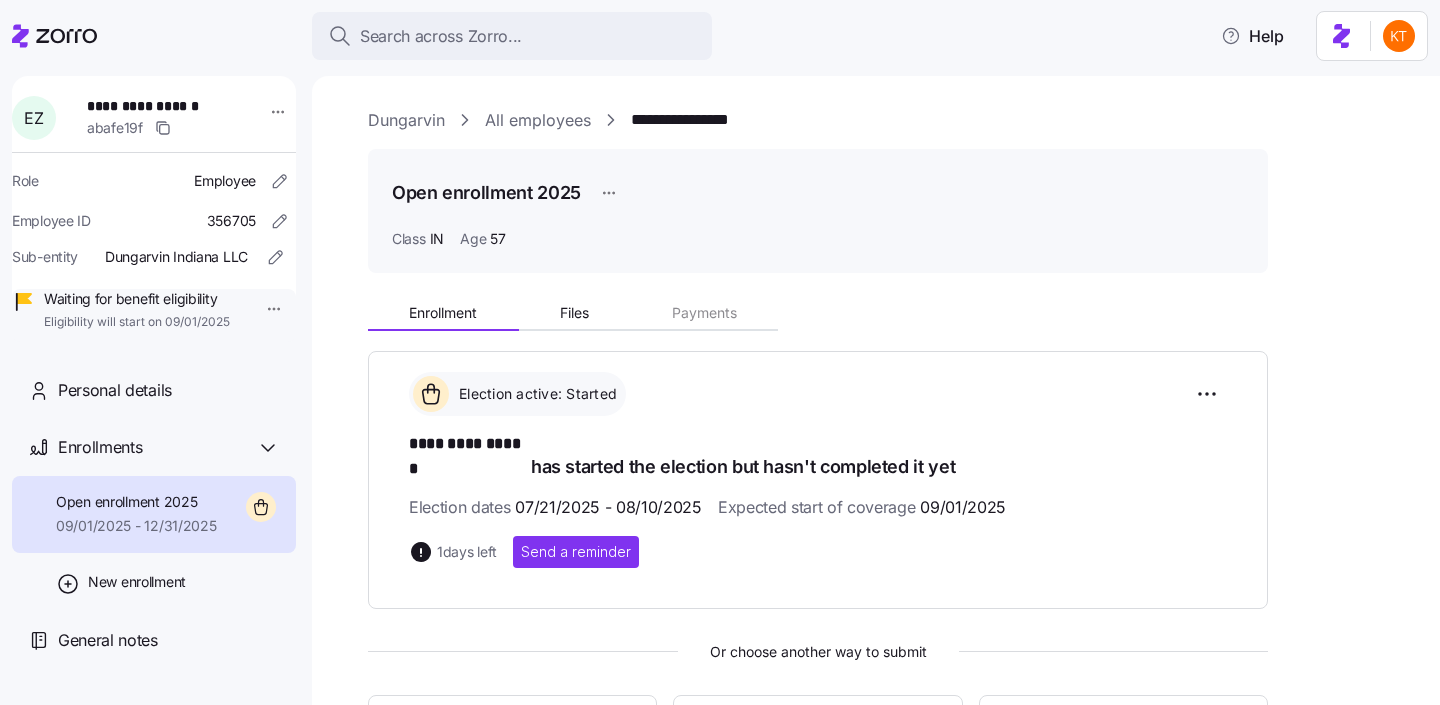 scroll, scrollTop: 322, scrollLeft: 0, axis: vertical 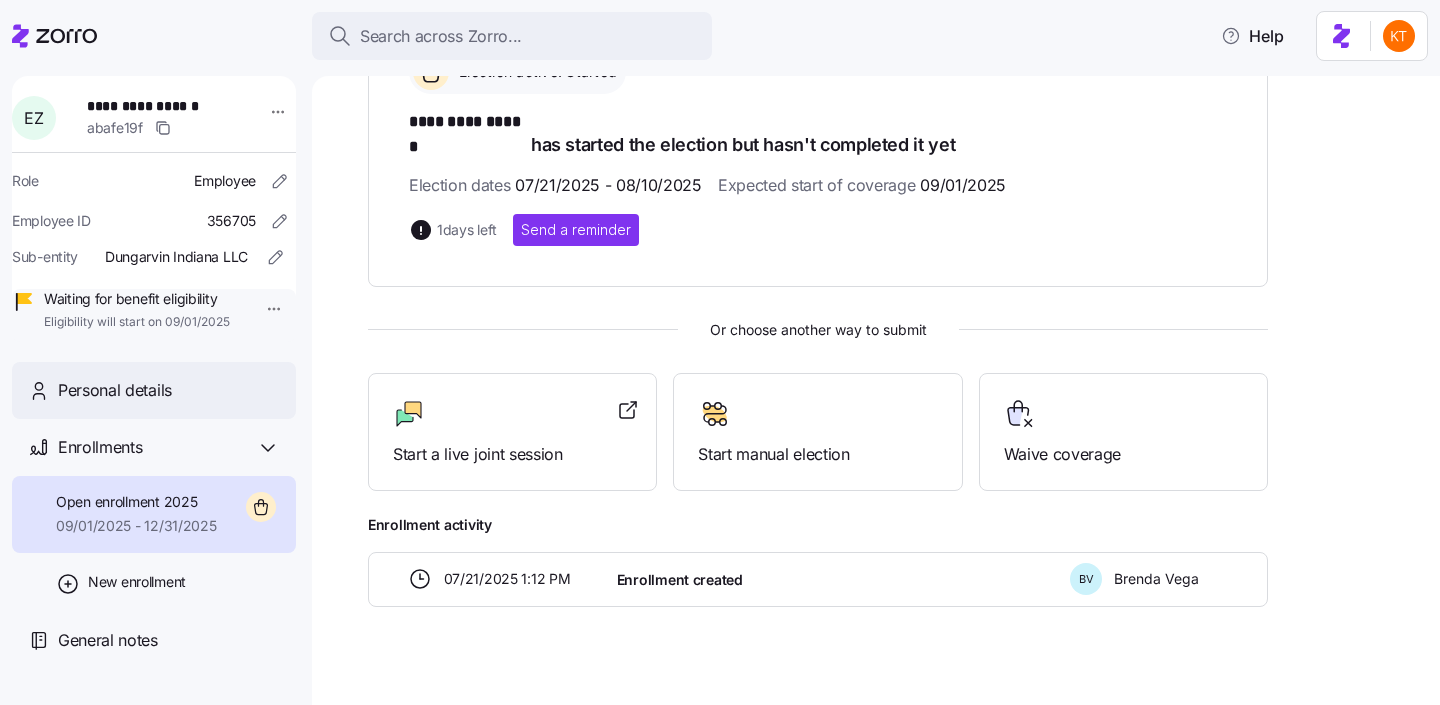 click on "Personal details" at bounding box center (115, 390) 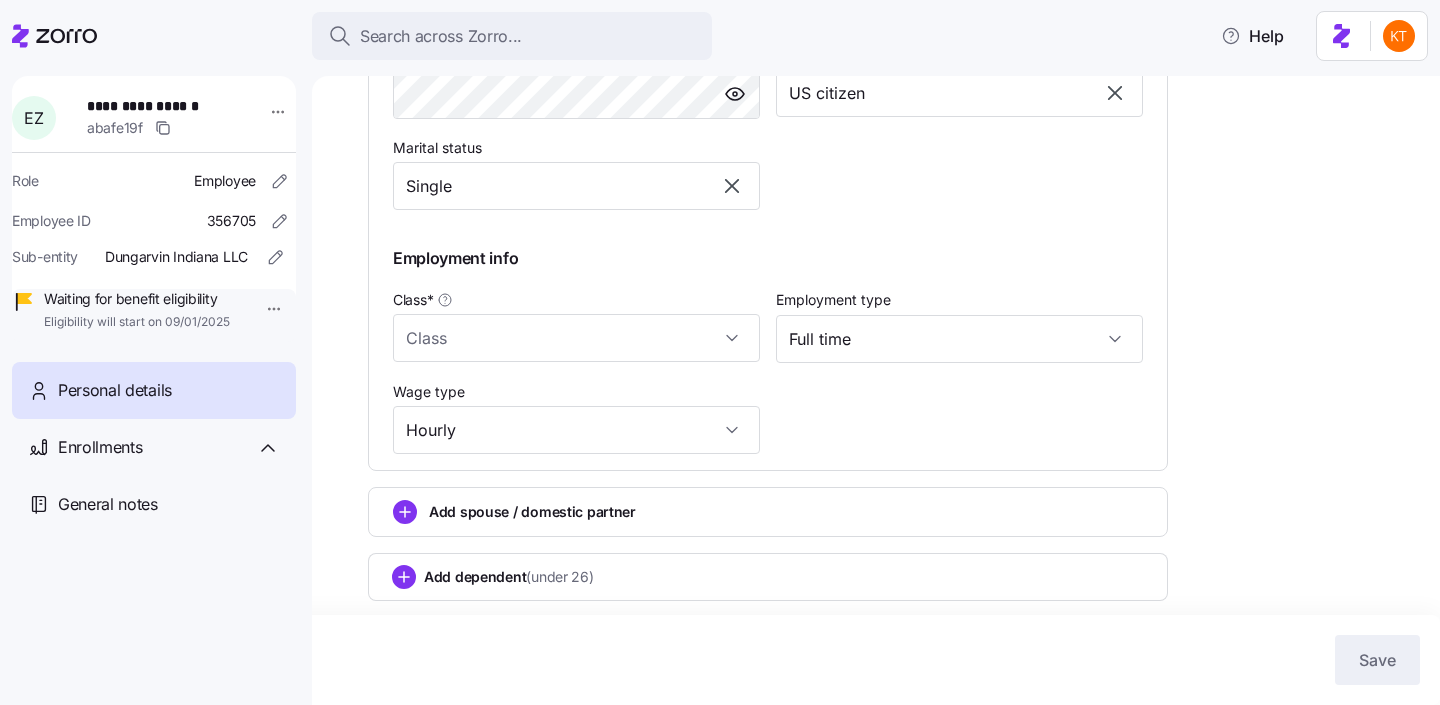 type on "IN" 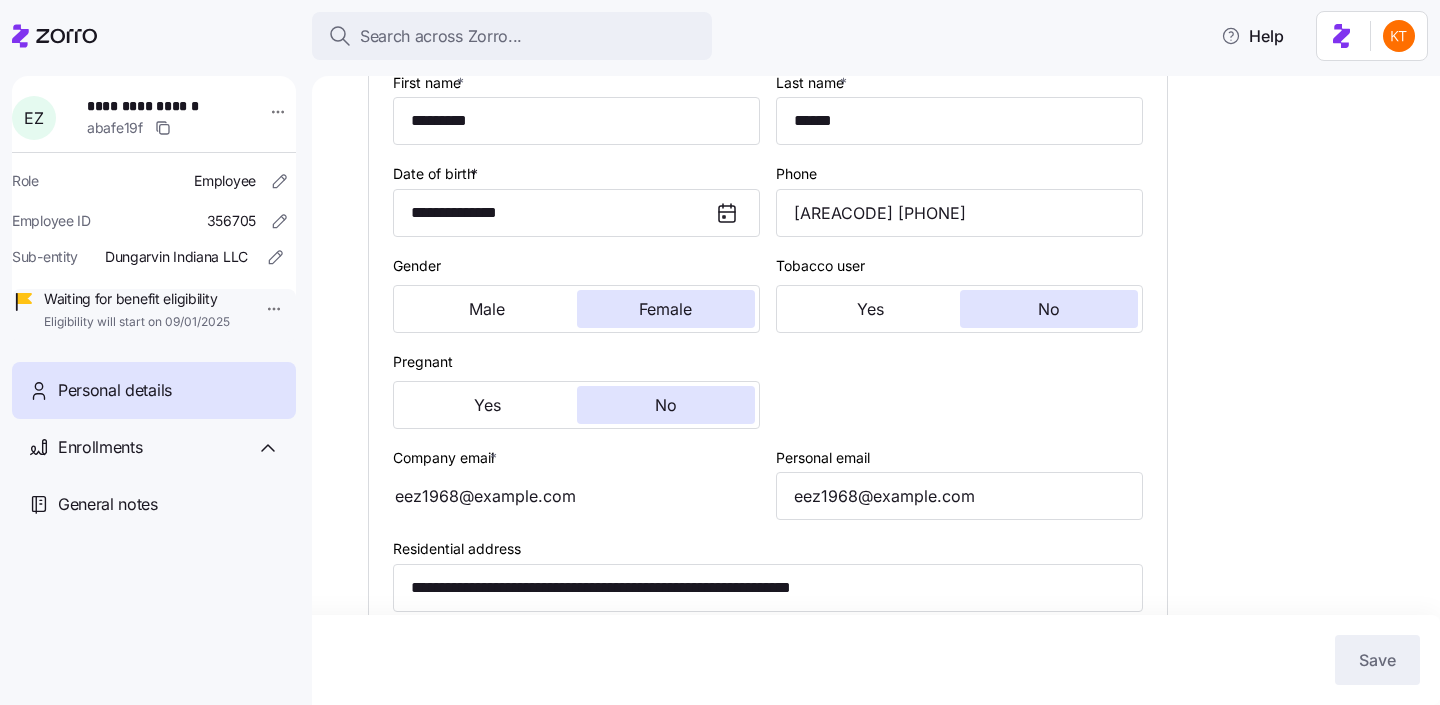 scroll, scrollTop: 353, scrollLeft: 0, axis: vertical 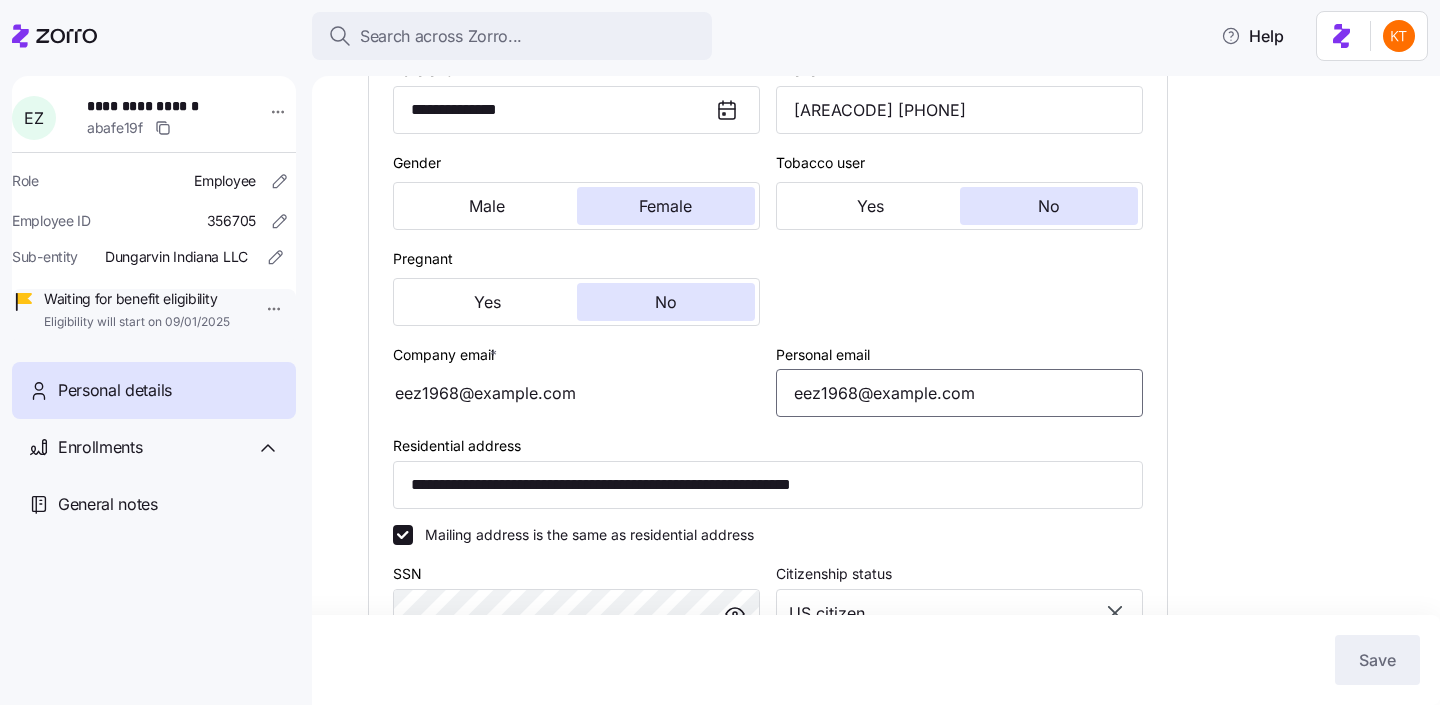 click on "eez1968@example.com" at bounding box center [959, 393] 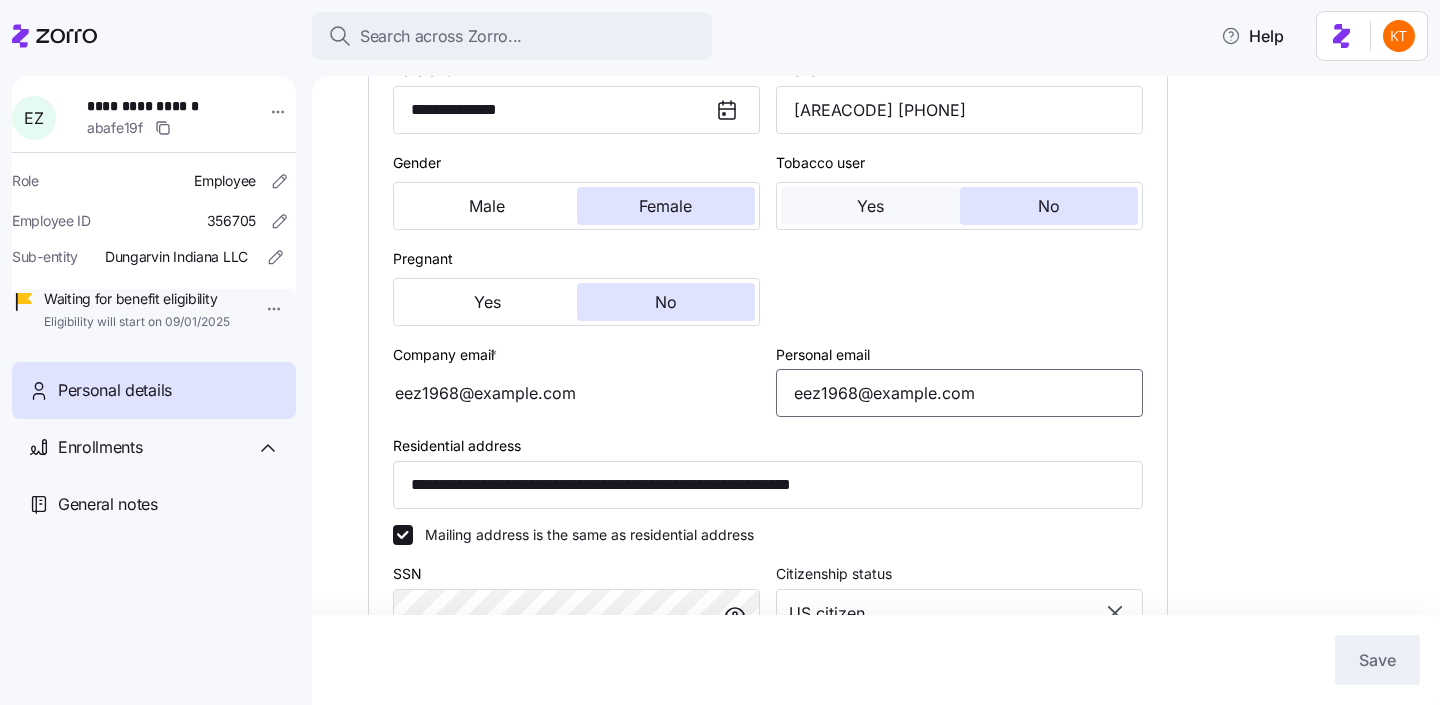 scroll, scrollTop: 0, scrollLeft: 0, axis: both 